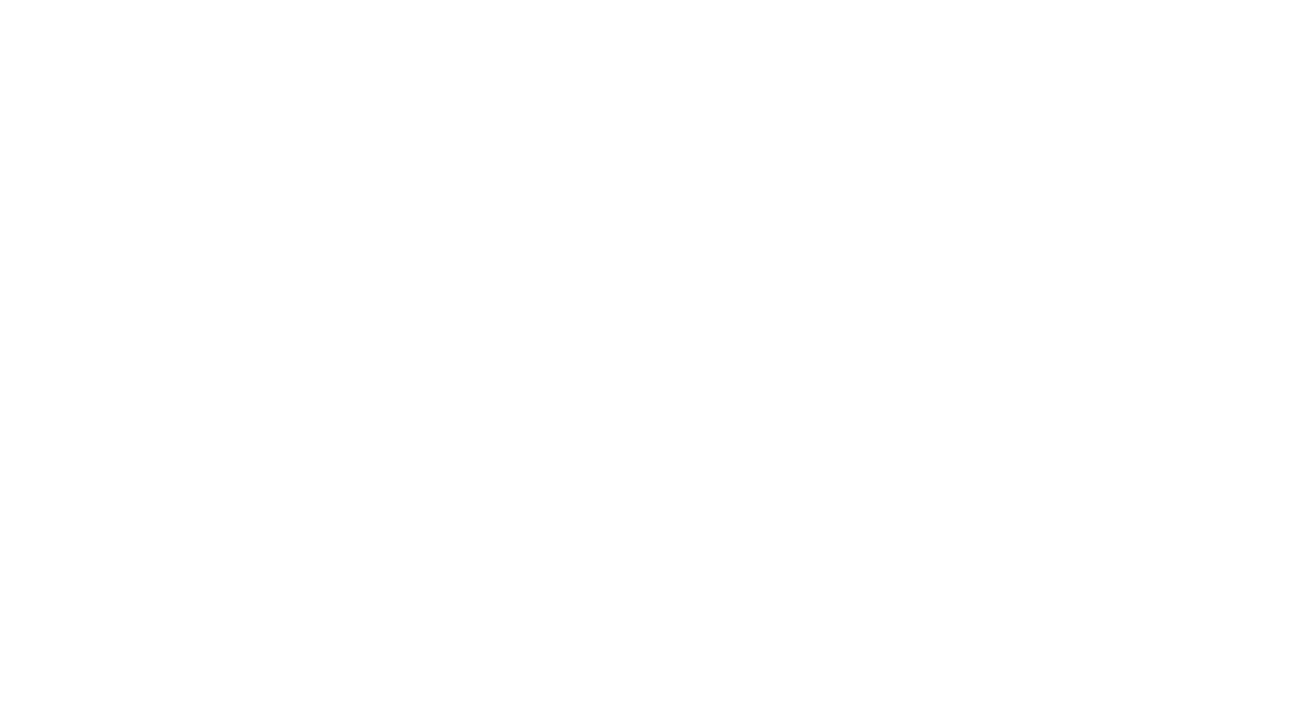 scroll, scrollTop: 0, scrollLeft: 0, axis: both 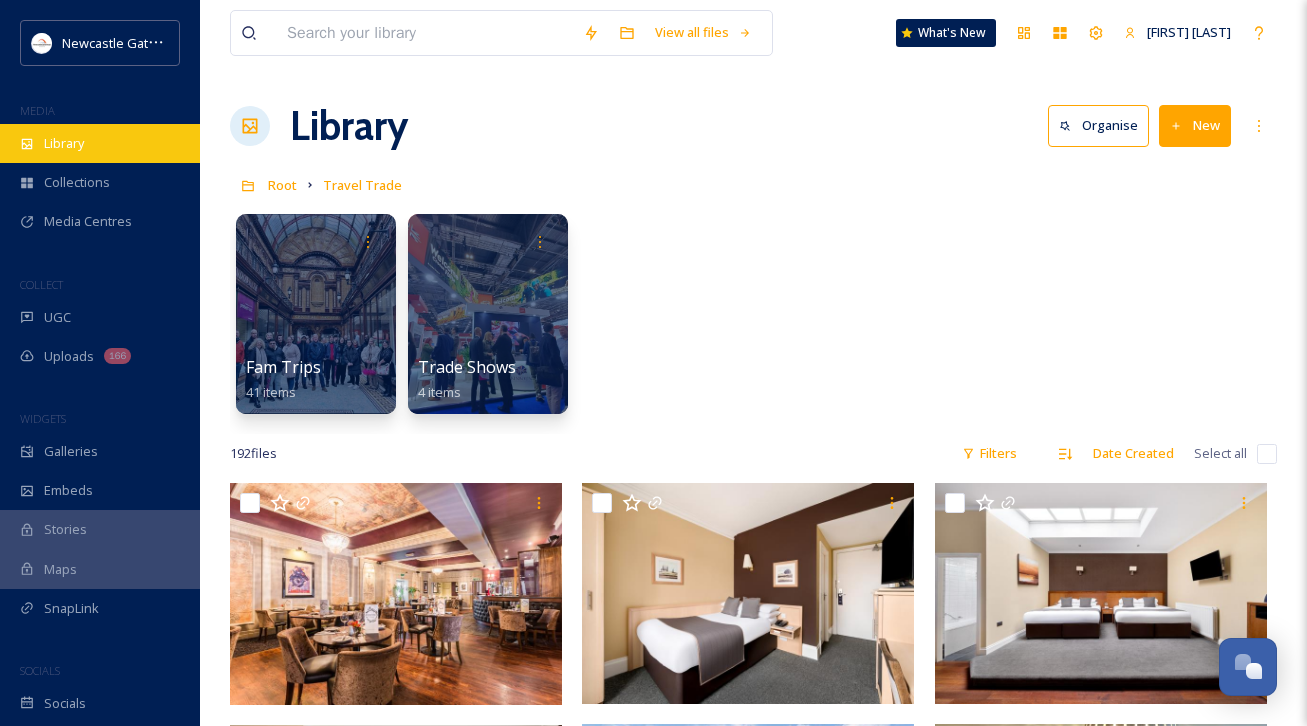 click on "Library" at bounding box center (100, 143) 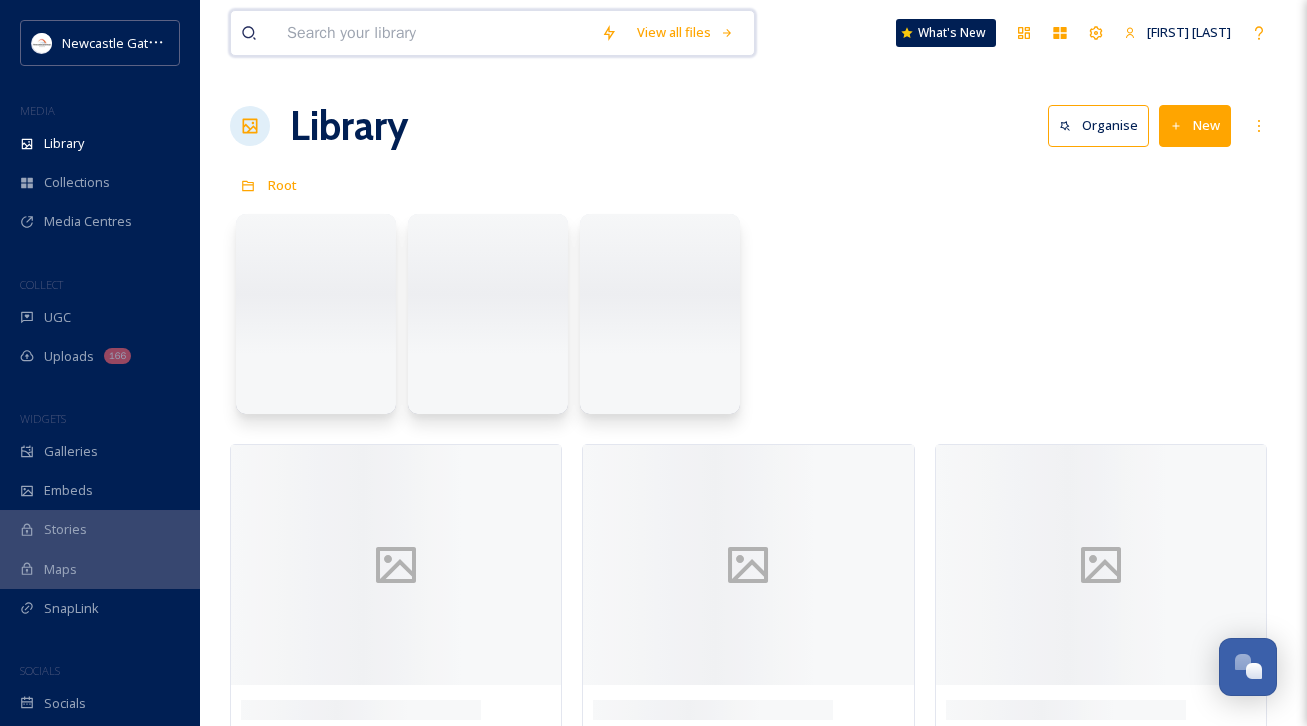 click at bounding box center (434, 33) 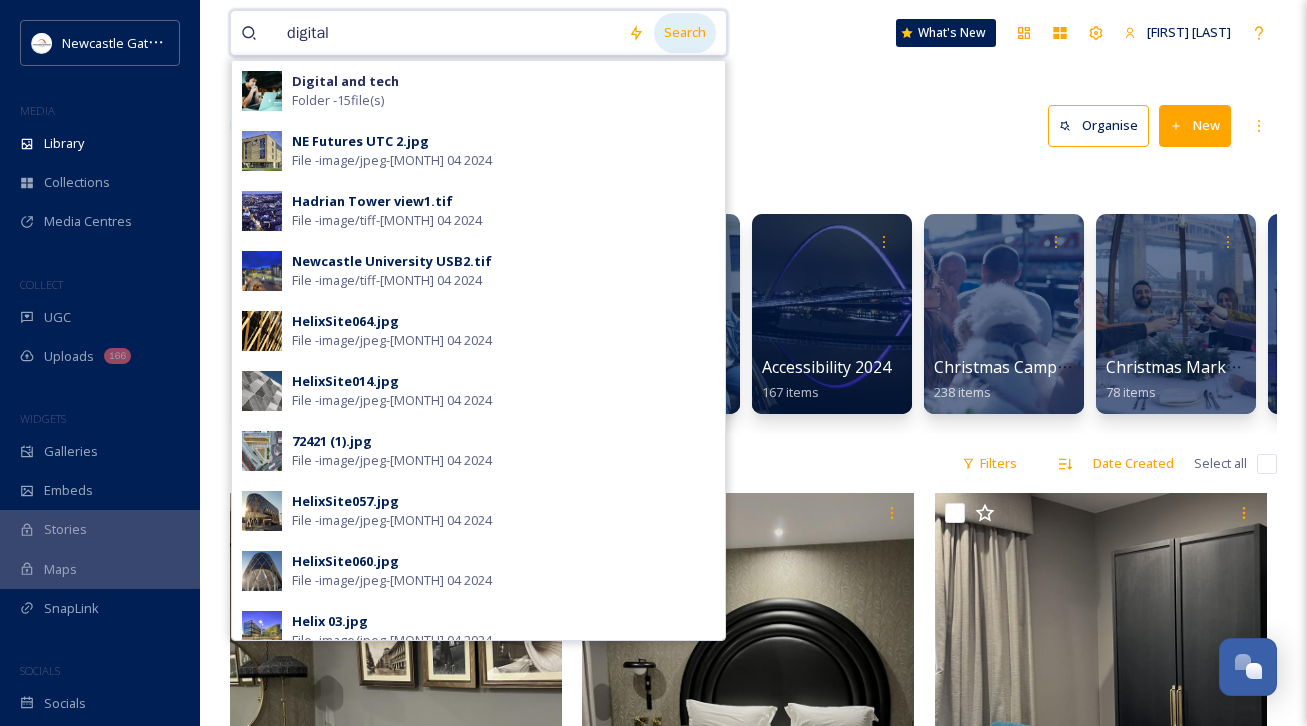type on "digital" 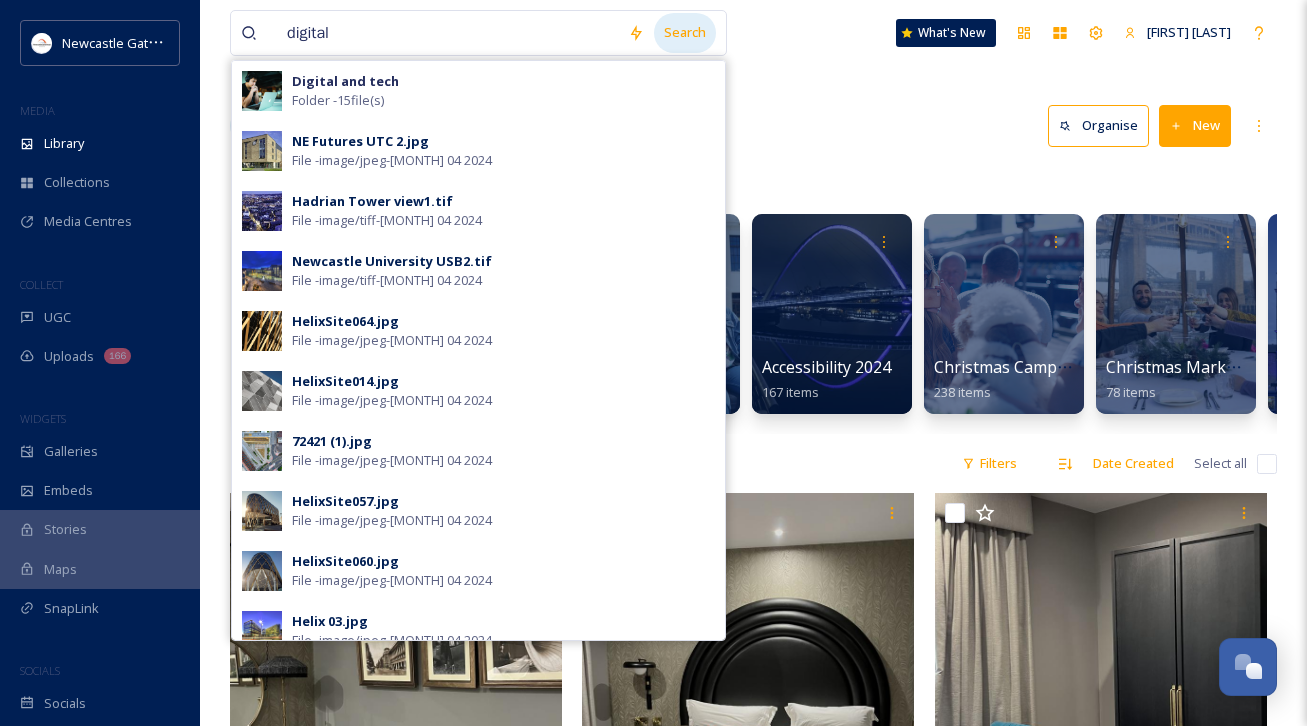 click on "Search" at bounding box center (685, 32) 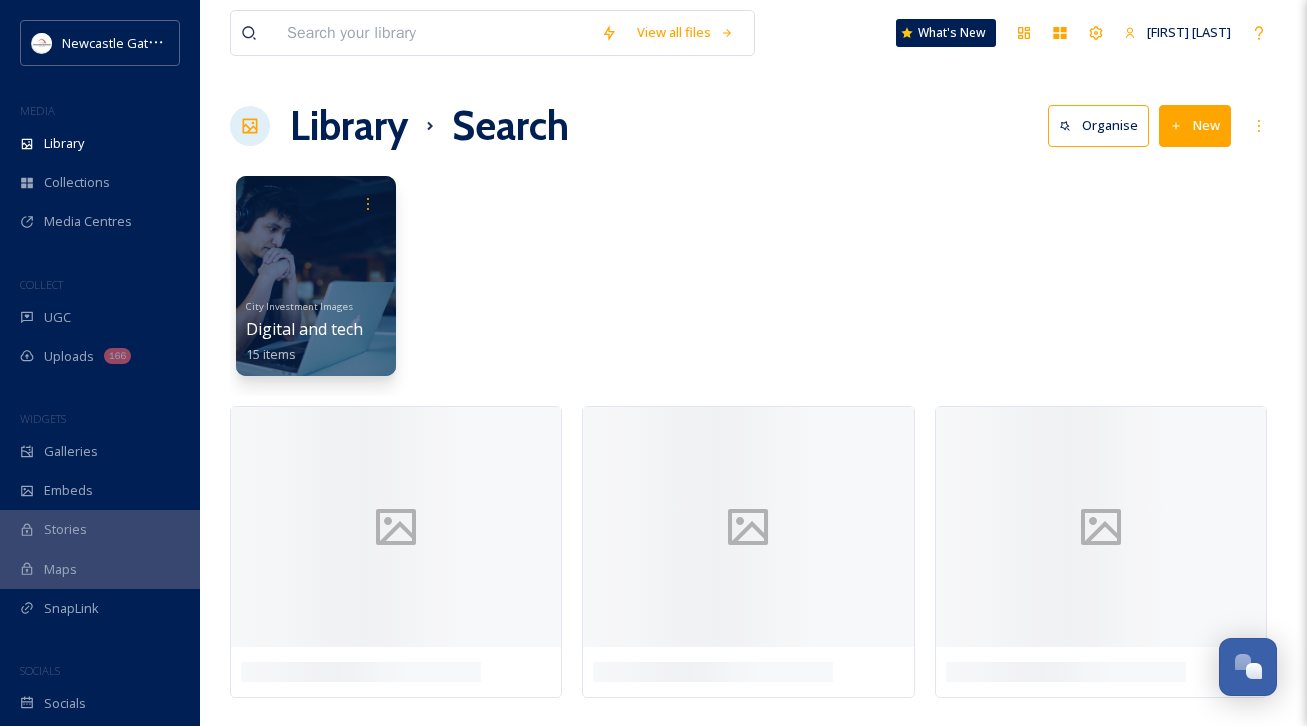 click on "City Investment Images Digital and tech 15   items" at bounding box center (753, 281) 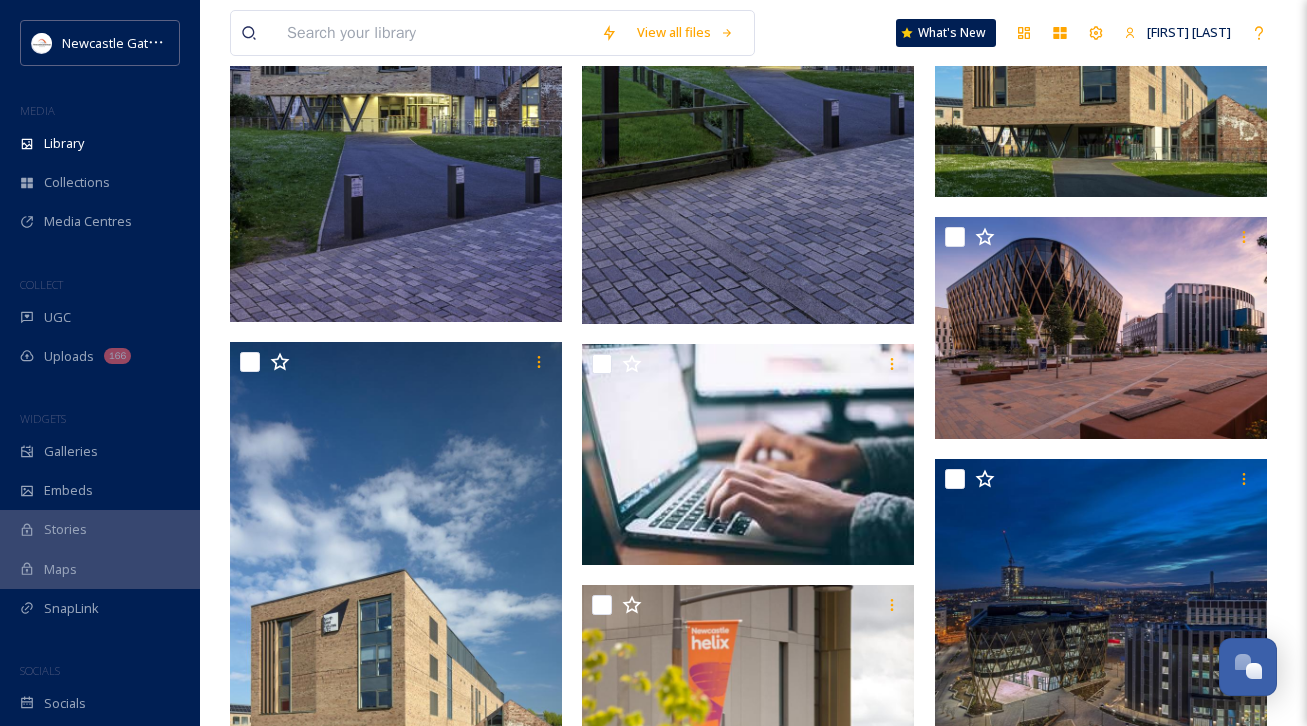 scroll, scrollTop: 2280, scrollLeft: 0, axis: vertical 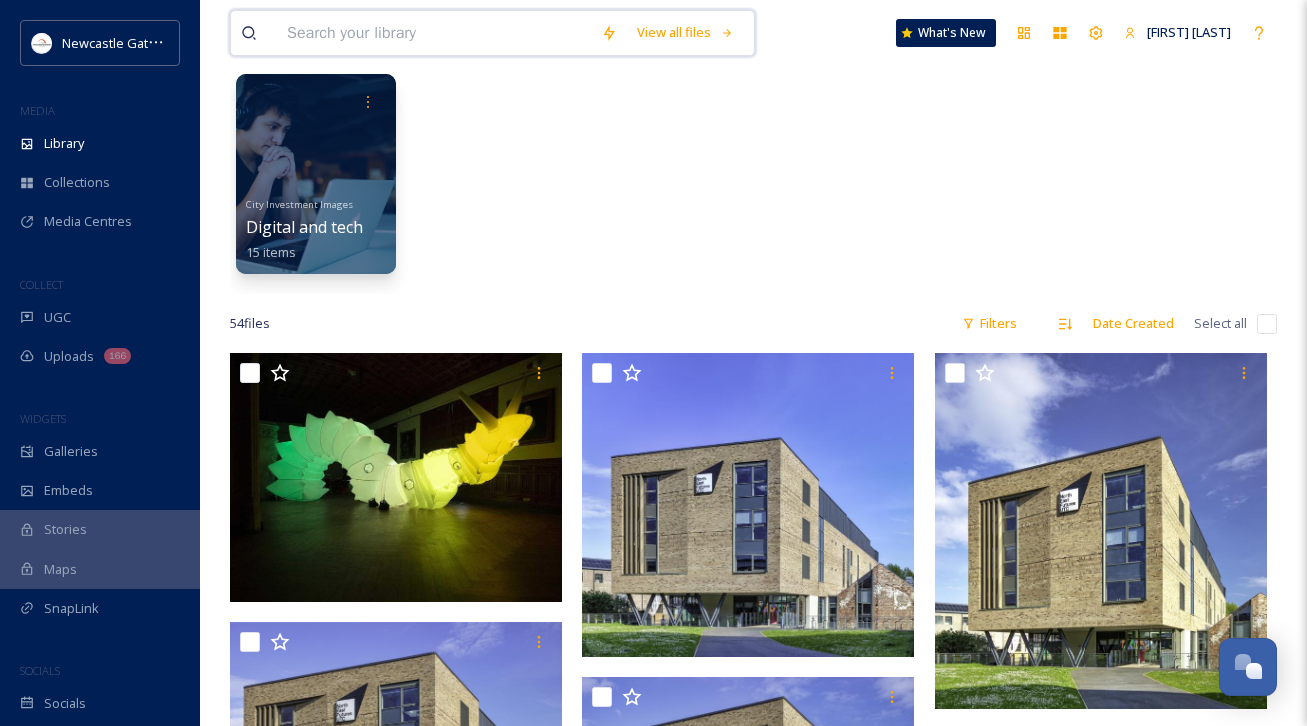 click at bounding box center [434, 33] 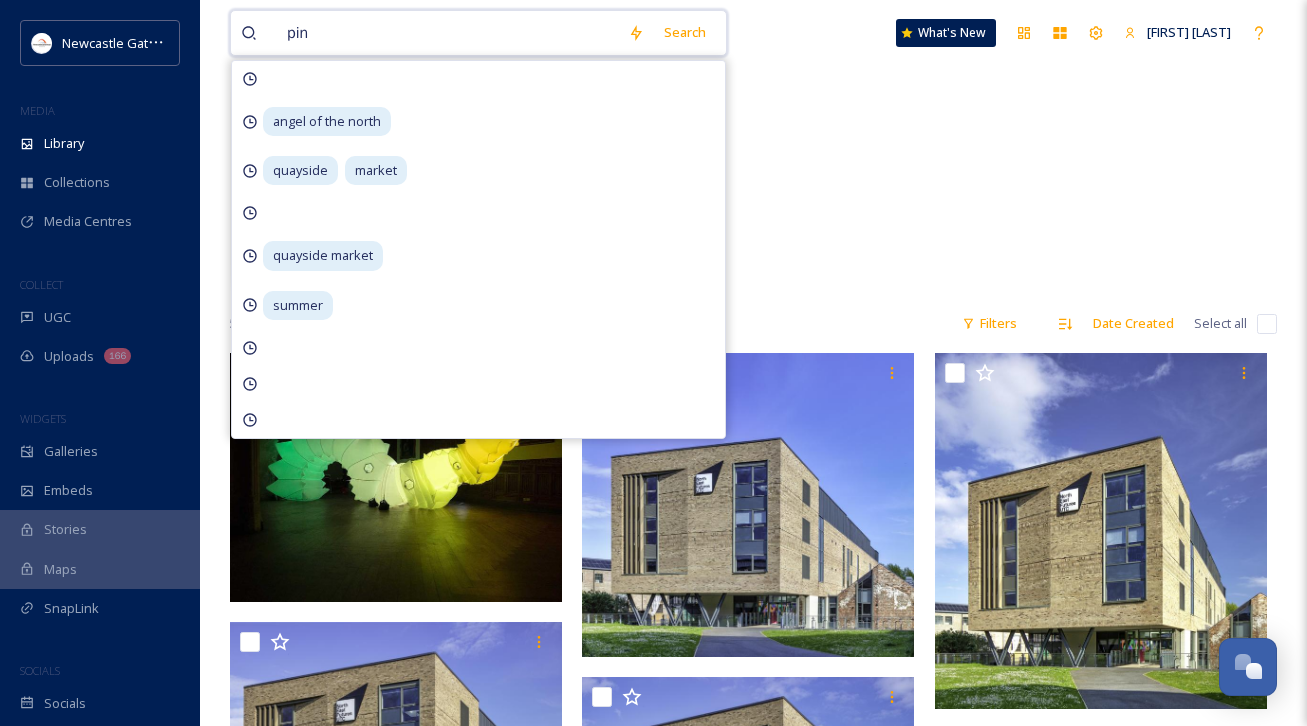 type on "pink" 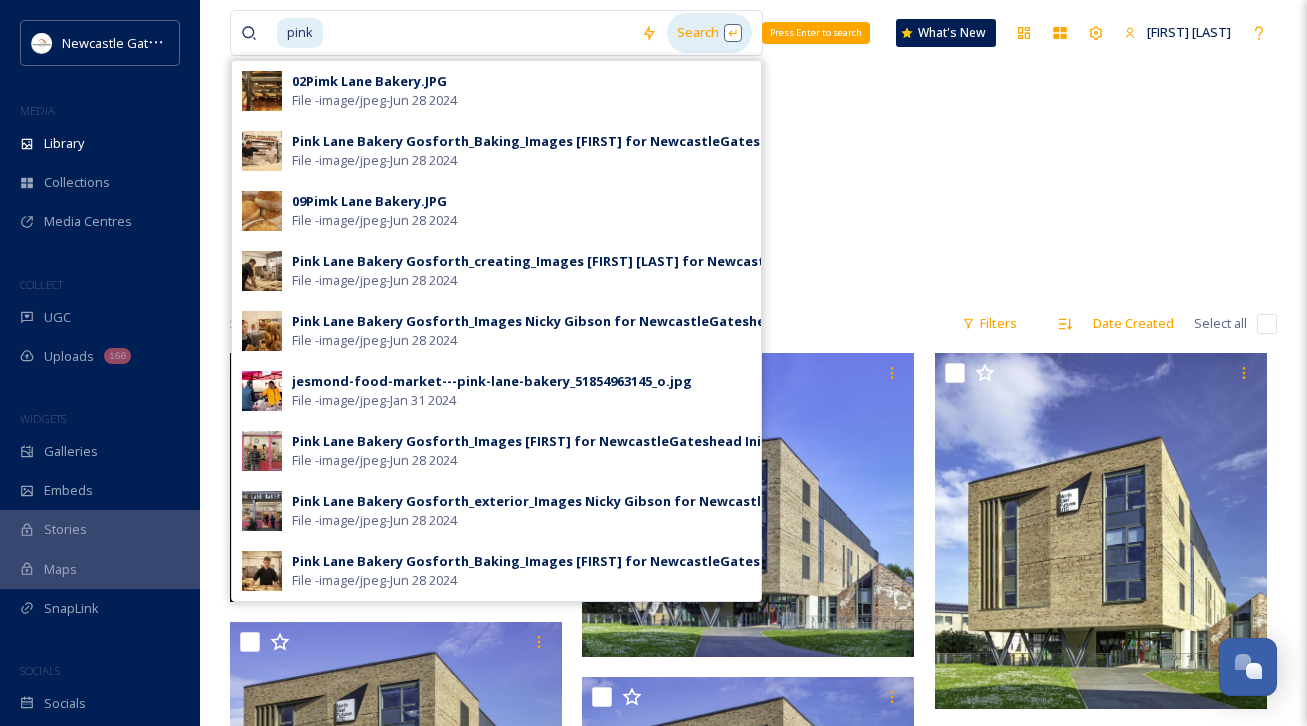 click on "Search Press Enter to search" at bounding box center (709, 32) 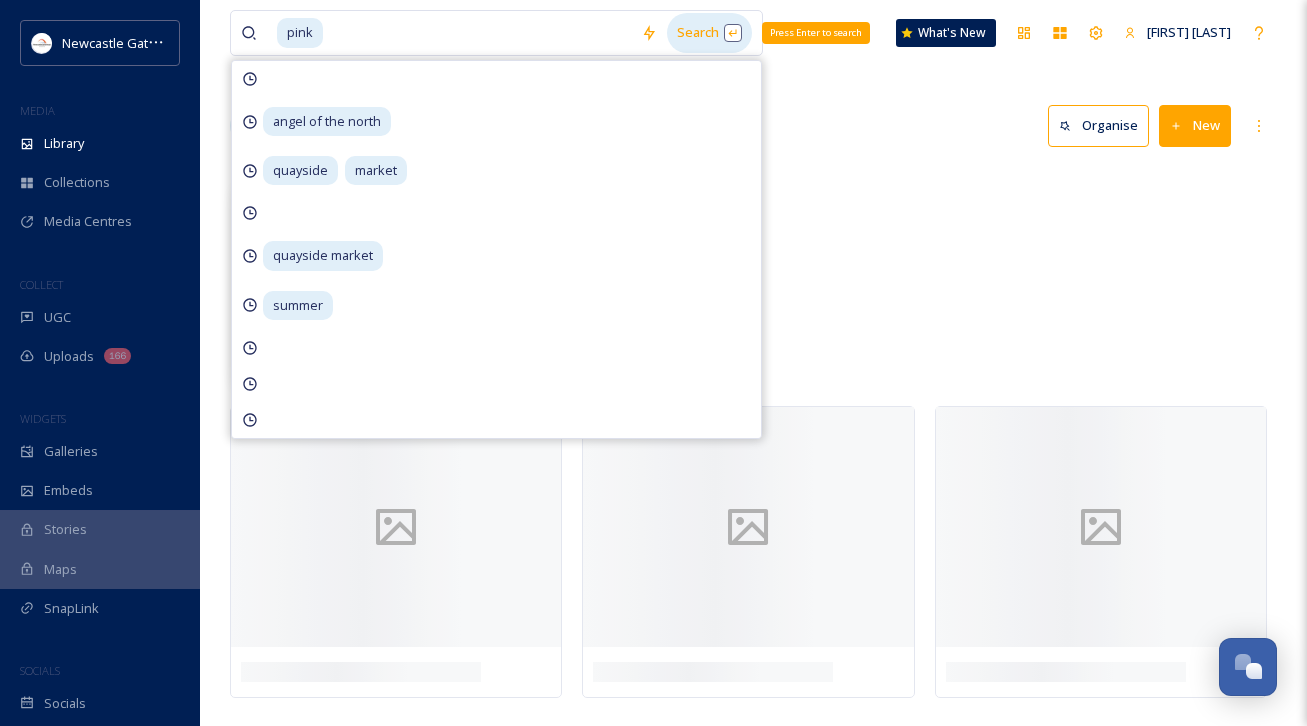 scroll, scrollTop: 0, scrollLeft: 0, axis: both 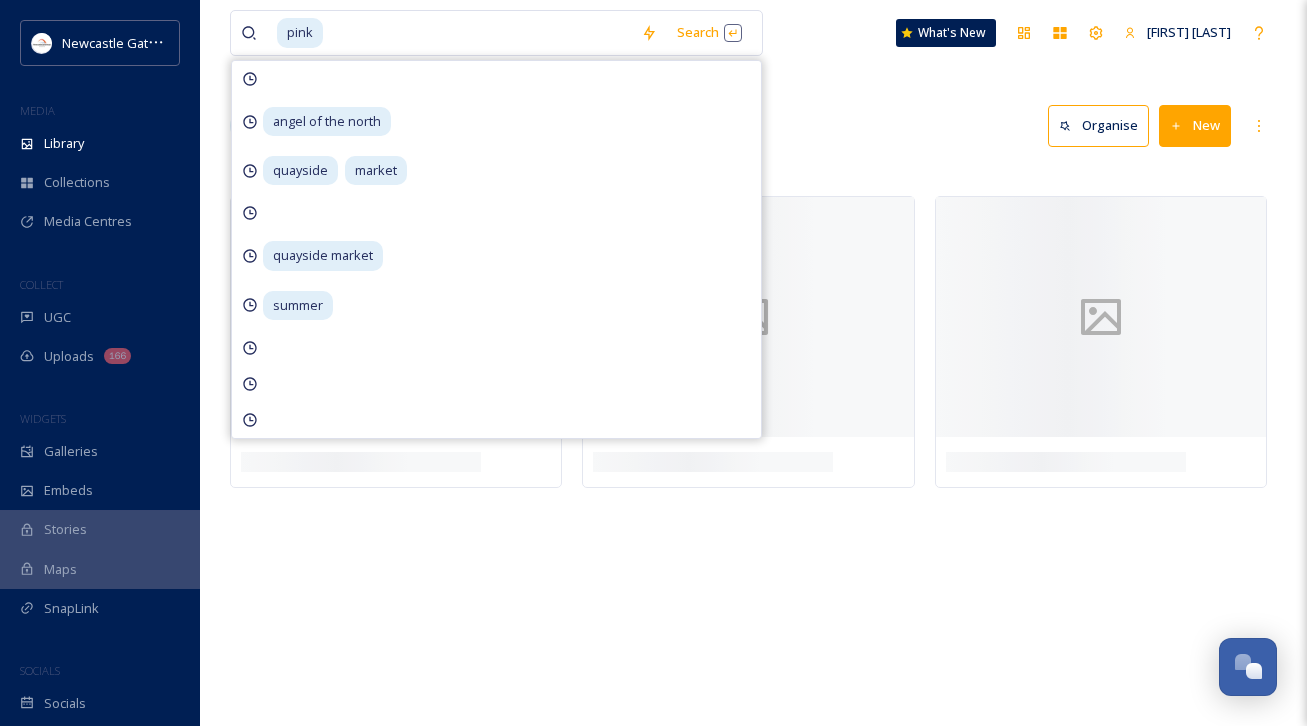 click on "Library Search Organise New" at bounding box center (753, 126) 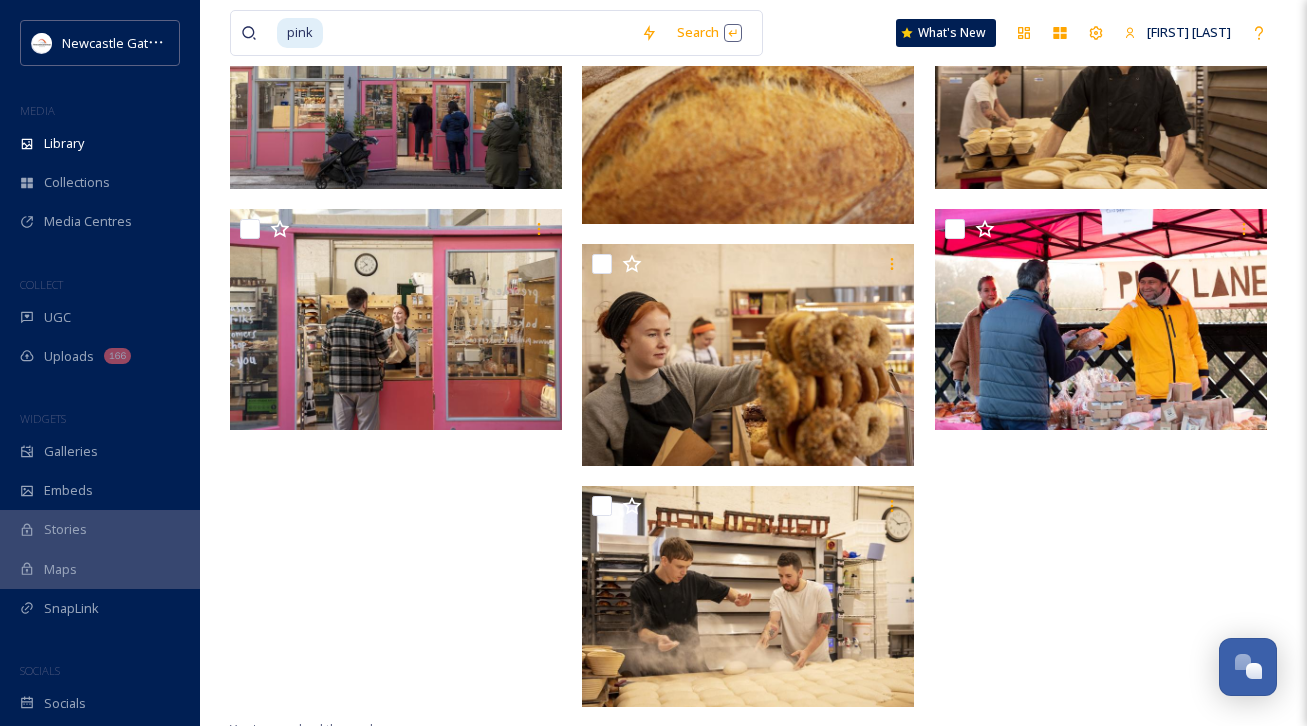 scroll, scrollTop: 534, scrollLeft: 0, axis: vertical 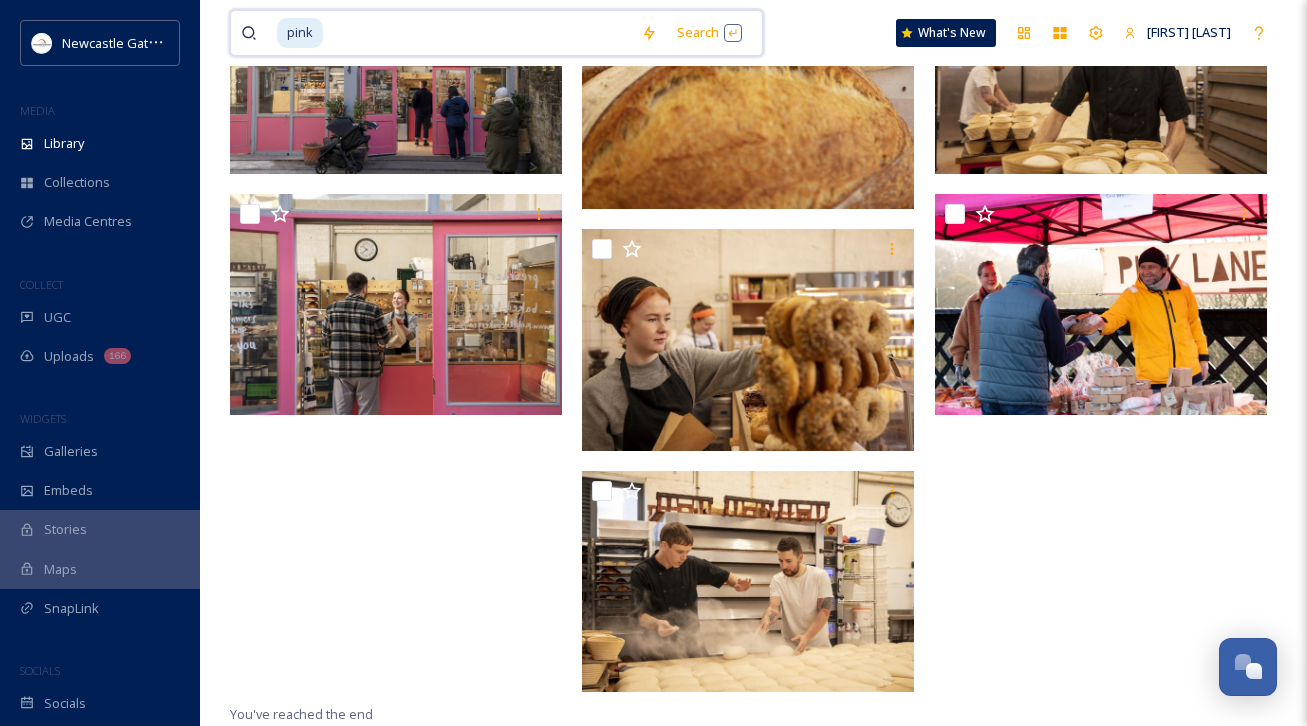 click at bounding box center (478, 33) 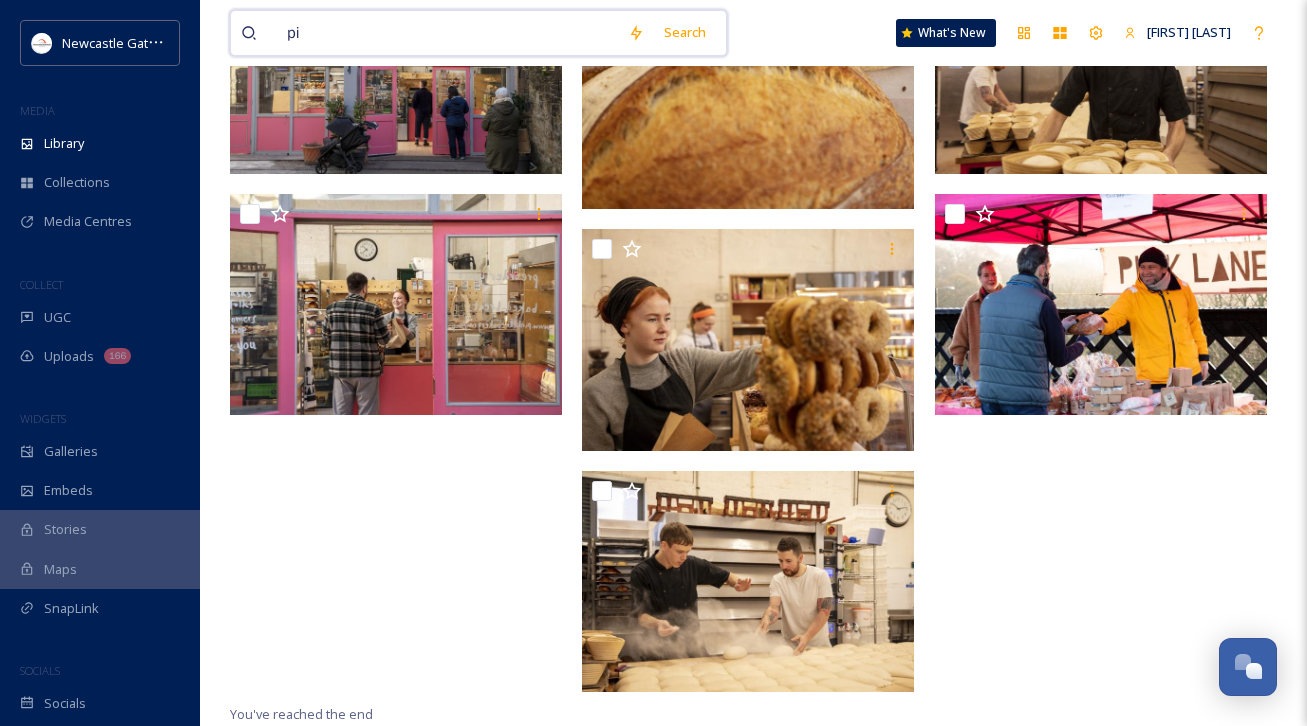 type on "p" 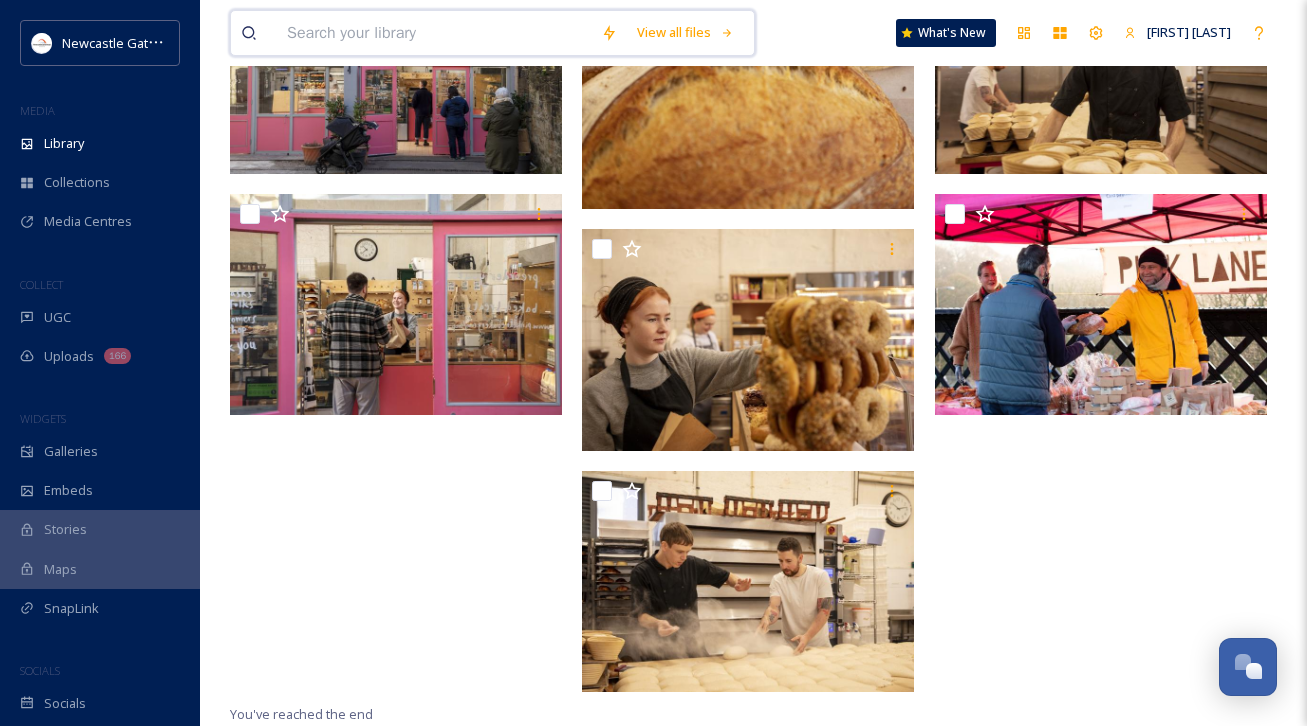 type on "g" 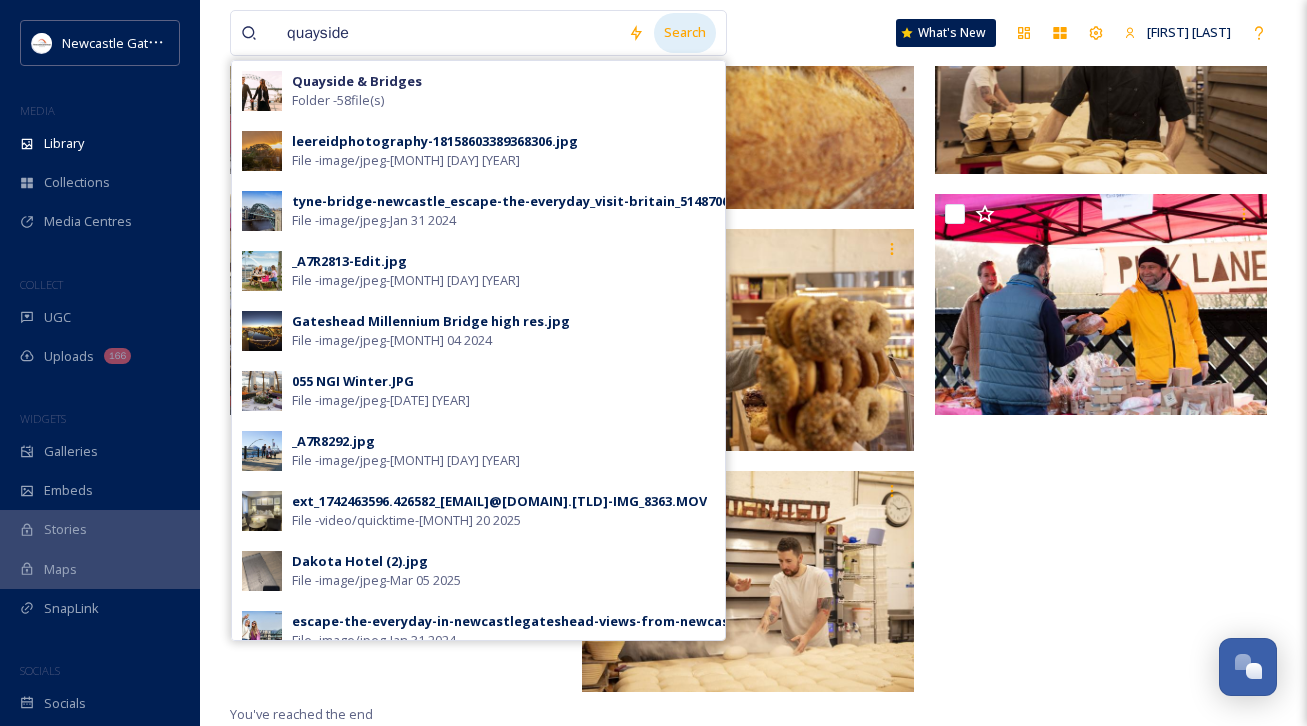 click on "Search" at bounding box center (685, 32) 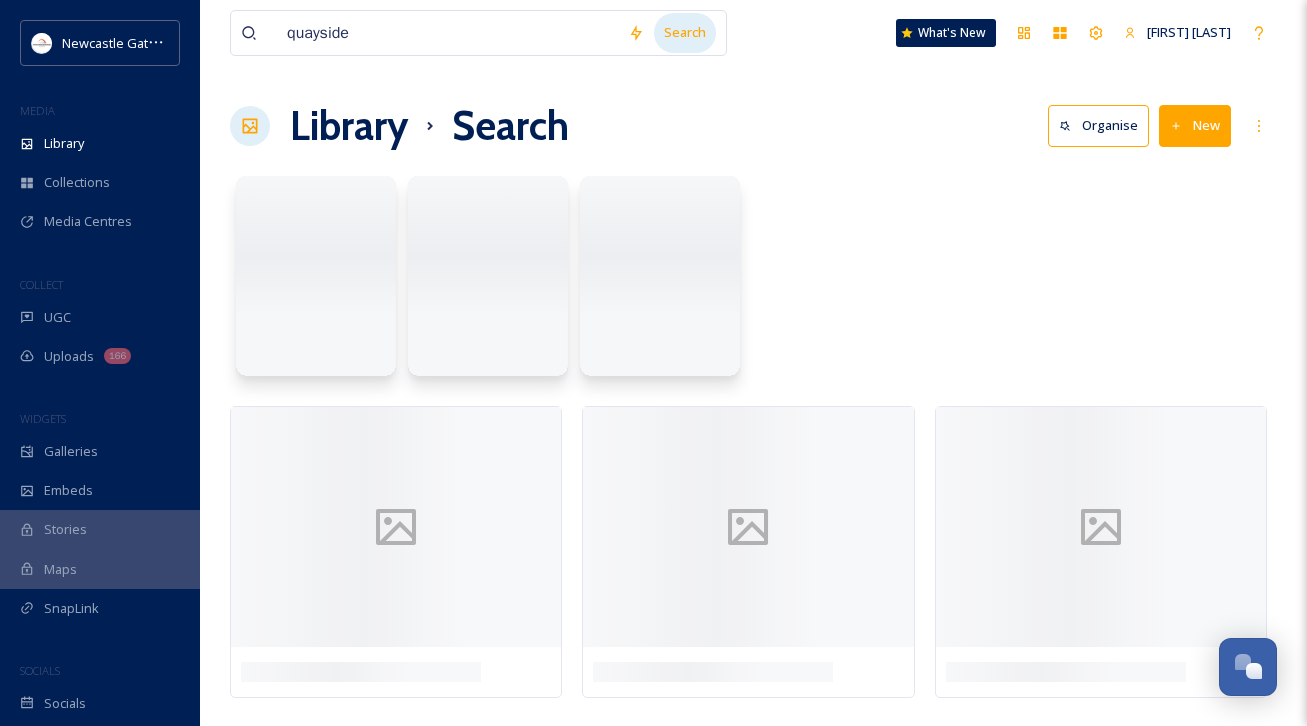 scroll, scrollTop: 0, scrollLeft: 0, axis: both 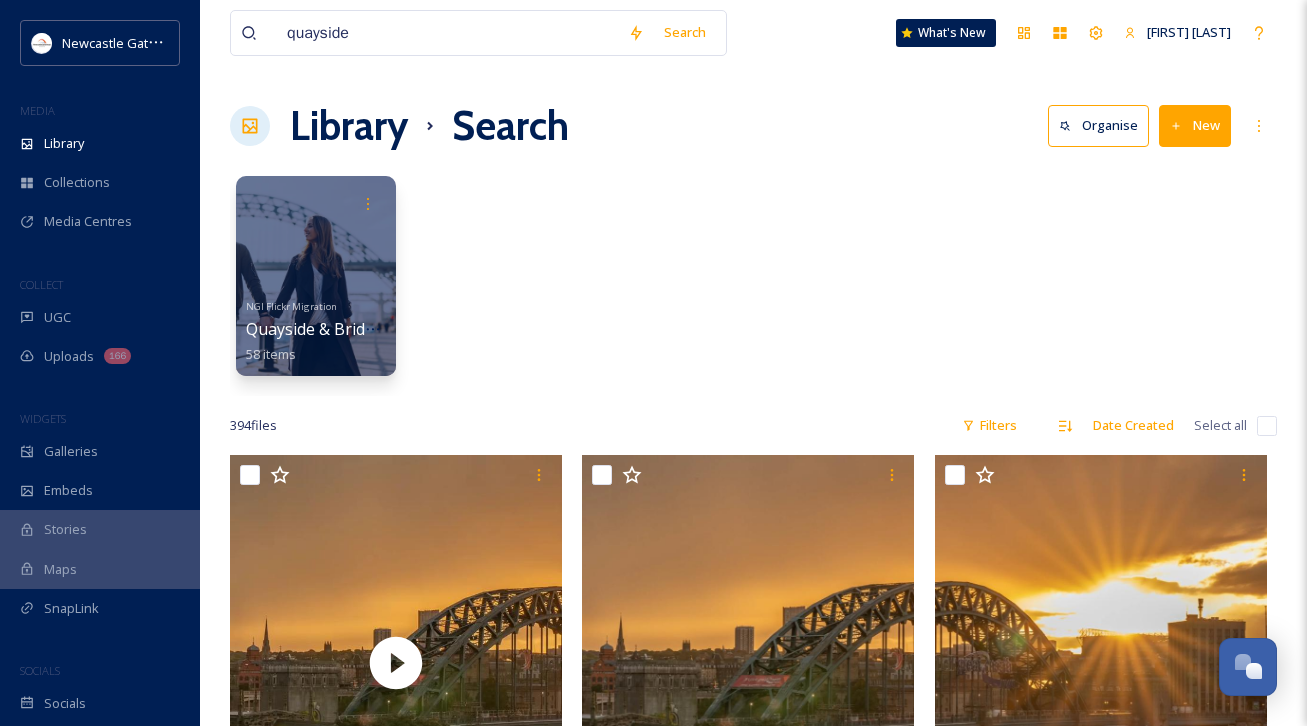 click on "NGI Flickr Migration Quayside & Bridges 58   items" at bounding box center (753, 281) 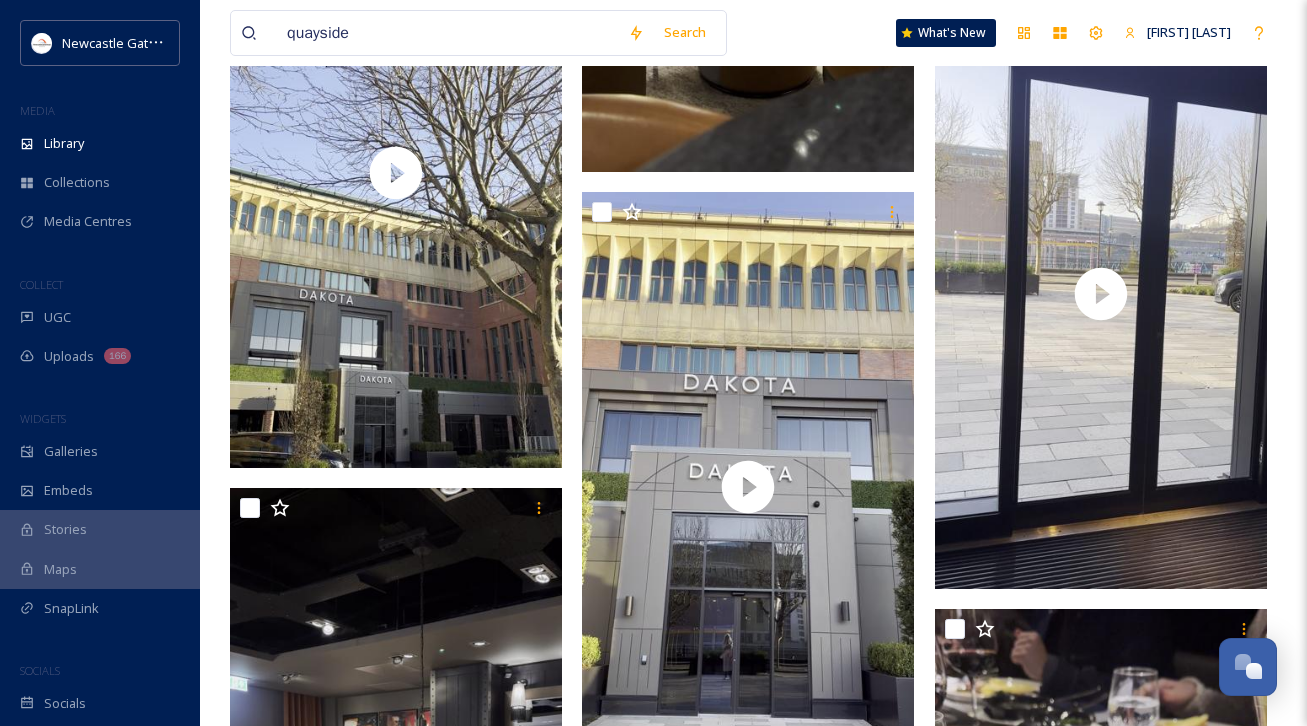 scroll, scrollTop: 3440, scrollLeft: 0, axis: vertical 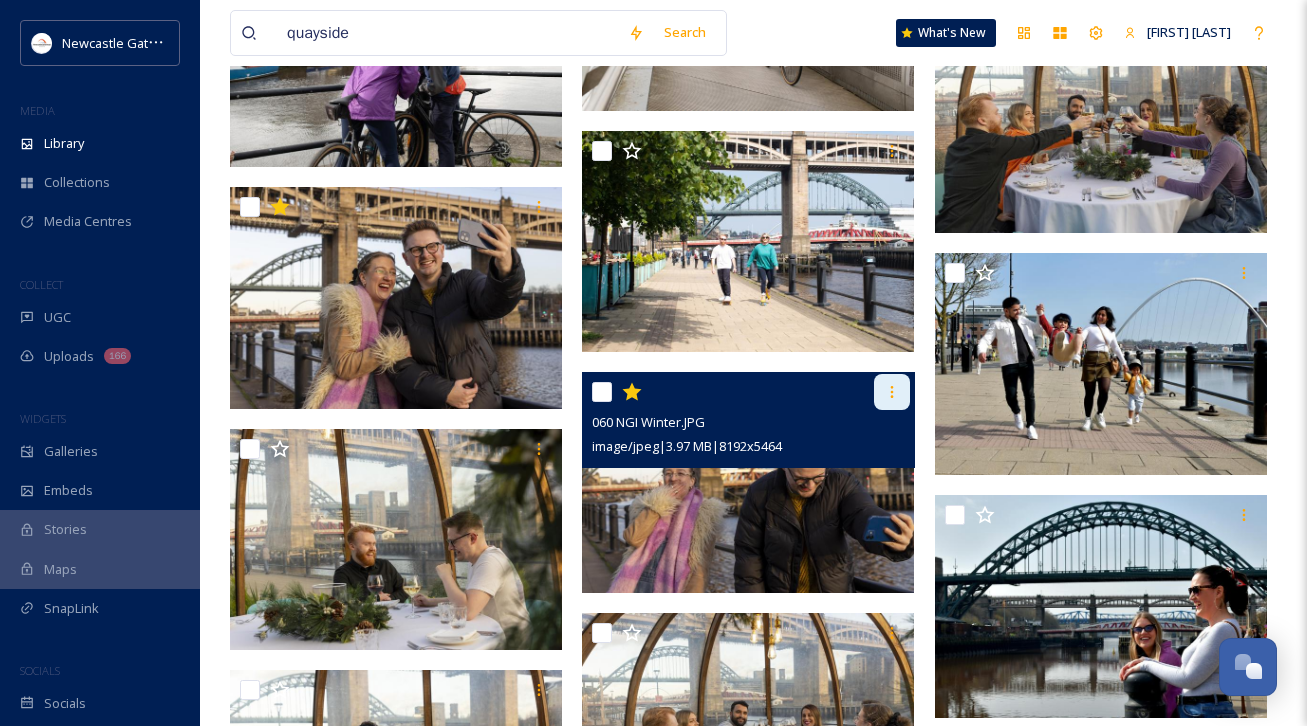 click 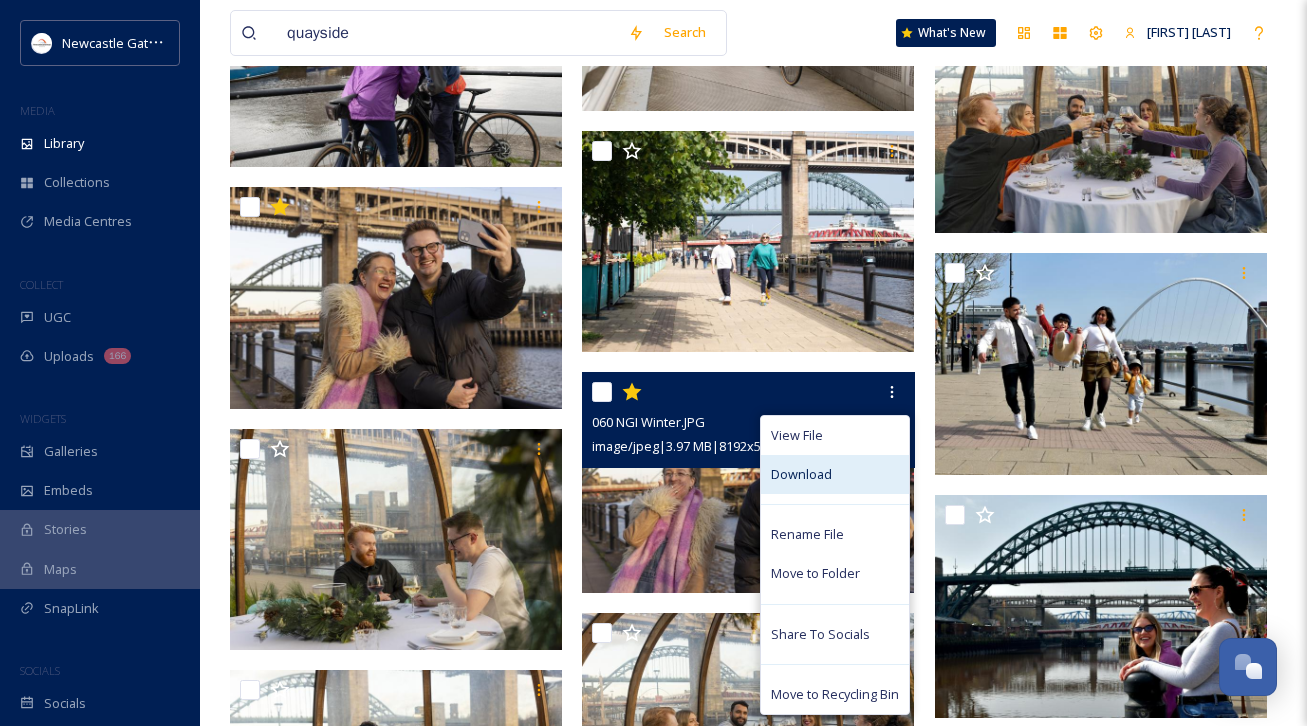 click on "Download" at bounding box center (835, 474) 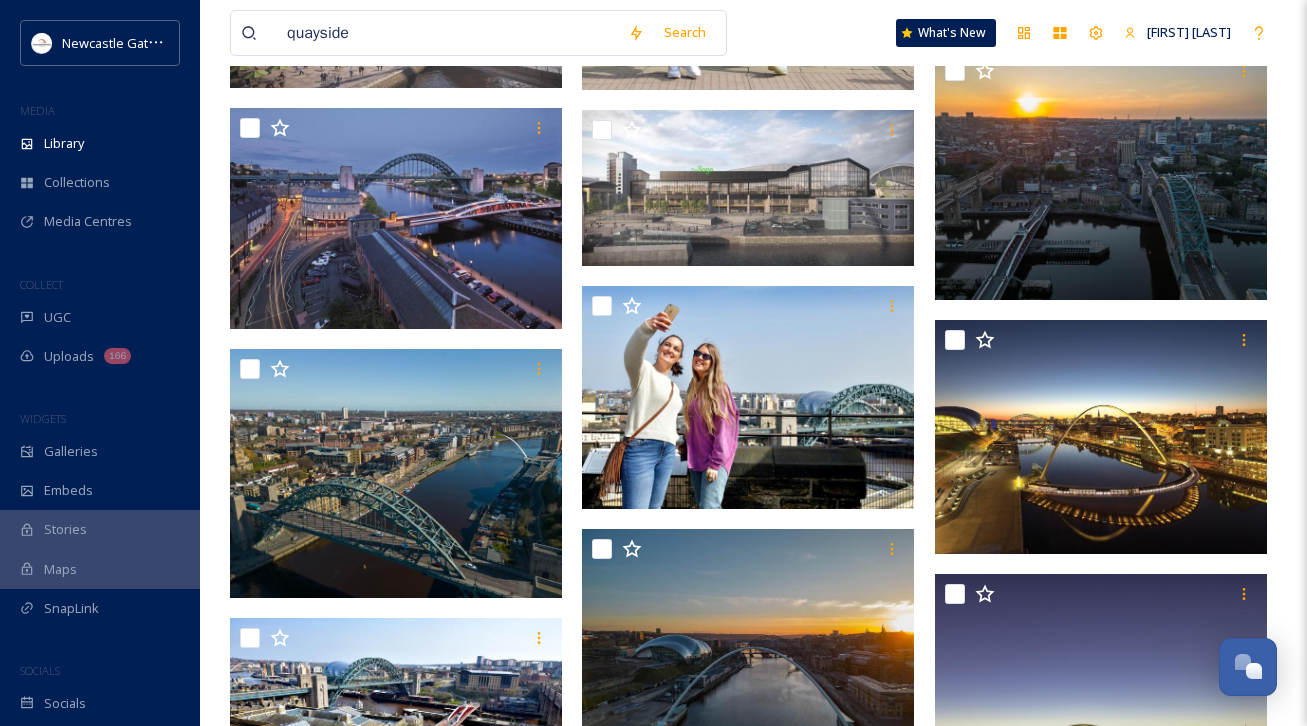scroll, scrollTop: 17099, scrollLeft: 0, axis: vertical 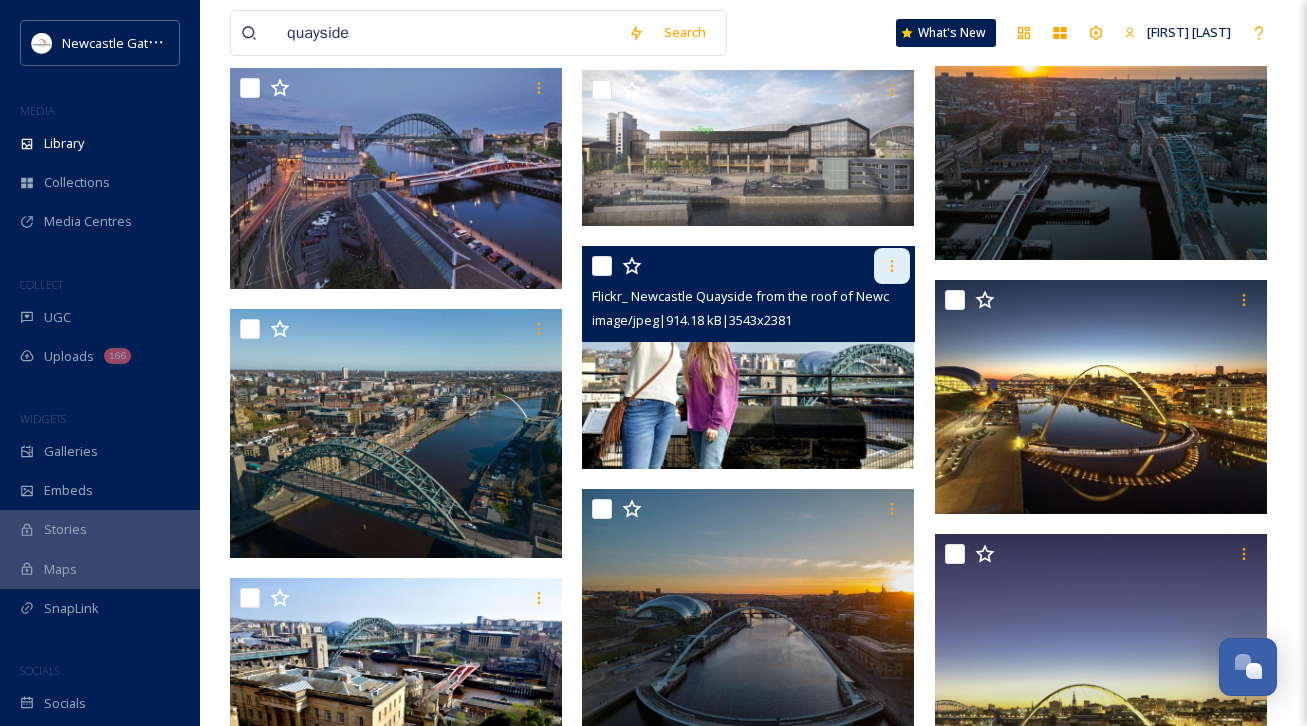 click 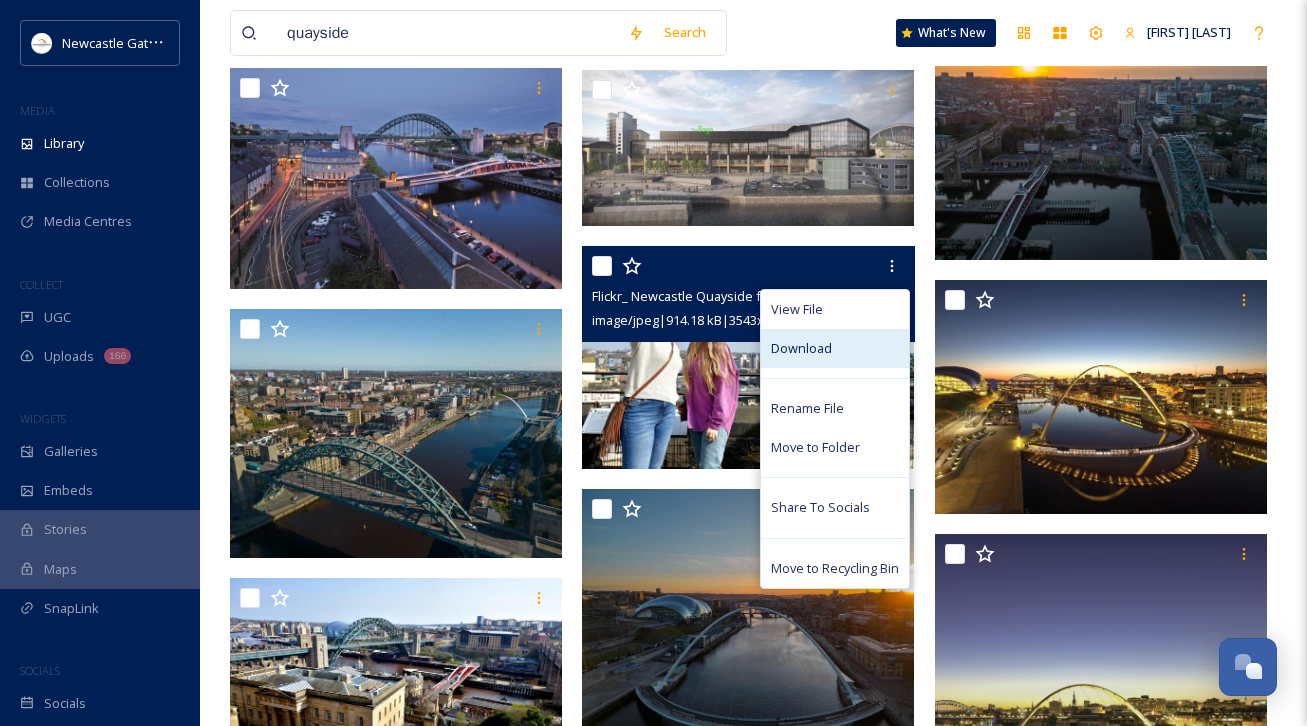 click on "Download" at bounding box center (835, 348) 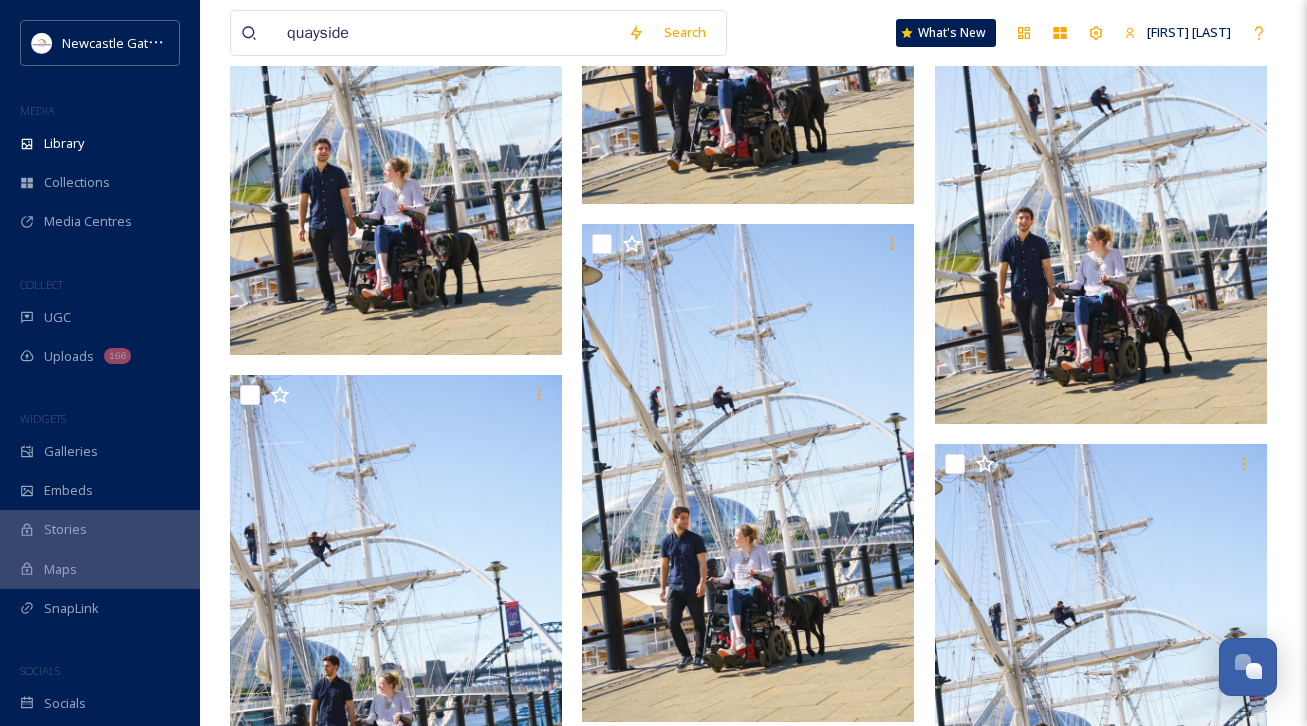 scroll, scrollTop: 34859, scrollLeft: 0, axis: vertical 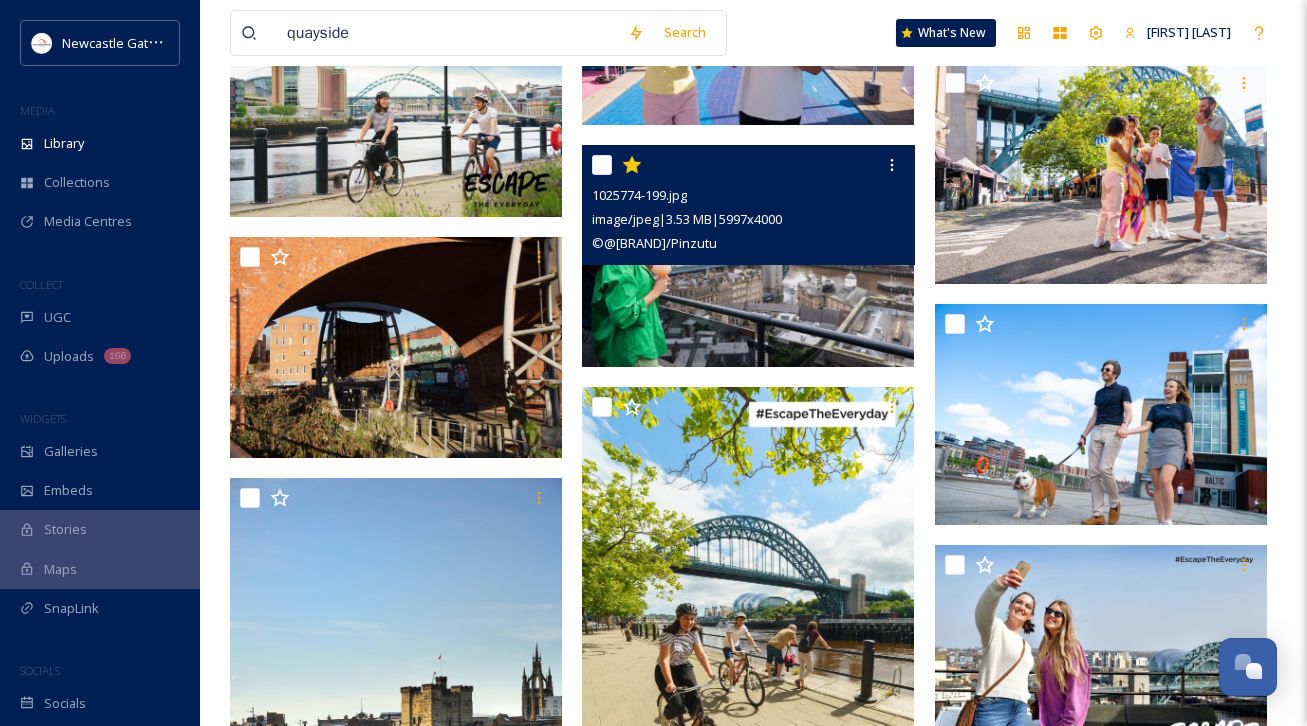 click at bounding box center [748, 255] 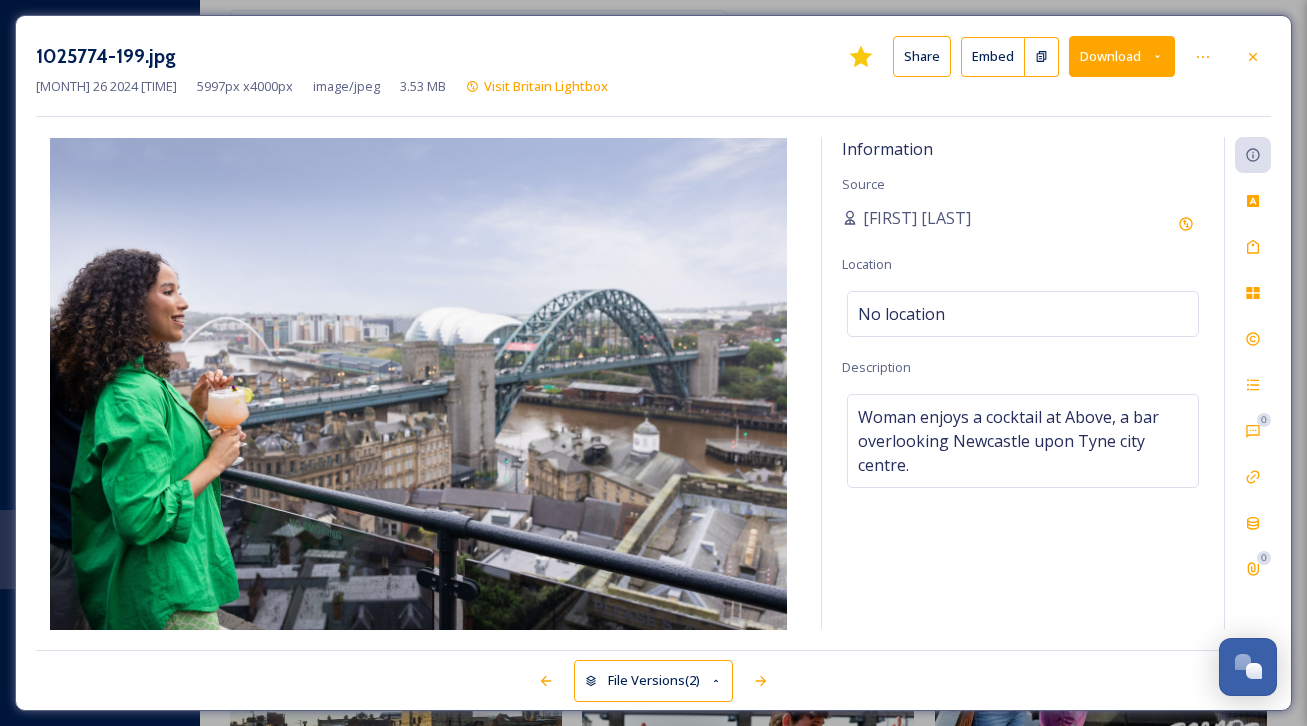 click on "Download" at bounding box center (1122, 56) 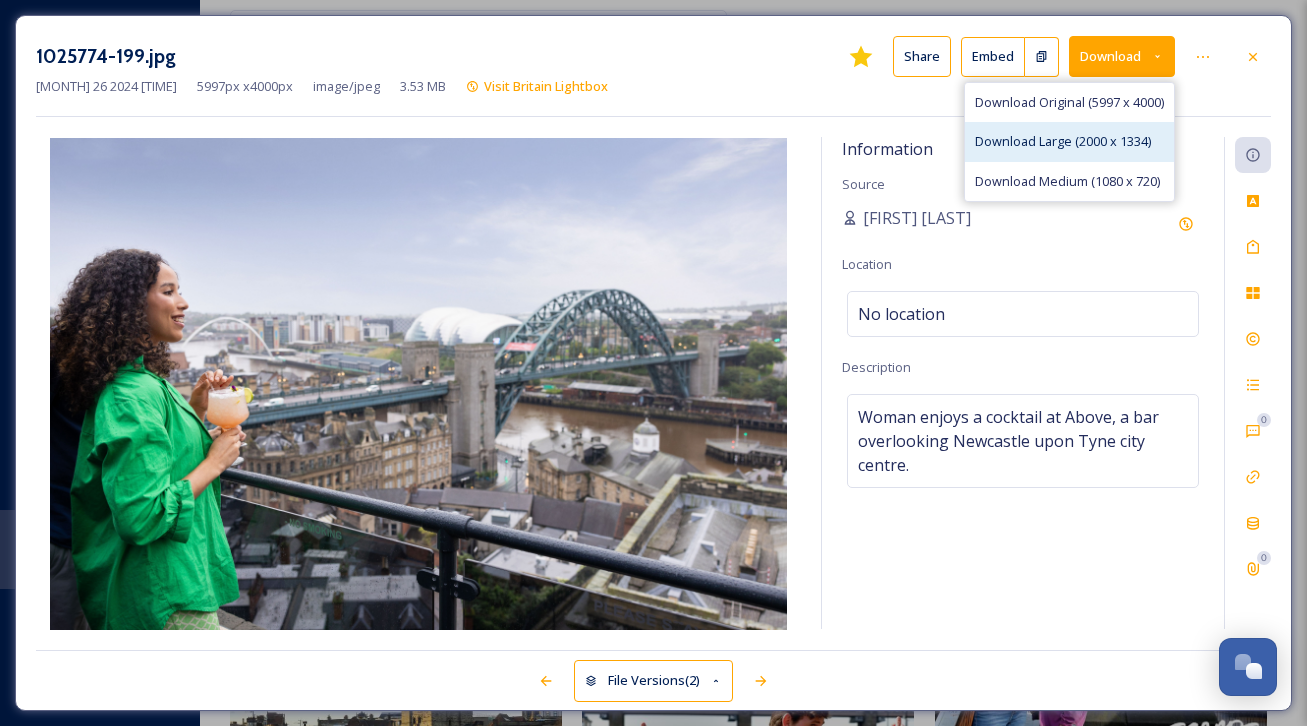 click on "Download Large (2000 x 1334)" at bounding box center (1063, 141) 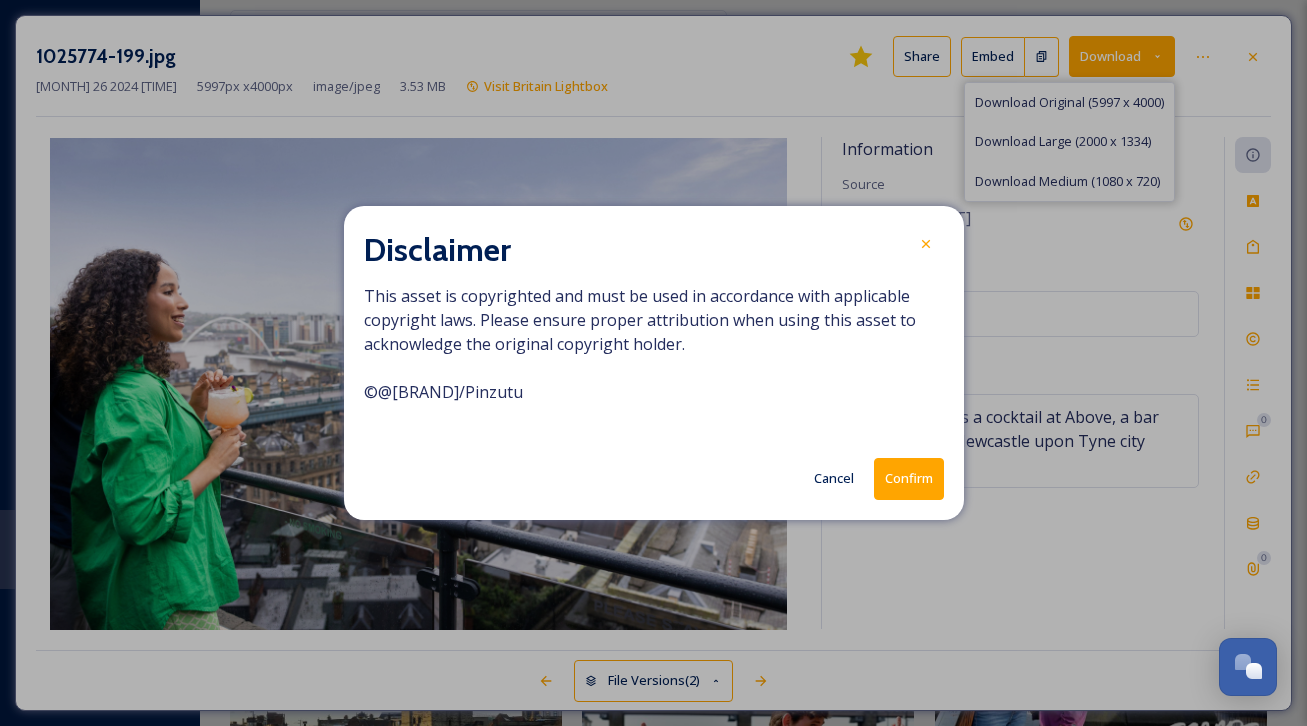 click on "Confirm" at bounding box center (909, 478) 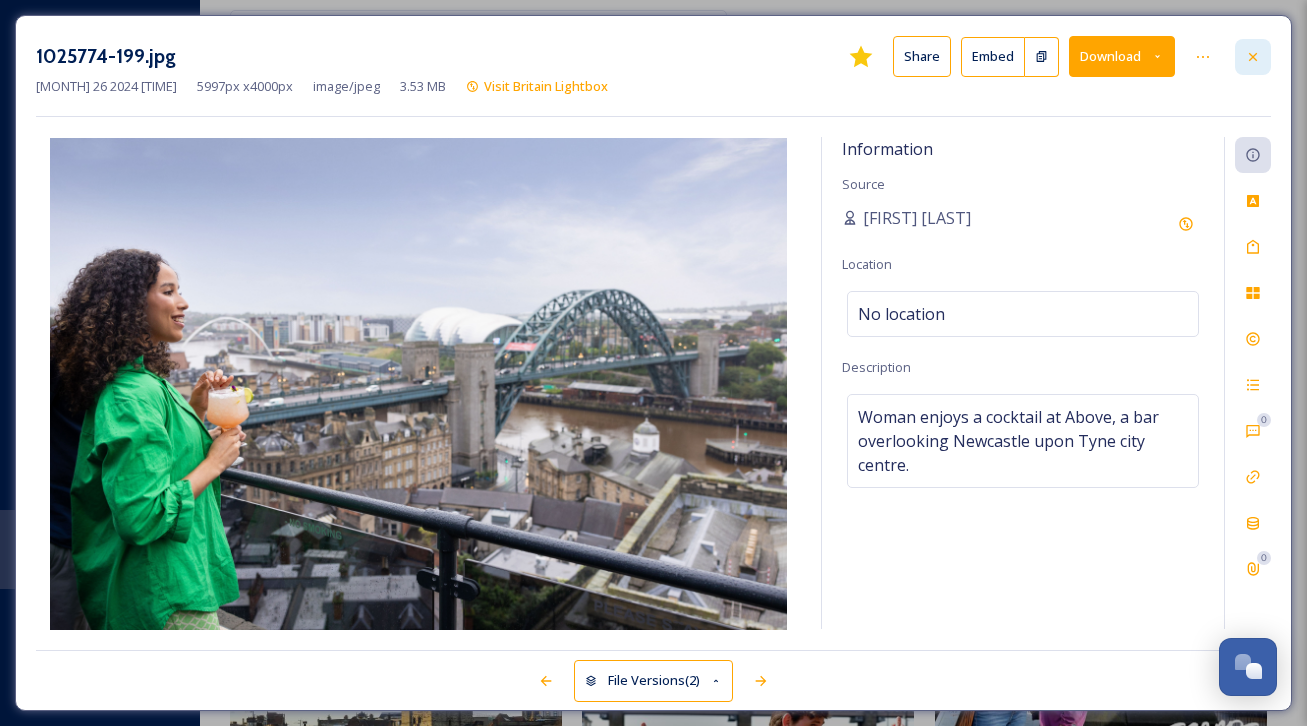click at bounding box center (1253, 57) 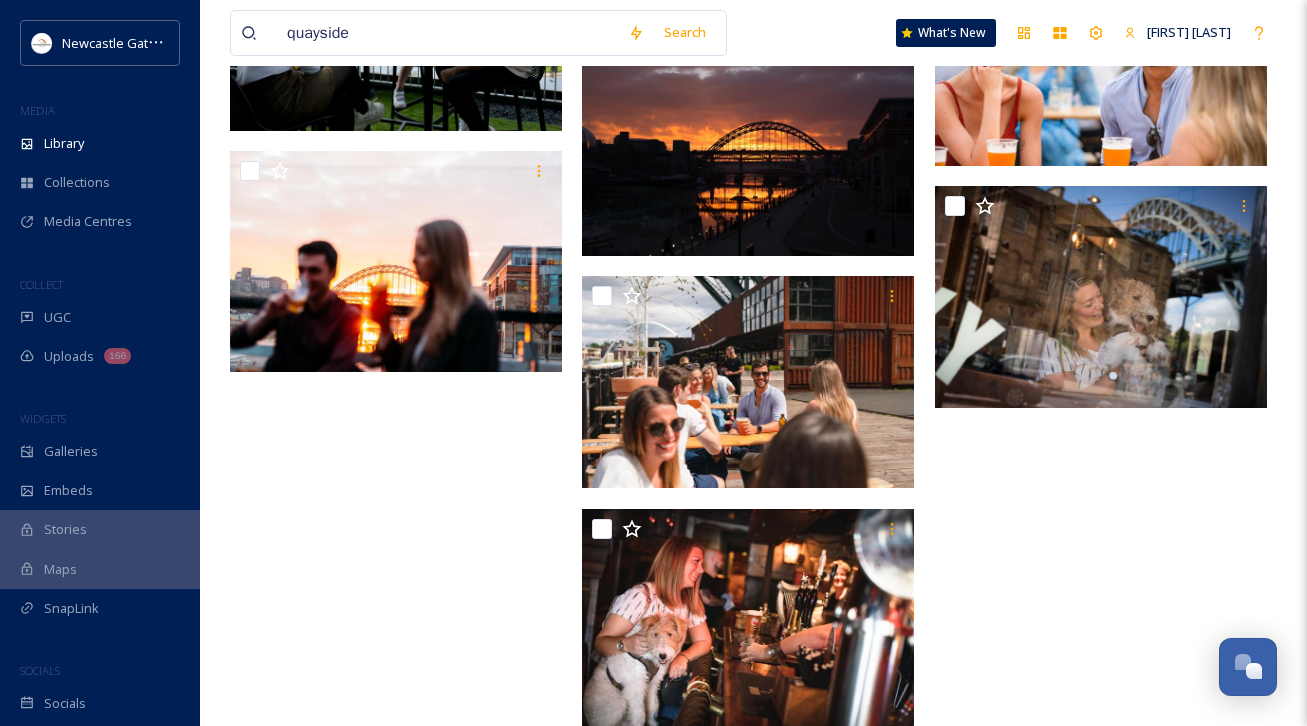 scroll, scrollTop: 44604, scrollLeft: 0, axis: vertical 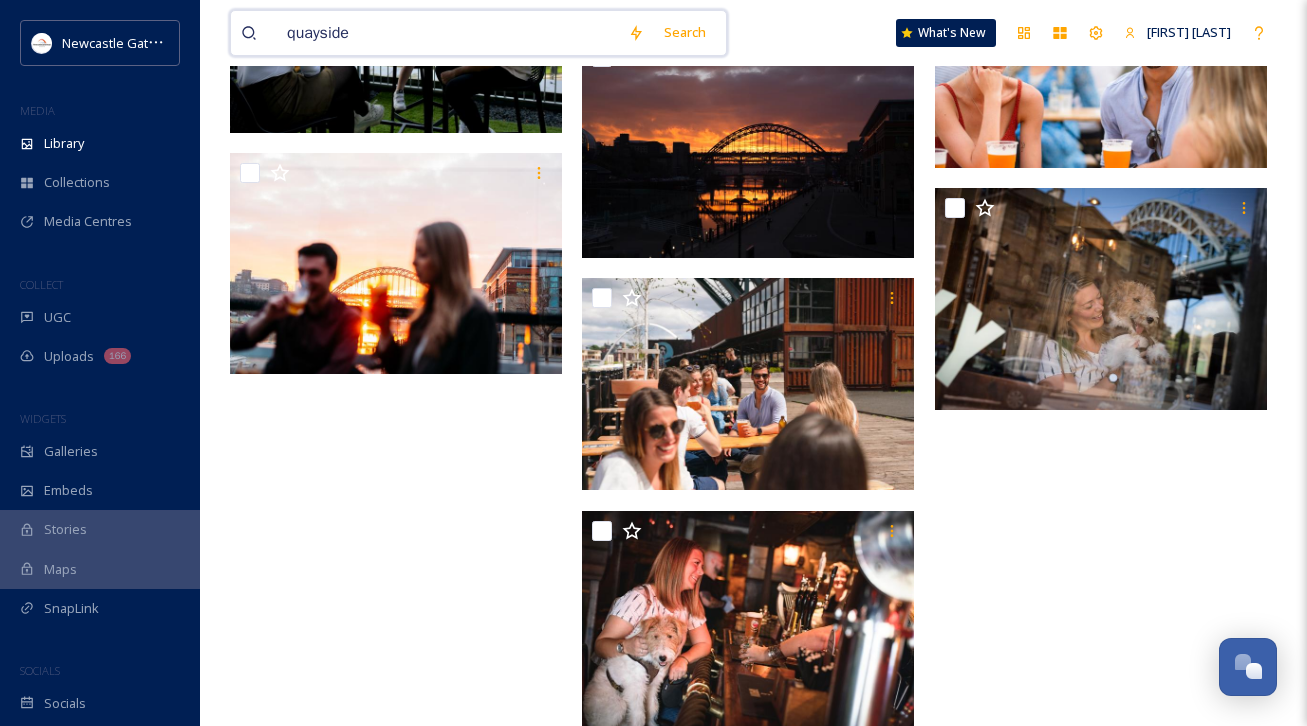 drag, startPoint x: 393, startPoint y: 26, endPoint x: 191, endPoint y: 26, distance: 202 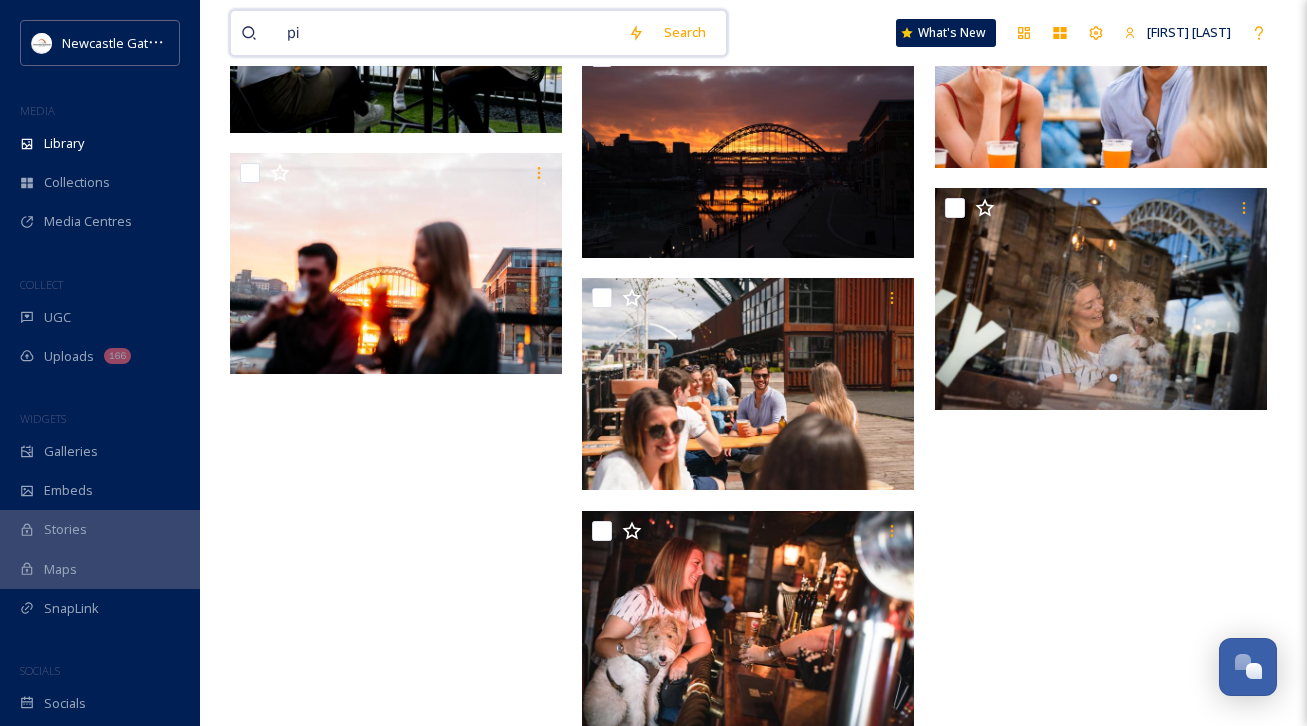 type on "p" 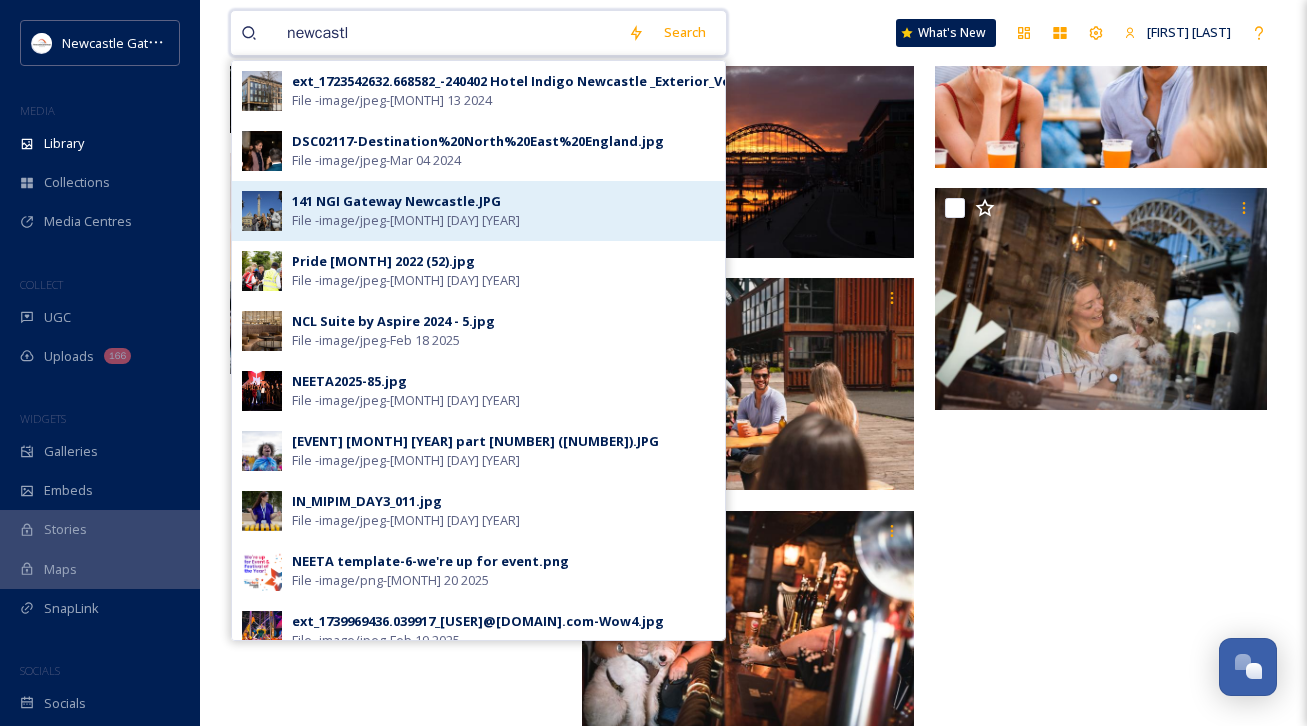 type on "newcastle" 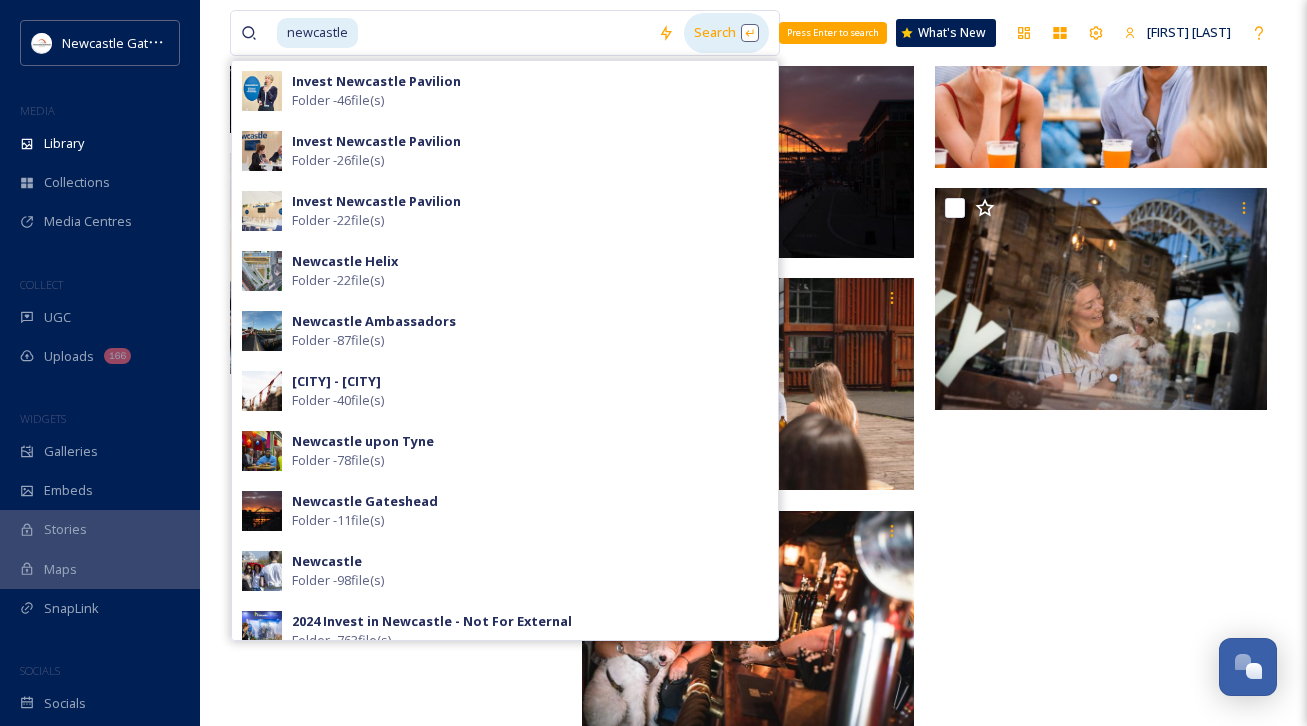 click on "Search Press Enter to search" at bounding box center [726, 32] 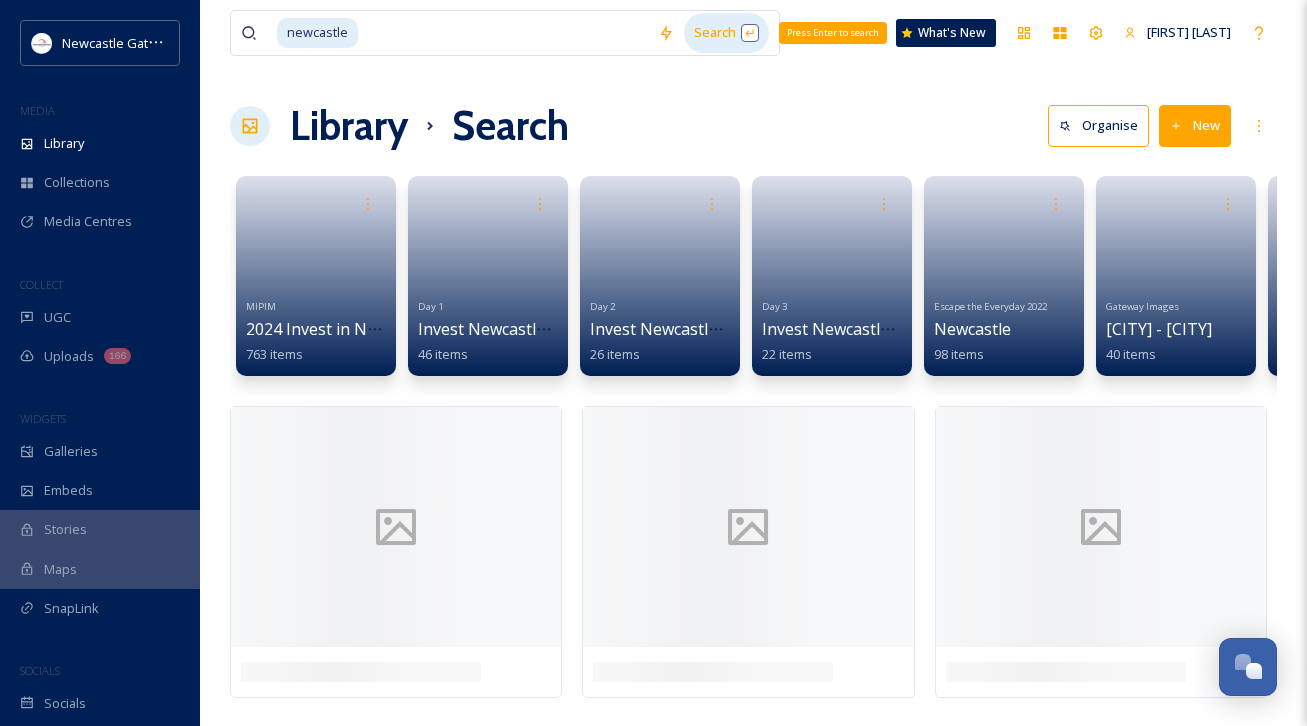 scroll, scrollTop: 0, scrollLeft: 0, axis: both 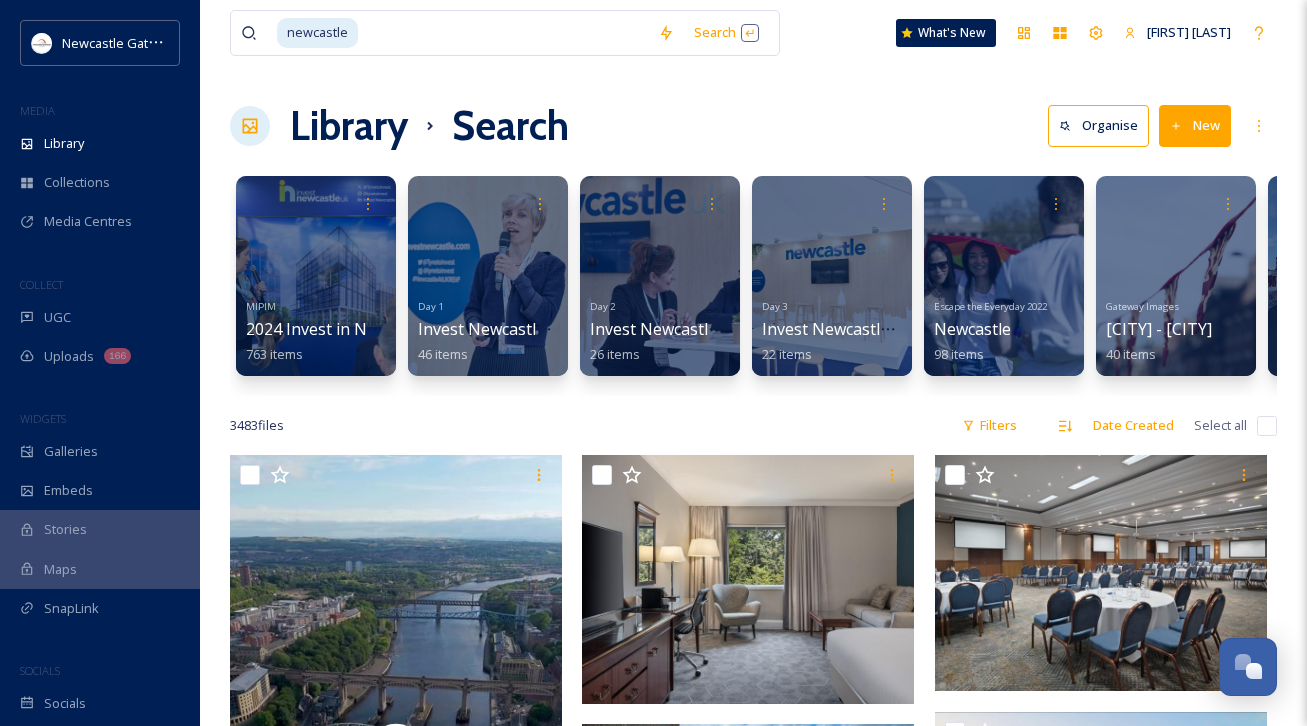 click on "Library Search Organise New" at bounding box center [753, 126] 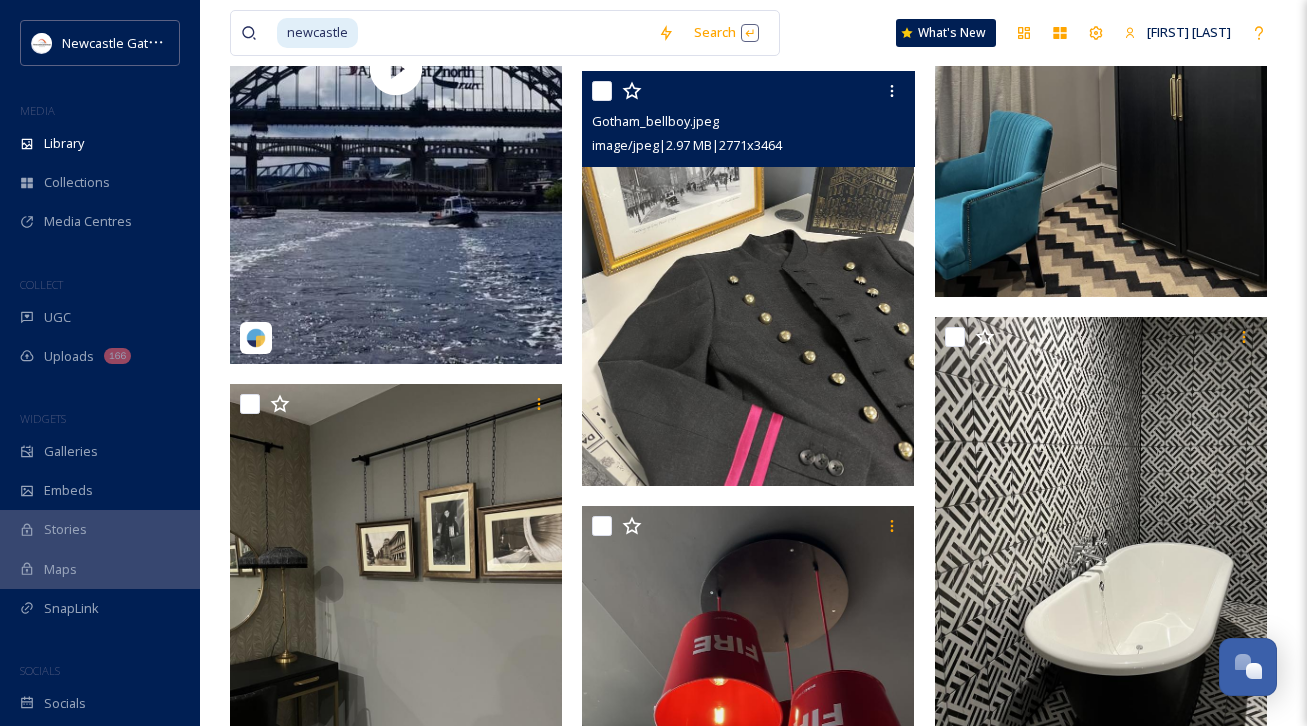 scroll, scrollTop: 1320, scrollLeft: 0, axis: vertical 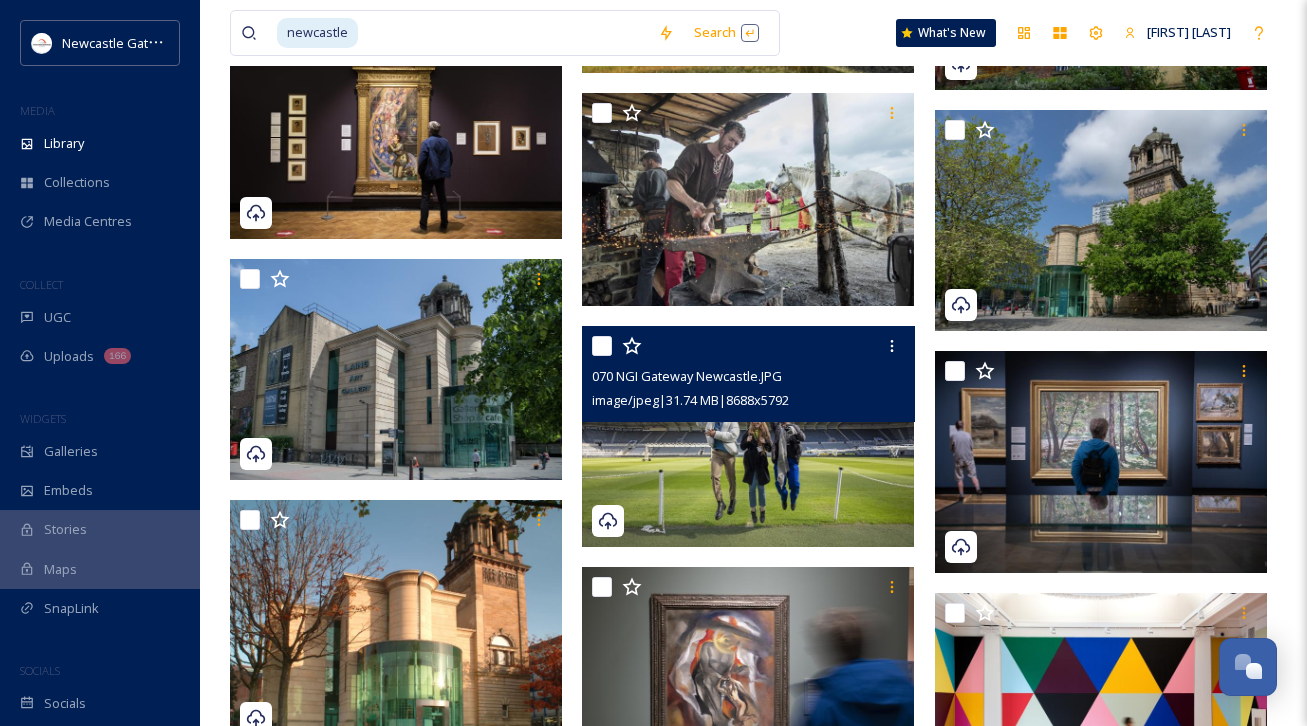 click at bounding box center (748, 436) 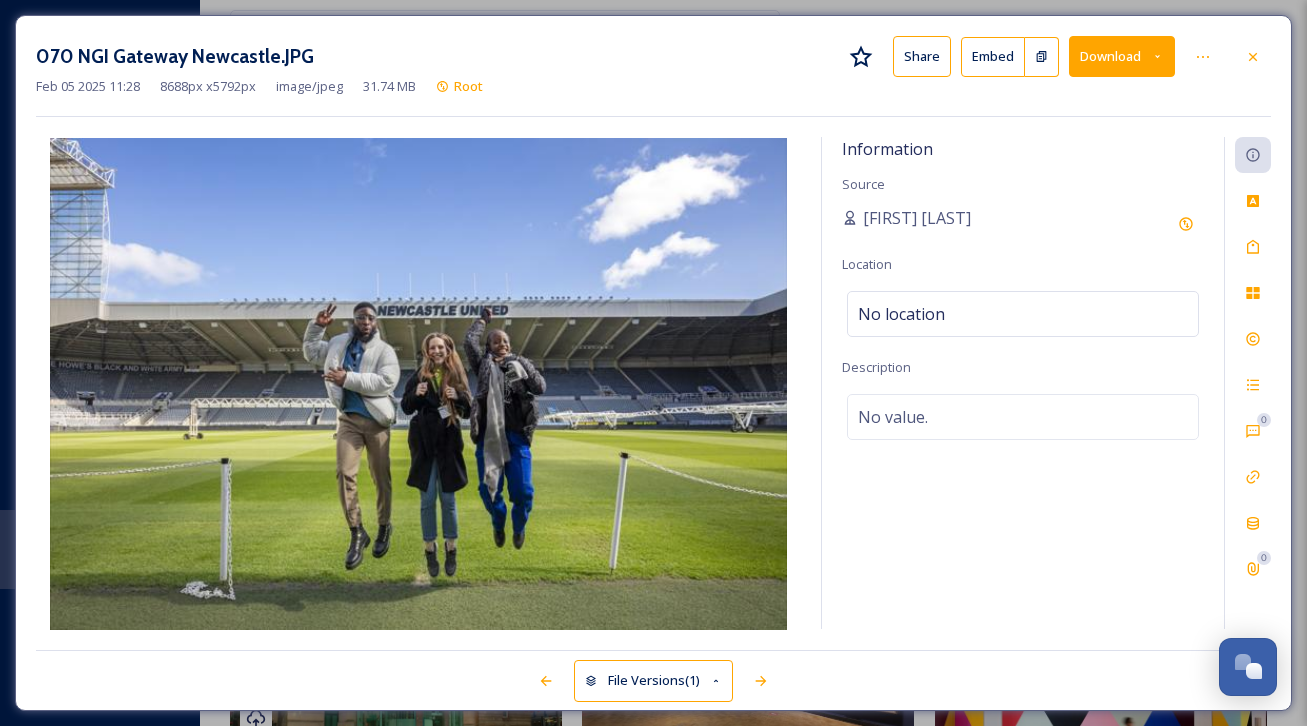 click 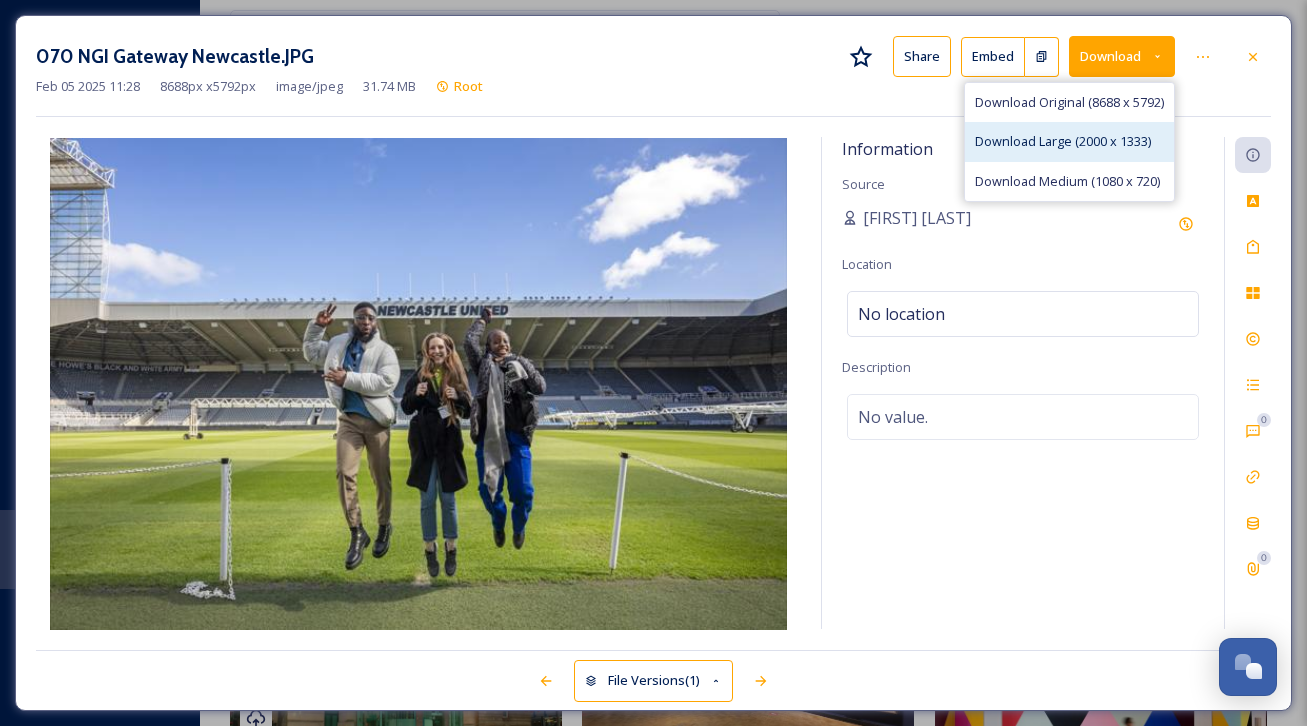 click on "Download Large (2000 x 1333)" at bounding box center [1063, 141] 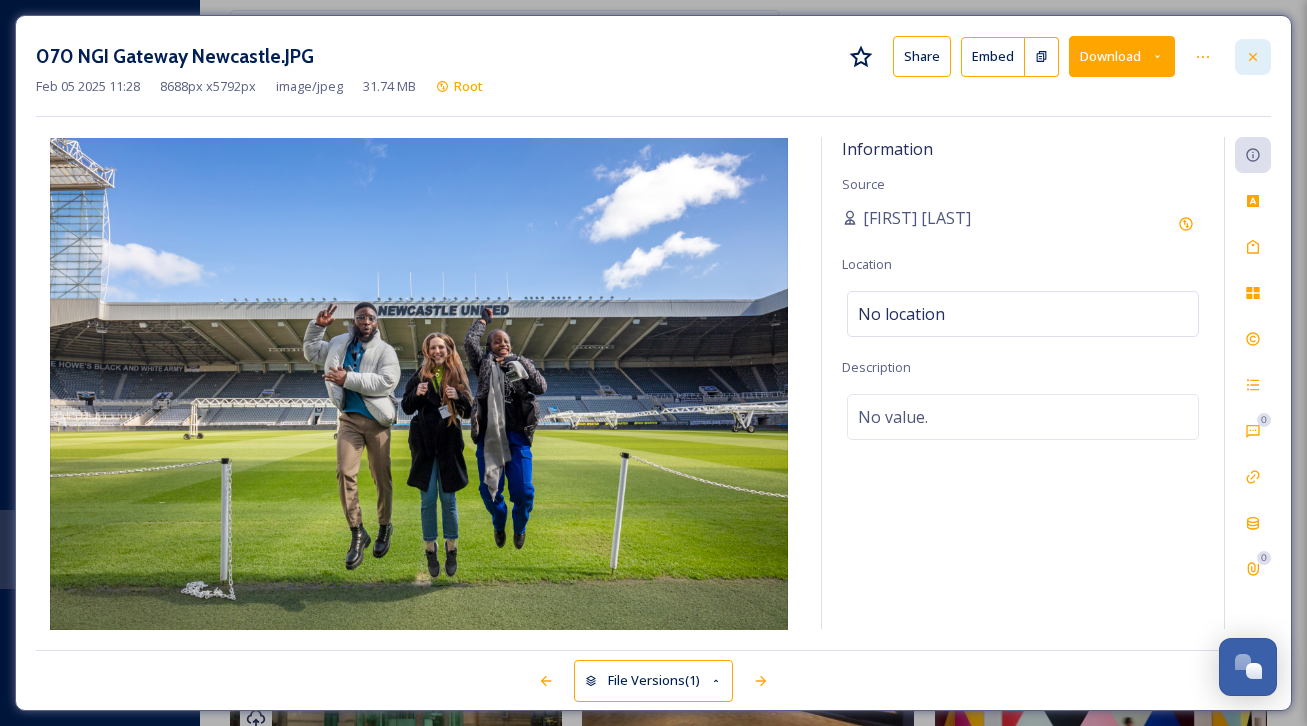 click at bounding box center [1253, 57] 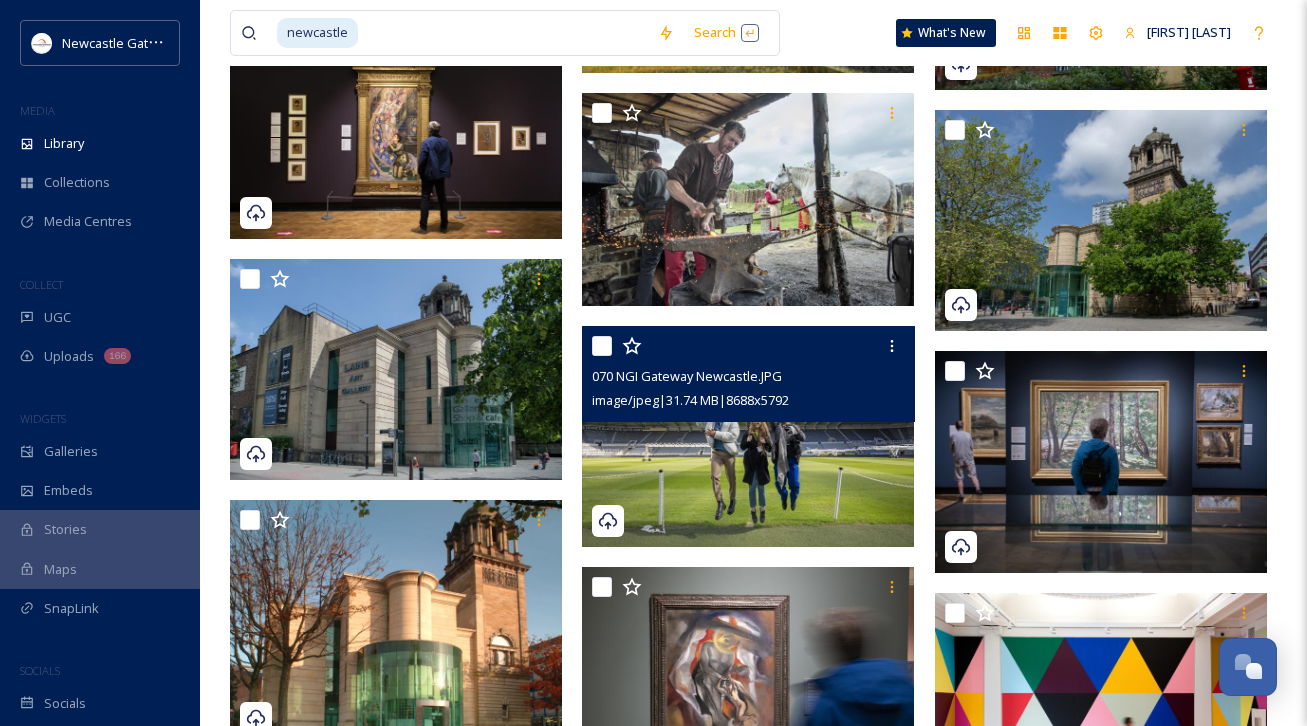 click on "newcastle Search What's New [NAME] Library Search Organise New Your Selections There is nothing here. MIPIM 2024 Invest in Newcastle - Not For External 763   items Day 1 Invest Newcastle Pavilion 46   items Day 2 Invest Newcastle Pavilion 26   items Day 3 Invest Newcastle Pavilion 22   items Escape the Everyday 2022 Newcastle 98   items Gateway Images Newcastle - Jesmond 40   items Newcastle Ambassadors 87   items NGI Flickr Migration Newcastle Gateshead 11   items PLACES Newcastle Helix 22   items NGI Flickr Migration Newcastle Pride 2022 373   items Gateway Images Newcastle upon Tyne 78   items VB Regional Photography 2024 Newcastle/Gateshead 50   items NewcastleGateshead.com 60   items 3483  file s Filters Date Created Select all No preview available for file of  application/octet-stream . 070 NGI Gateway Newcastle.JPG image/jpeg  |  31.74 MB  |  8688  x  5792" at bounding box center (753, -12549) 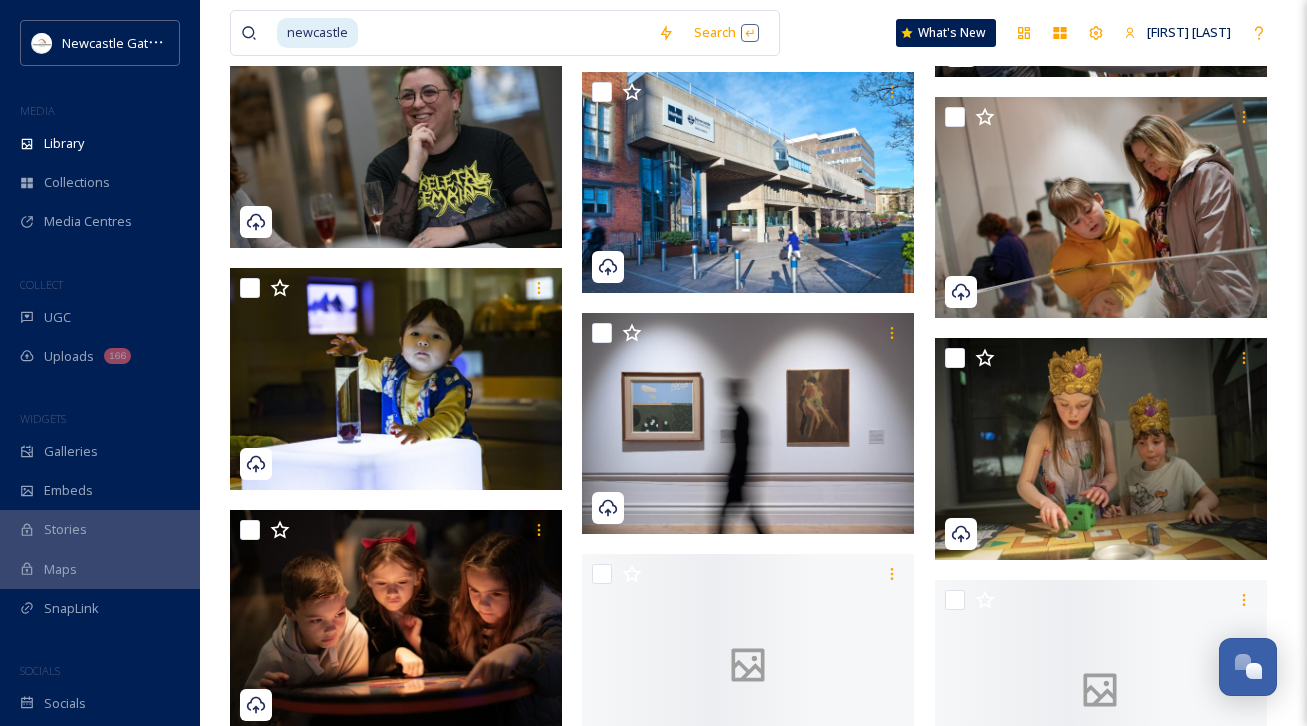 scroll, scrollTop: 48876, scrollLeft: 0, axis: vertical 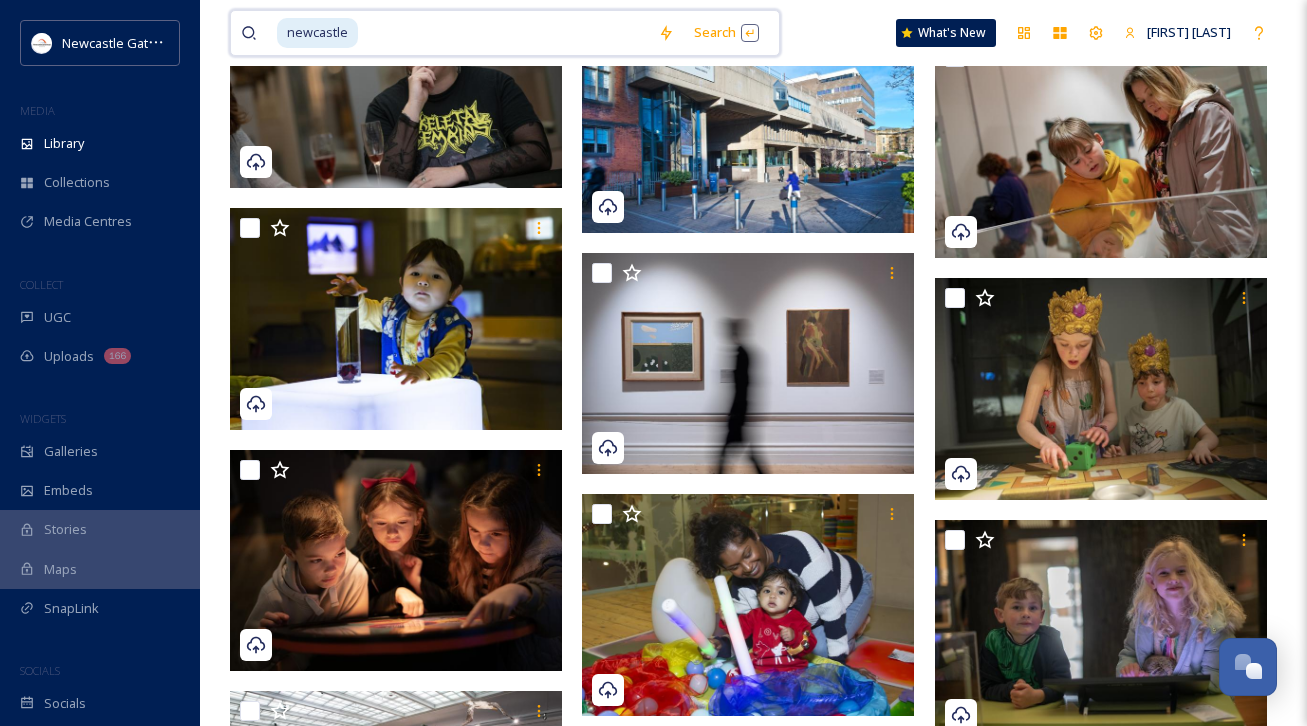 drag, startPoint x: 467, startPoint y: 31, endPoint x: 238, endPoint y: 29, distance: 229.00873 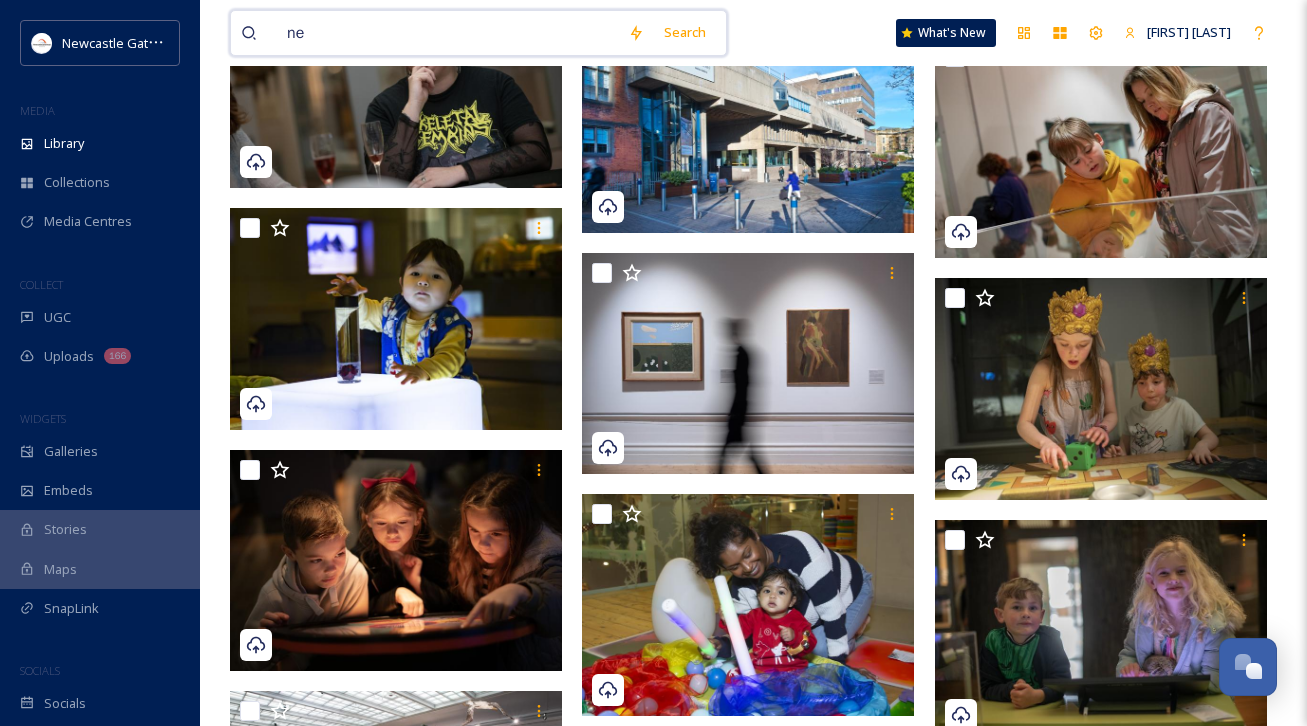 type on "n" 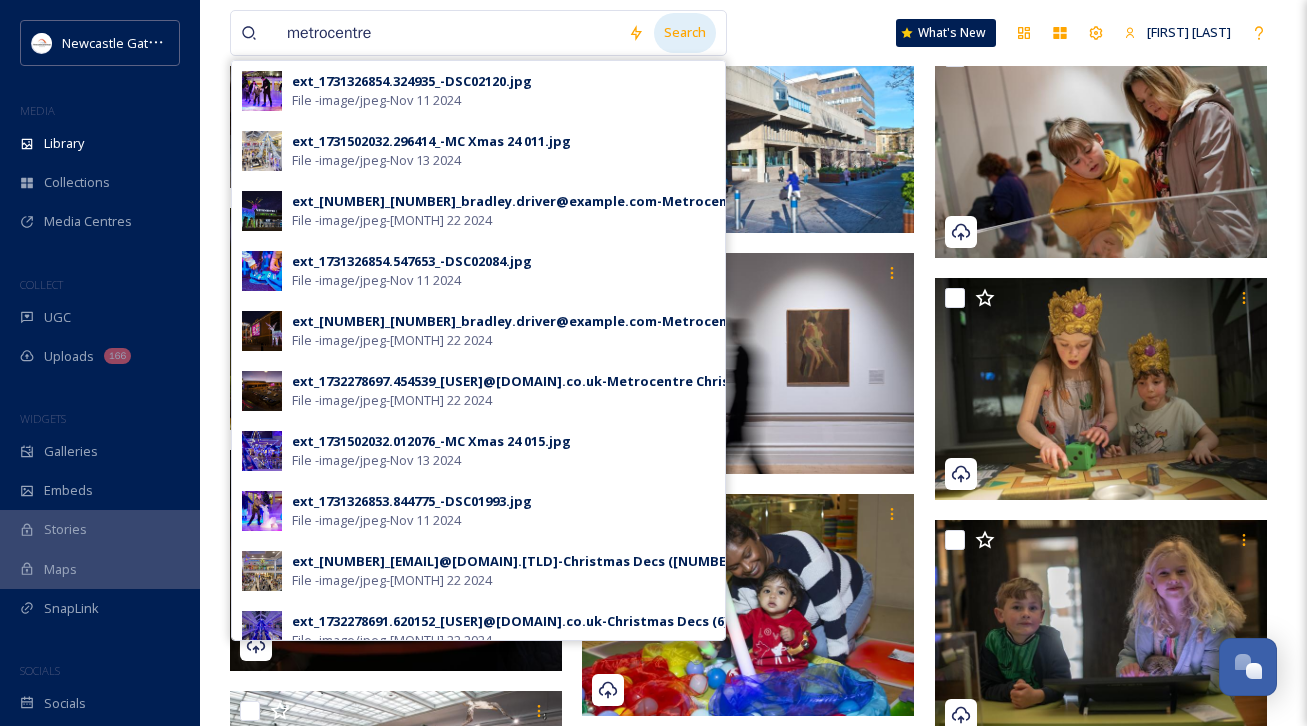 click on "Search" at bounding box center (685, 32) 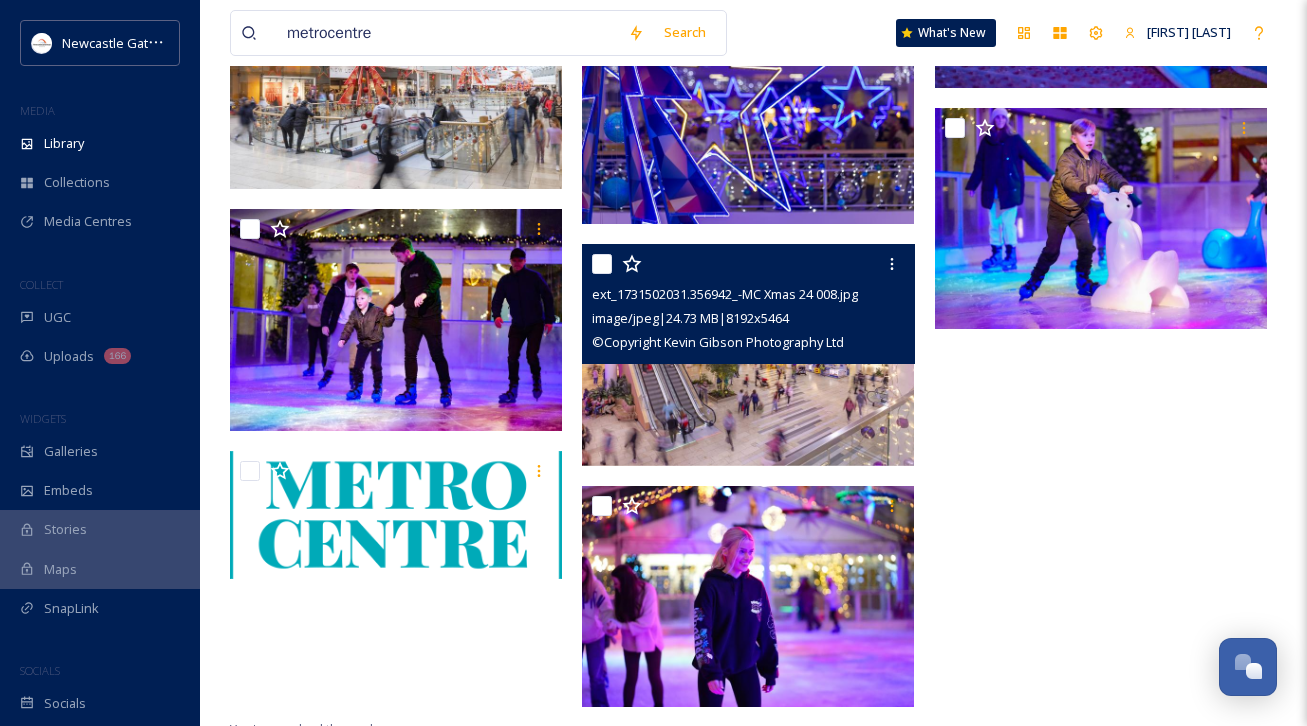 scroll, scrollTop: 2465, scrollLeft: 0, axis: vertical 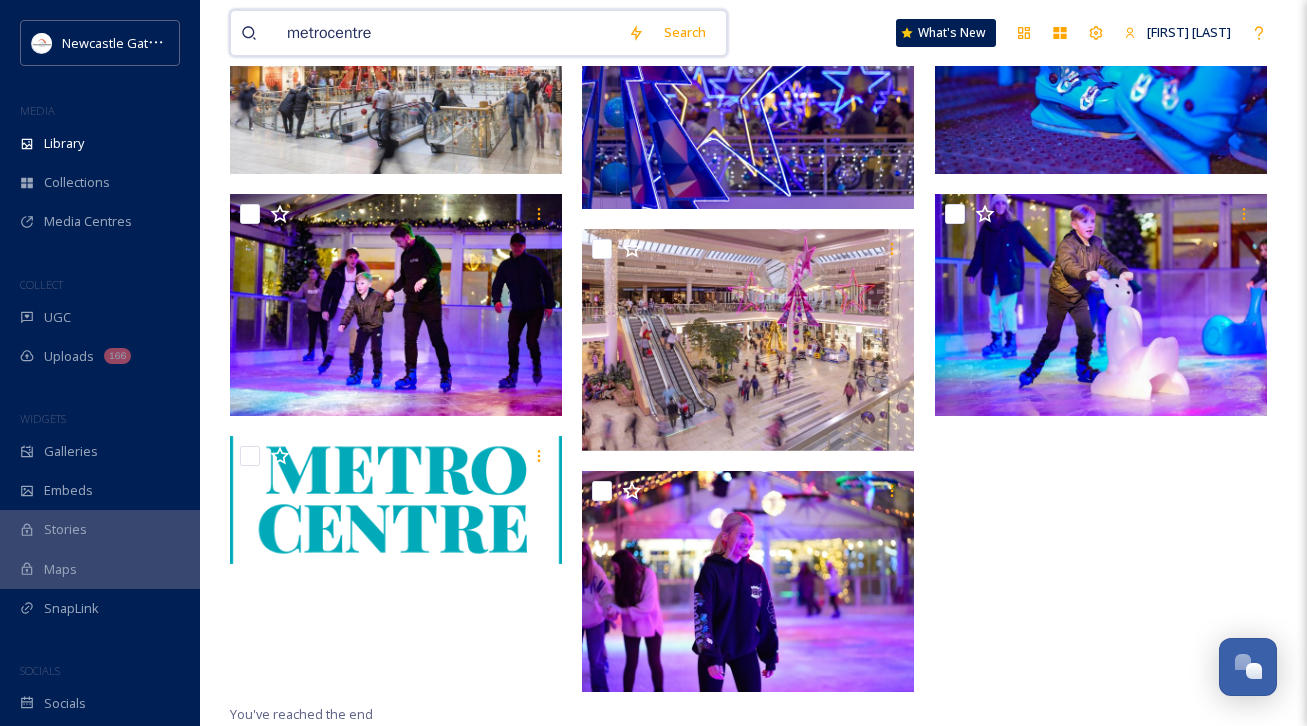 drag, startPoint x: 451, startPoint y: 34, endPoint x: 216, endPoint y: 34, distance: 235 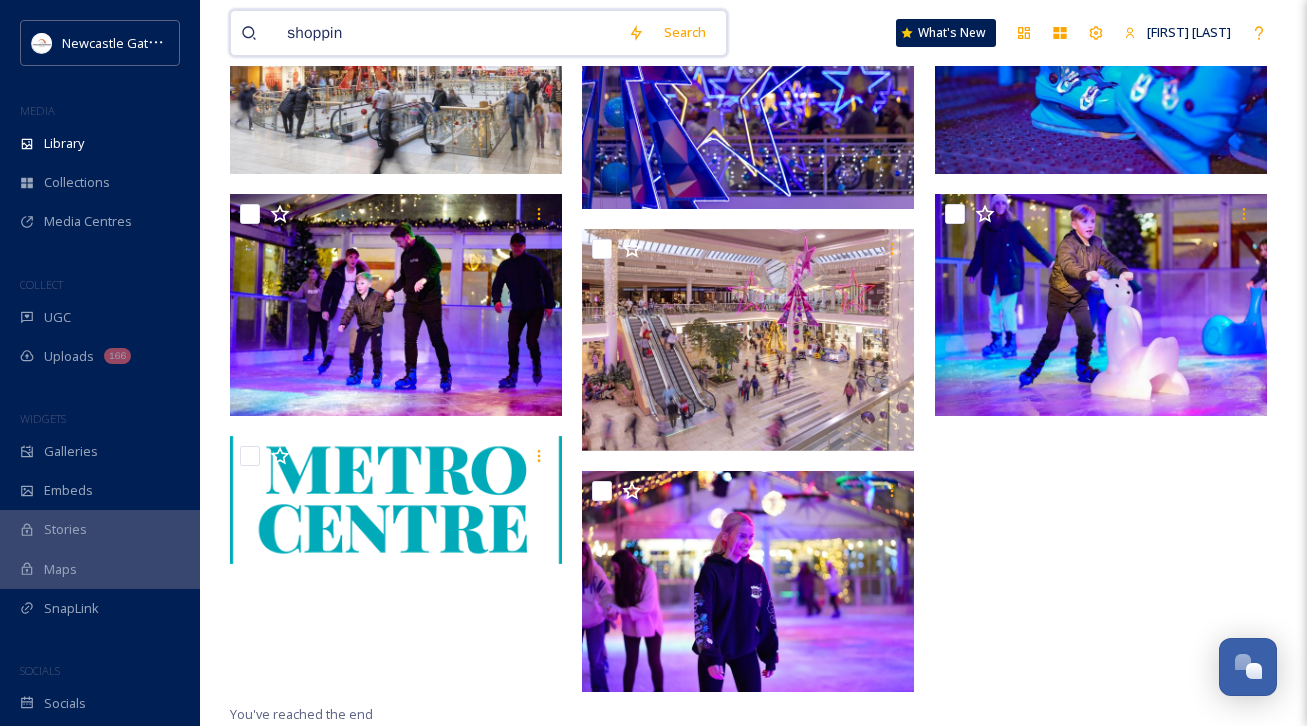 type on "shopping" 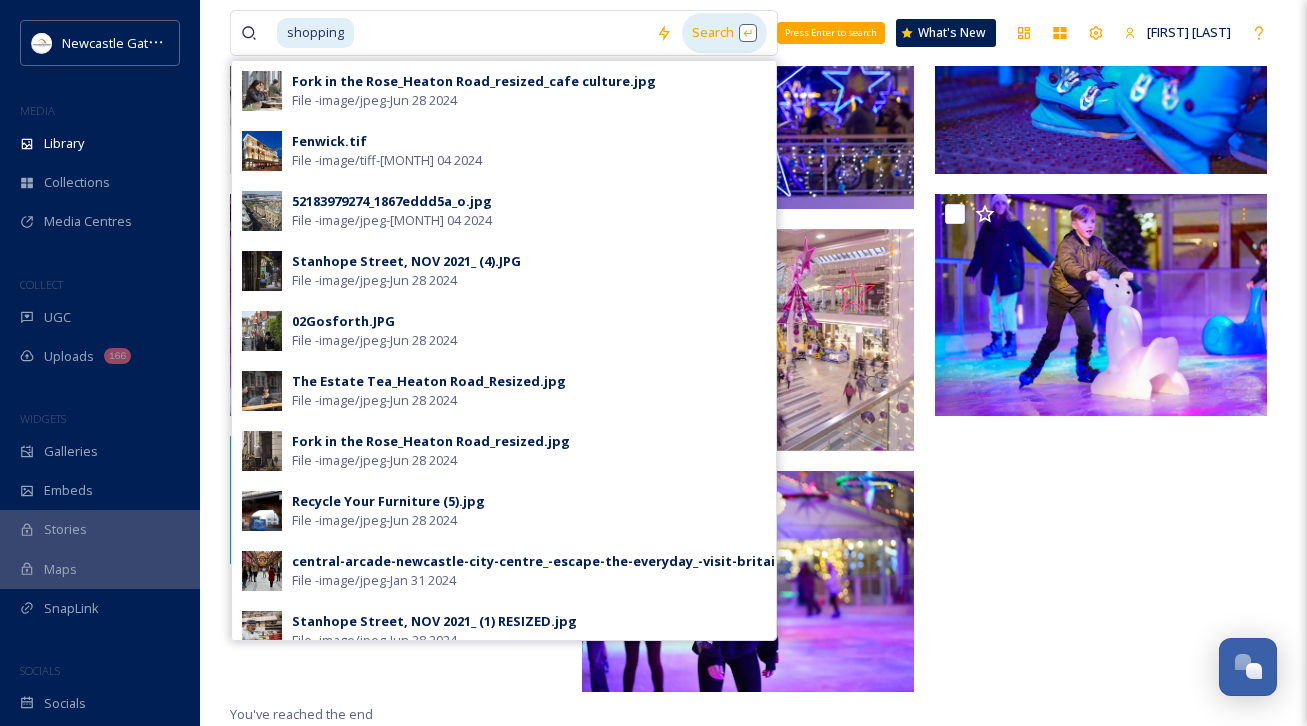 click on "Search Press Enter to search" at bounding box center [724, 32] 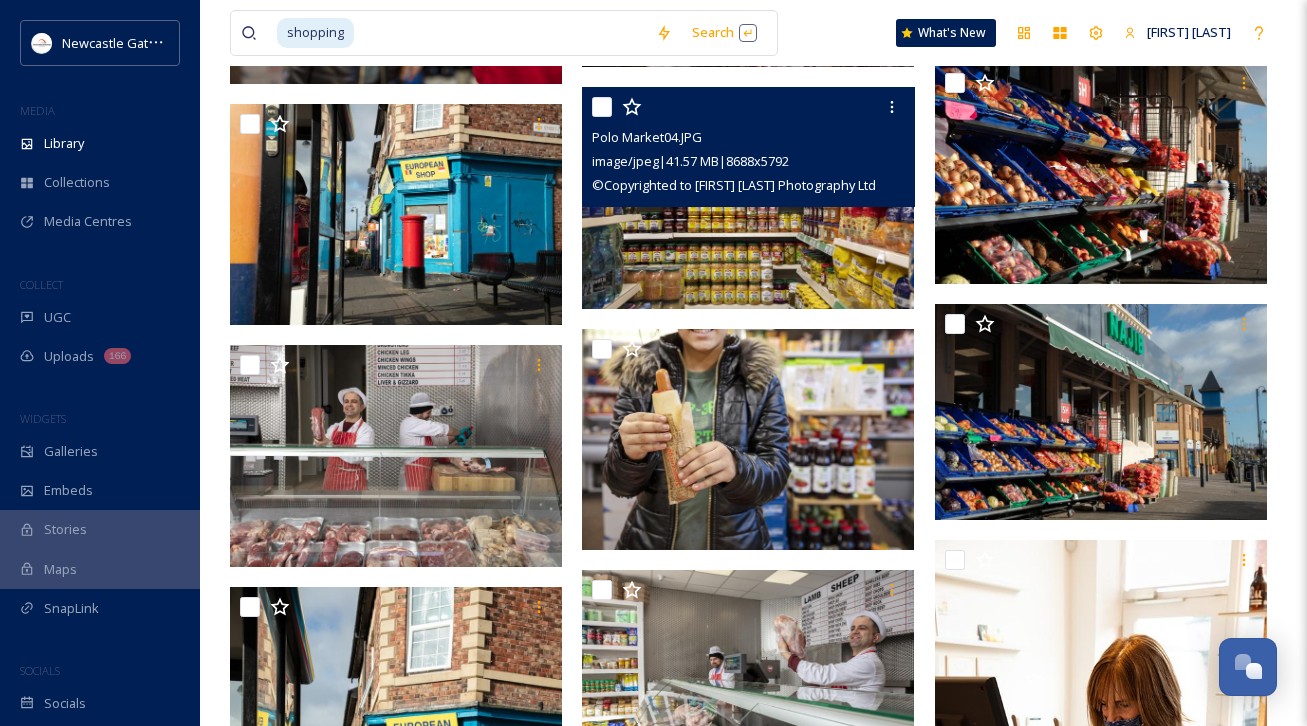 scroll, scrollTop: 9360, scrollLeft: 0, axis: vertical 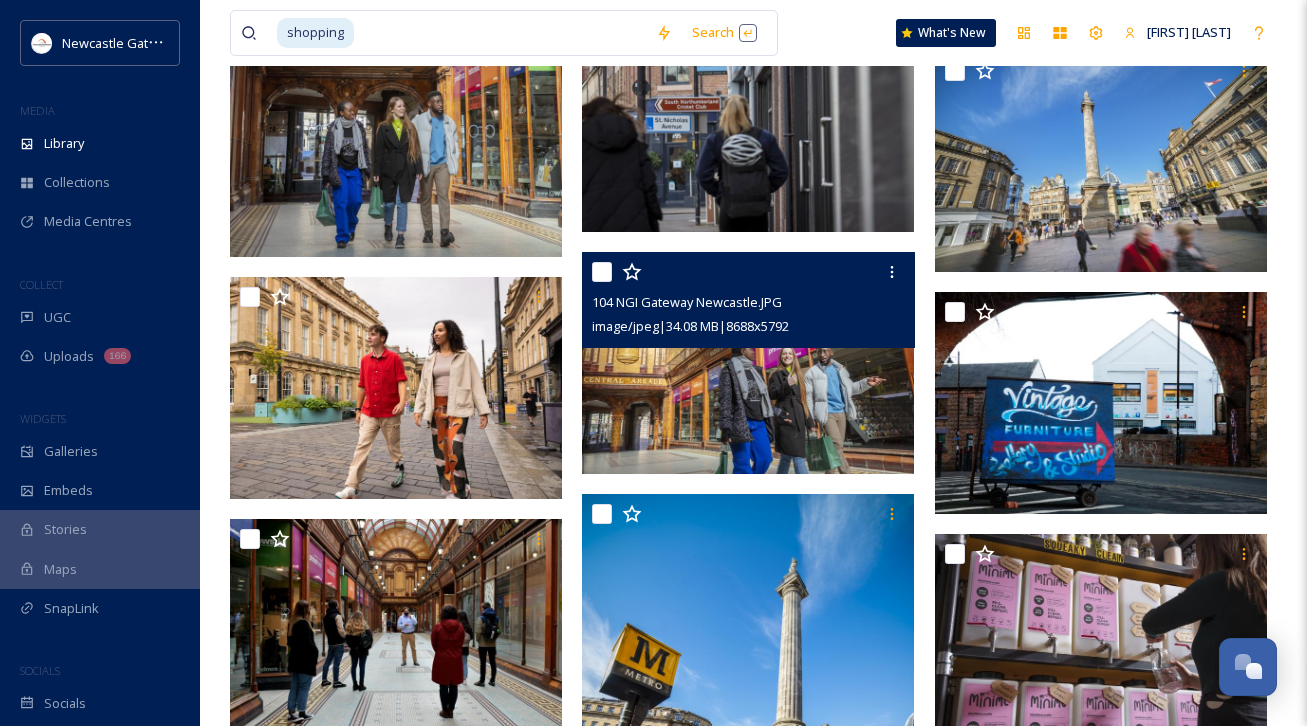 click at bounding box center (748, 362) 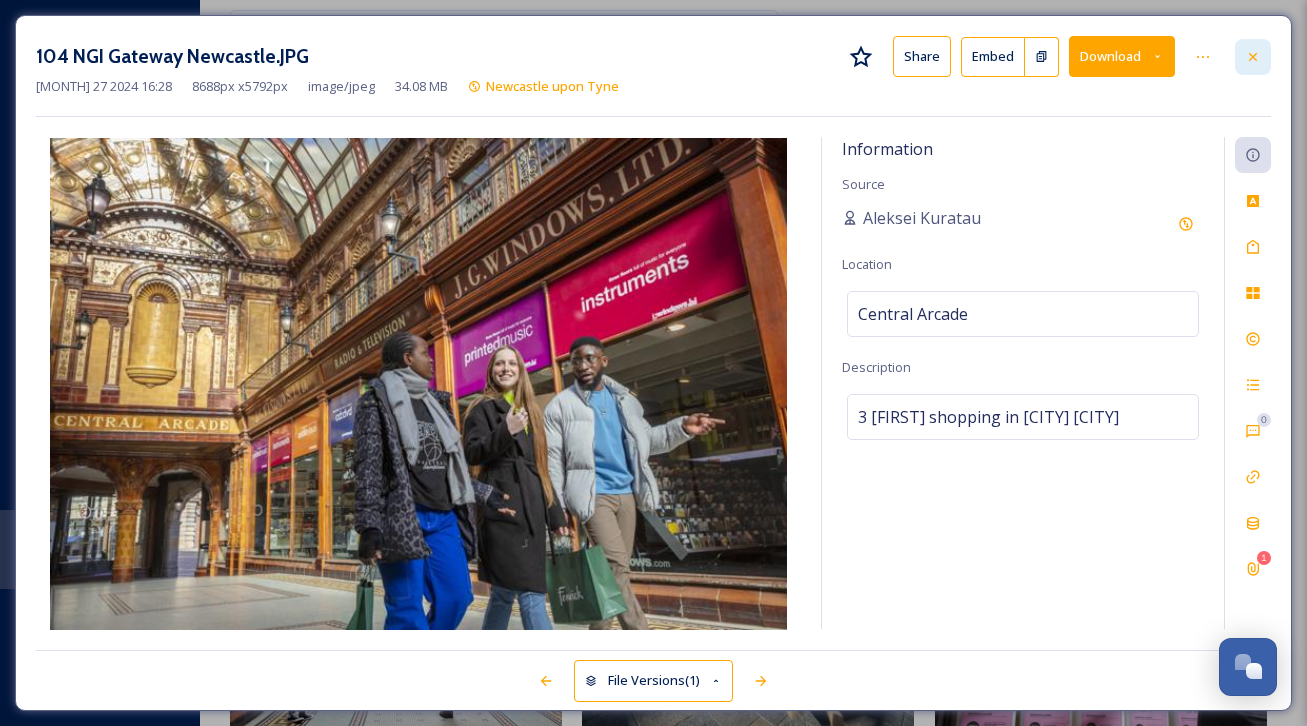 click 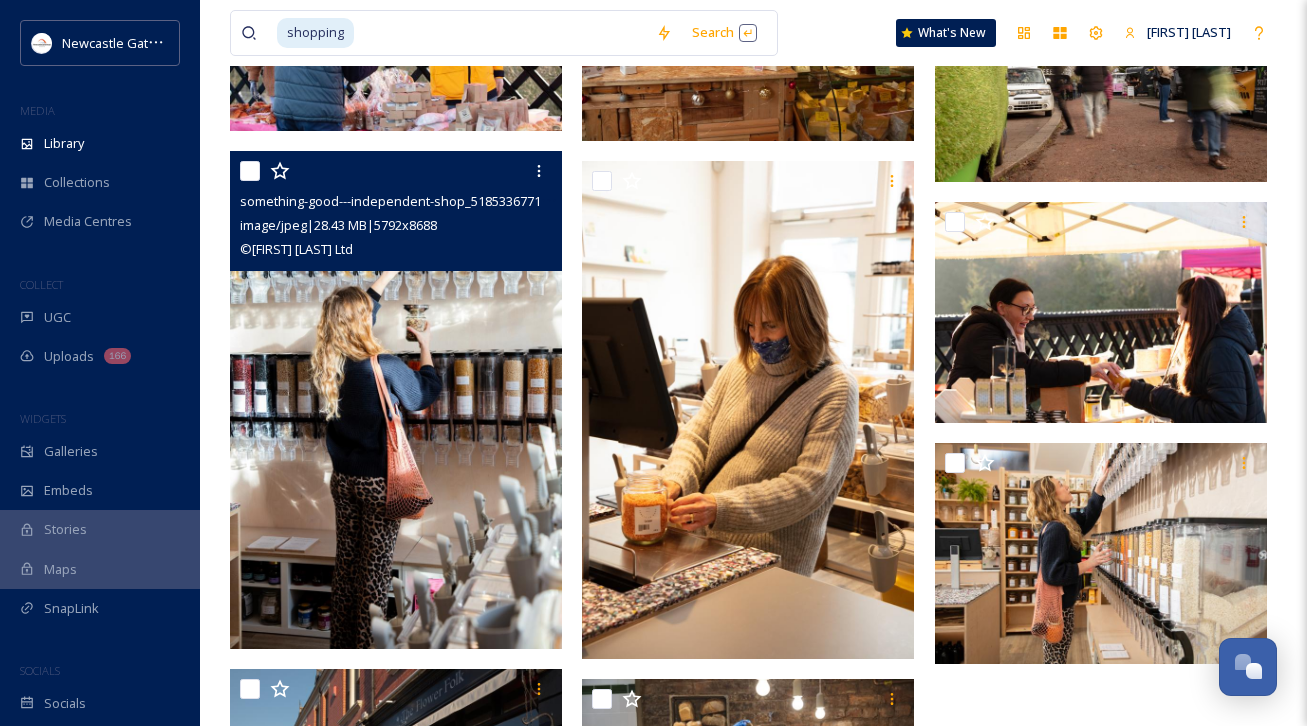 scroll, scrollTop: 14752, scrollLeft: 0, axis: vertical 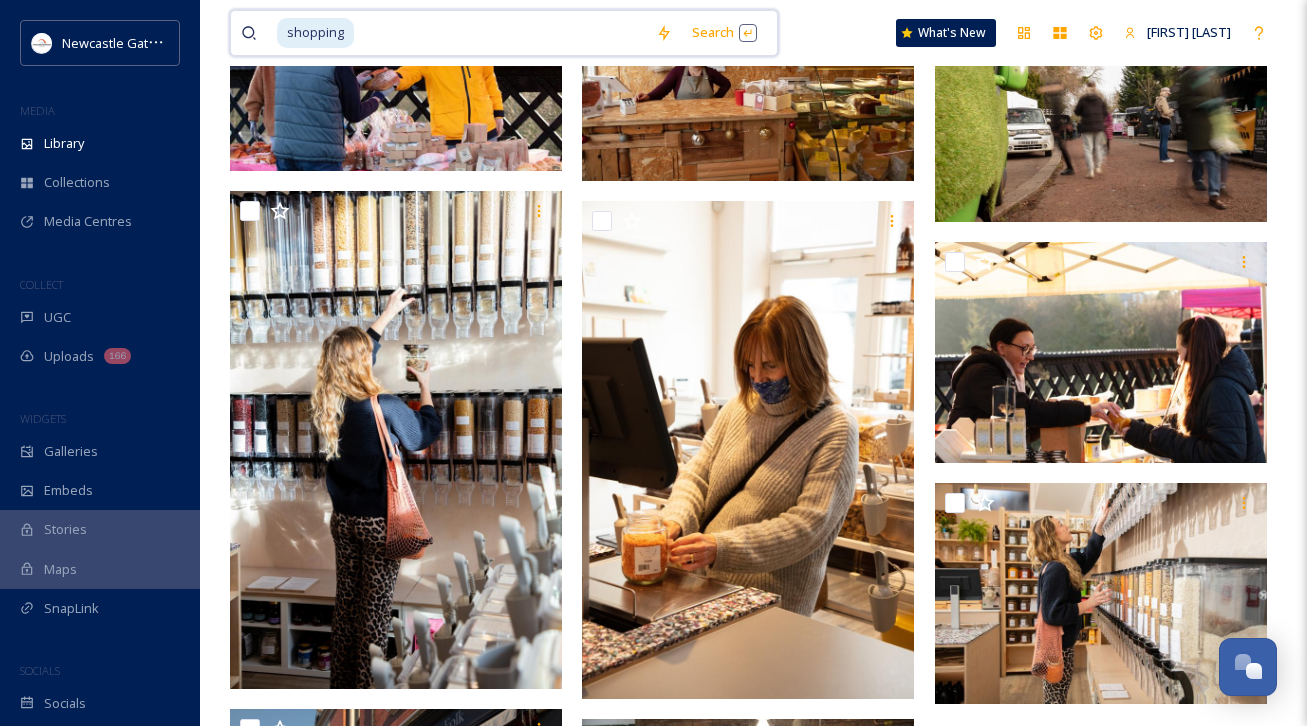 click at bounding box center [501, 33] 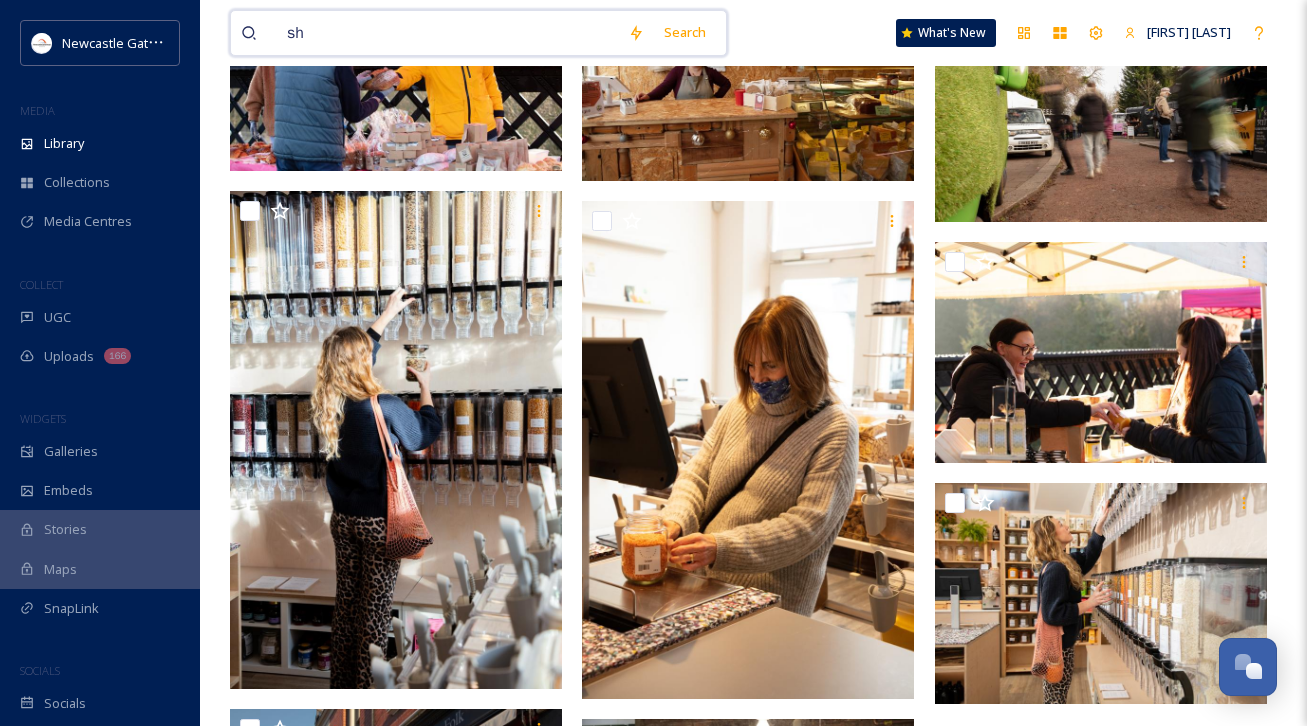 type on "s" 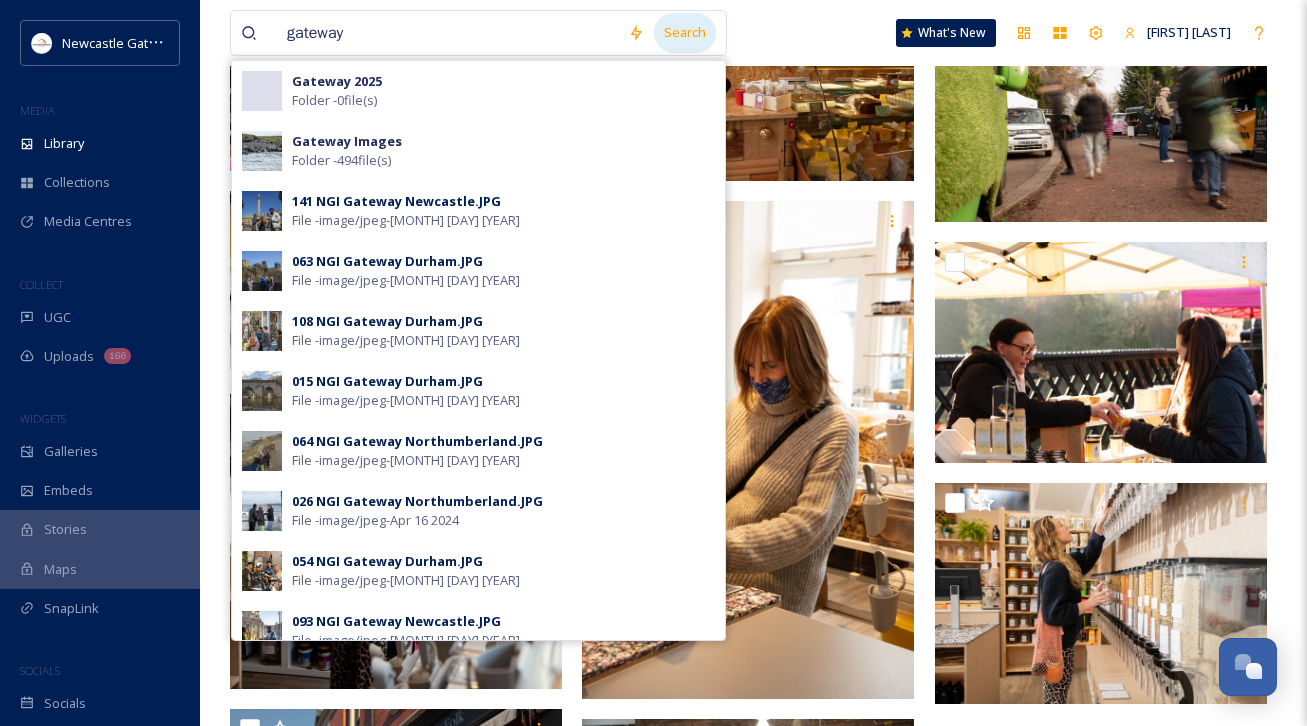 click on "Search" at bounding box center (685, 32) 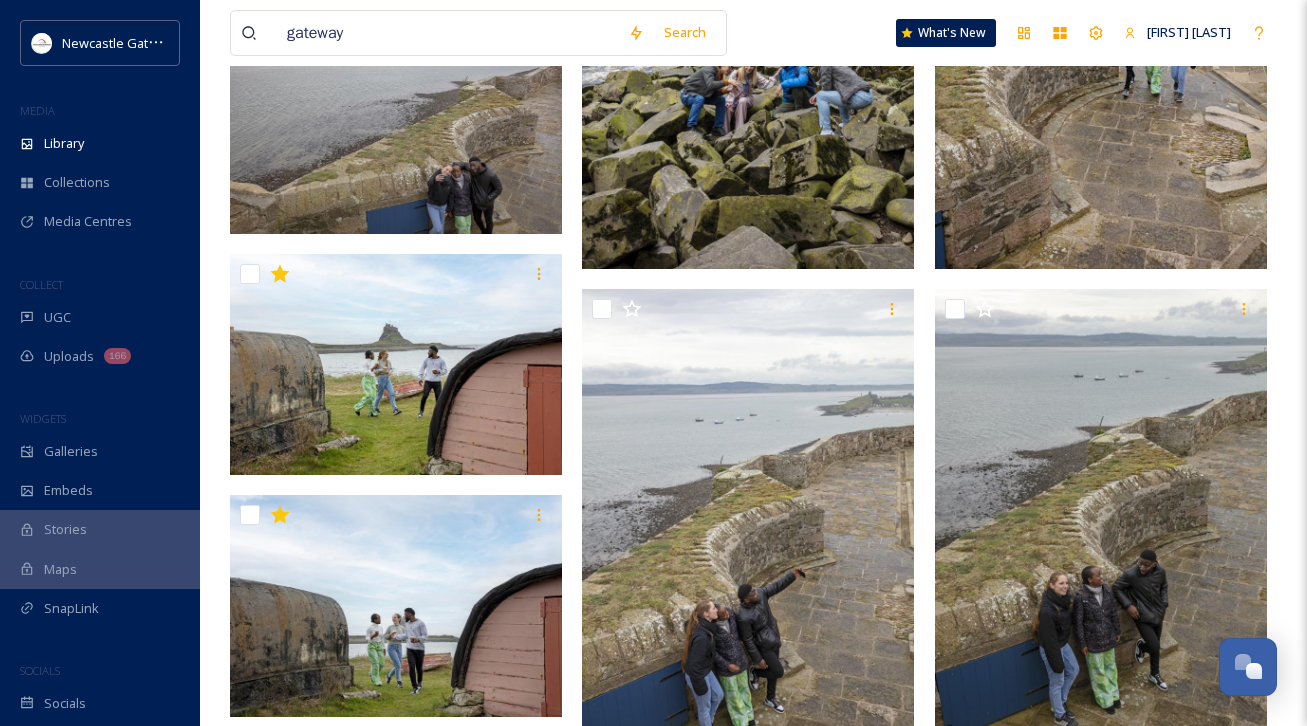 scroll, scrollTop: 720, scrollLeft: 0, axis: vertical 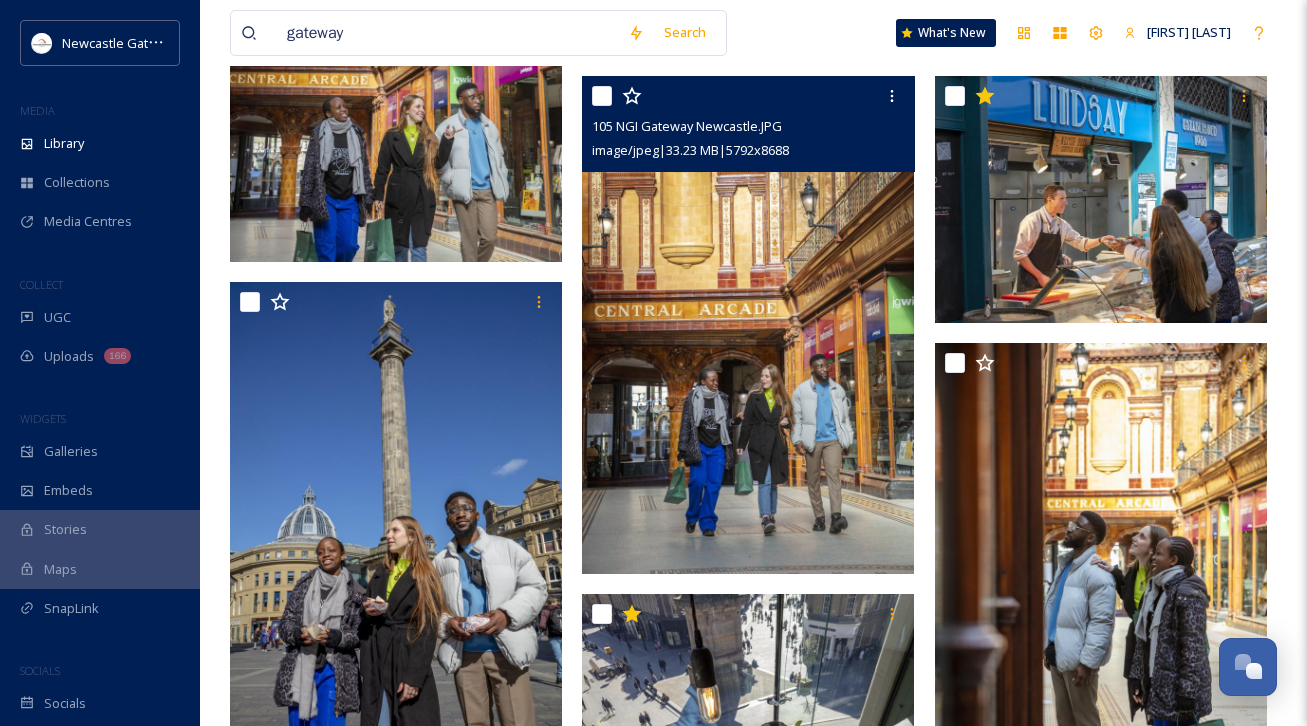 click at bounding box center [748, 325] 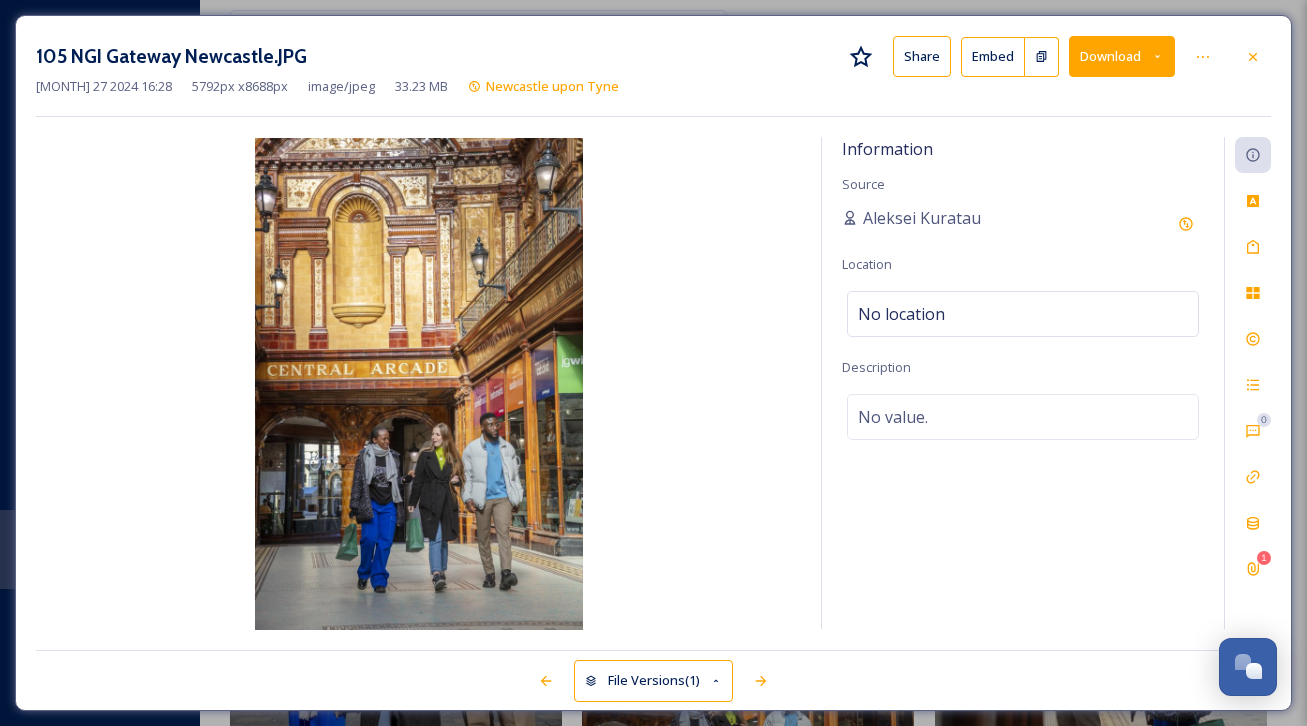 click on "Download" at bounding box center [1122, 56] 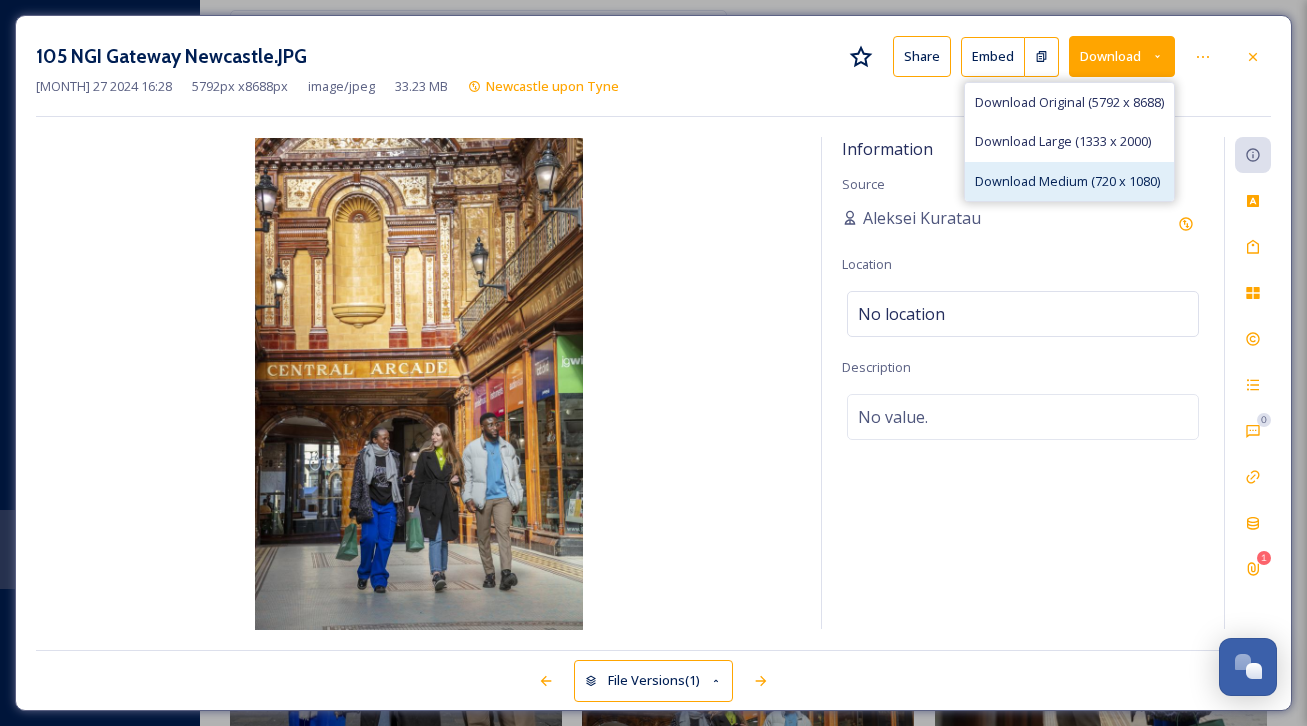click on "Download Medium (720 x 1080)" at bounding box center [1067, 181] 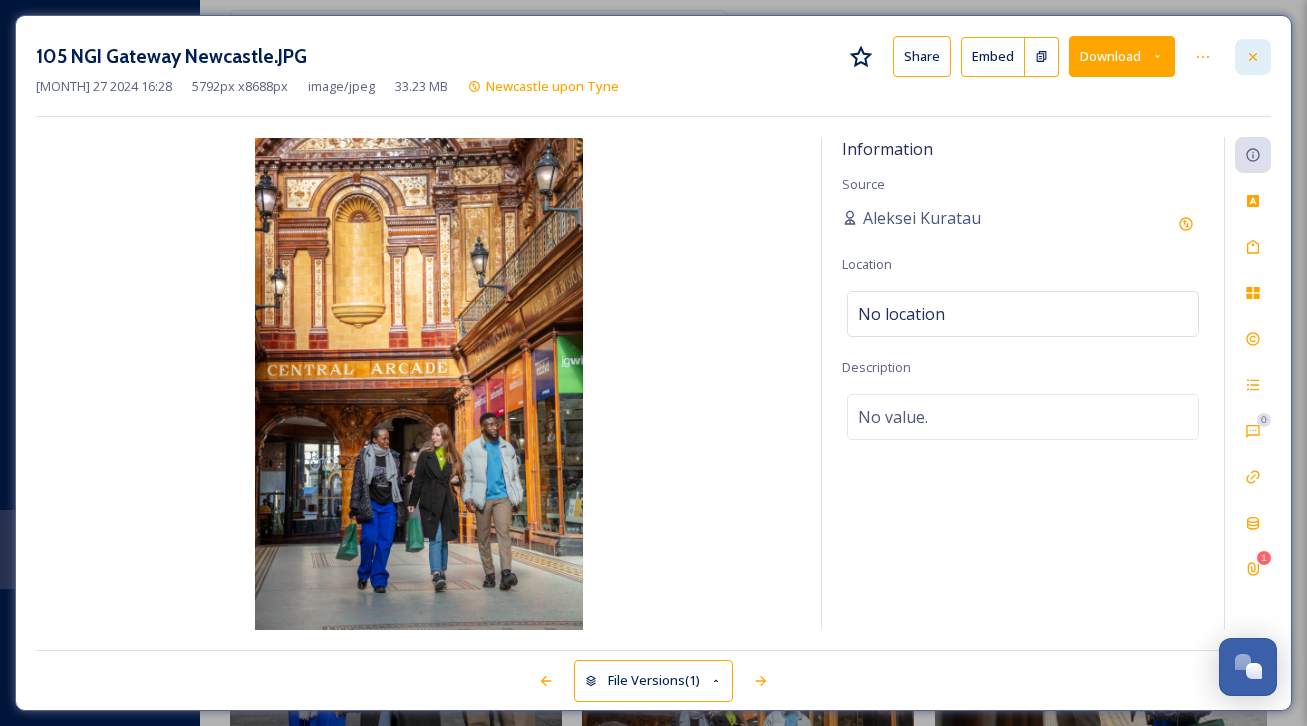 click 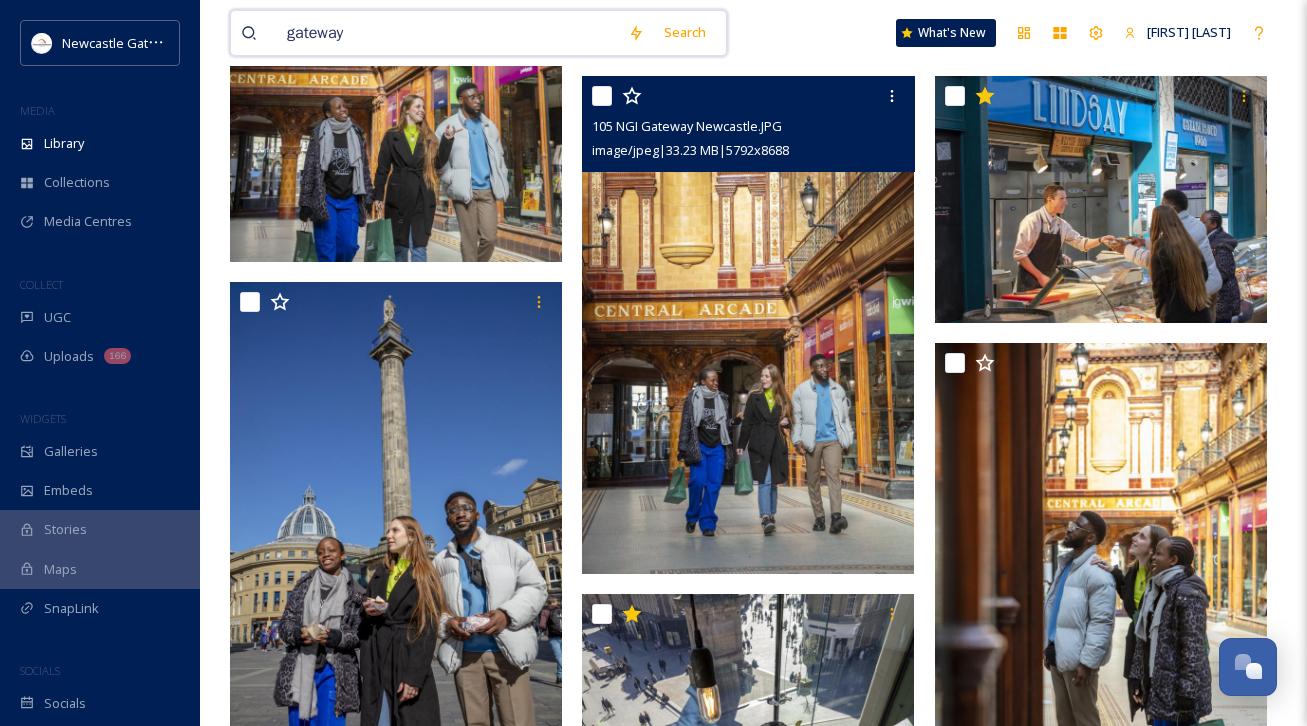 drag, startPoint x: 595, startPoint y: 32, endPoint x: 186, endPoint y: 30, distance: 409.00488 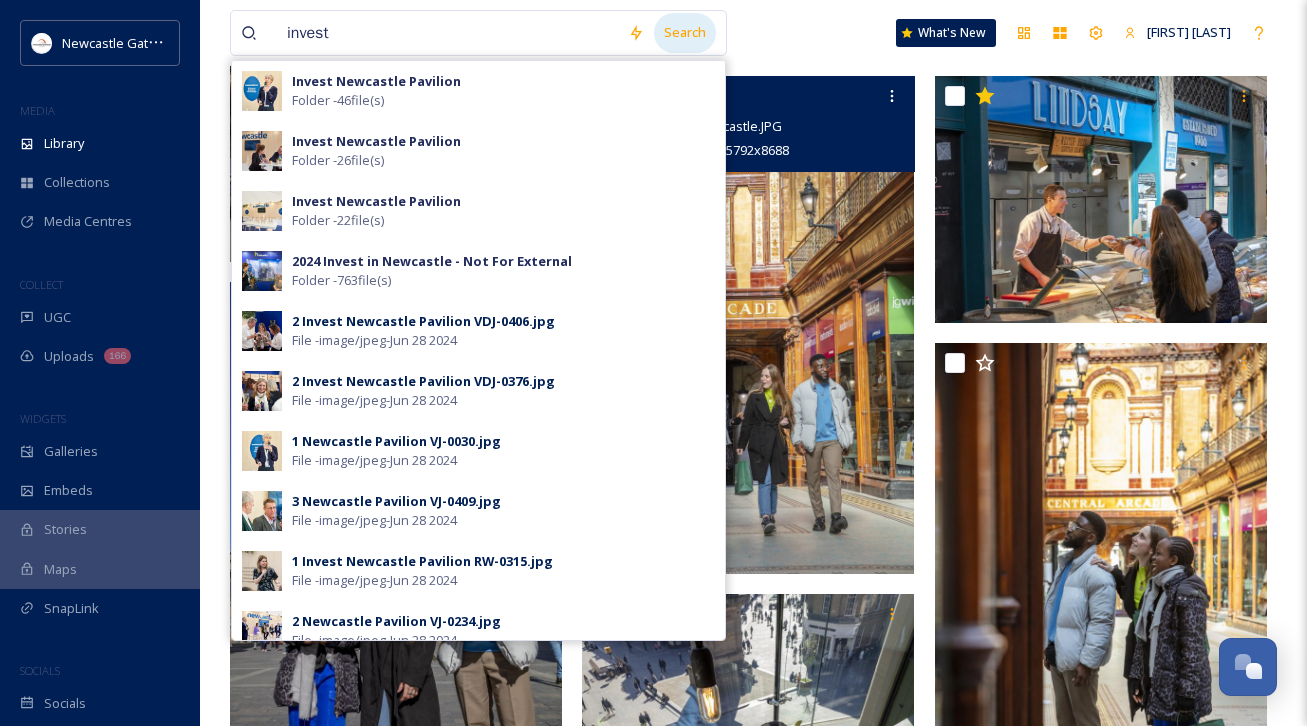 click on "Search" at bounding box center (685, 32) 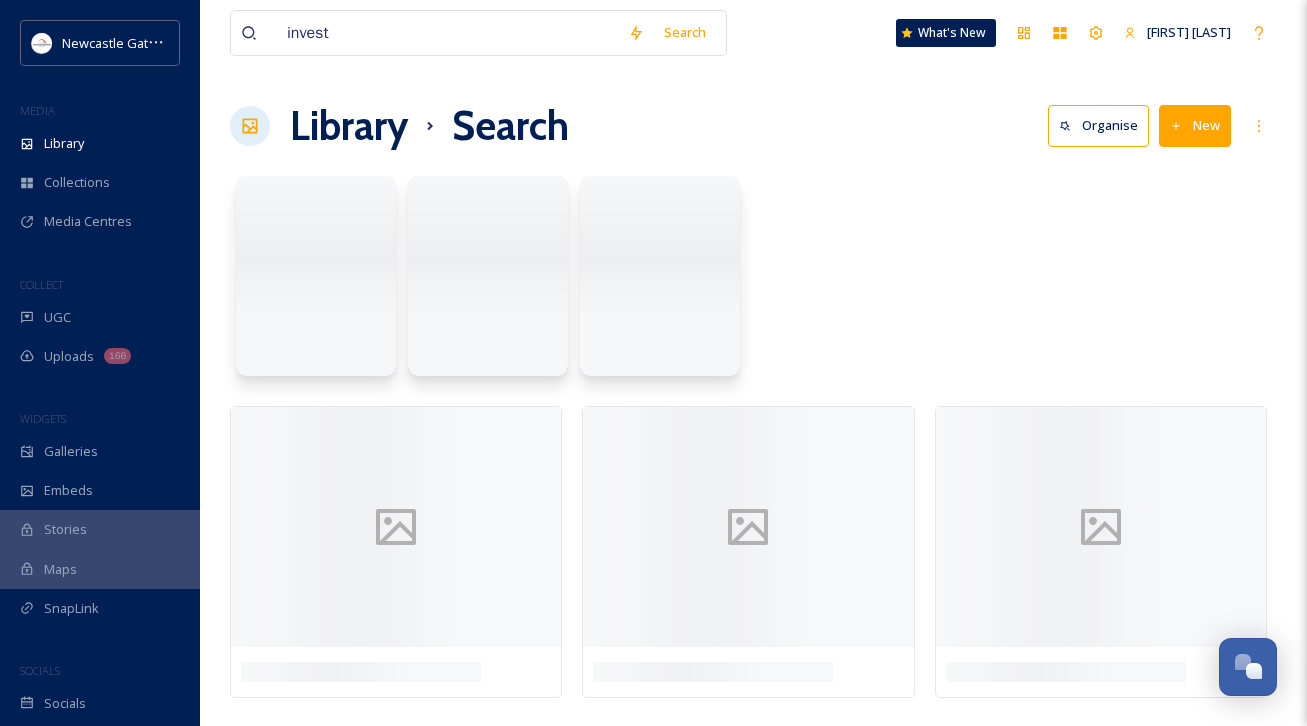 scroll, scrollTop: 0, scrollLeft: 0, axis: both 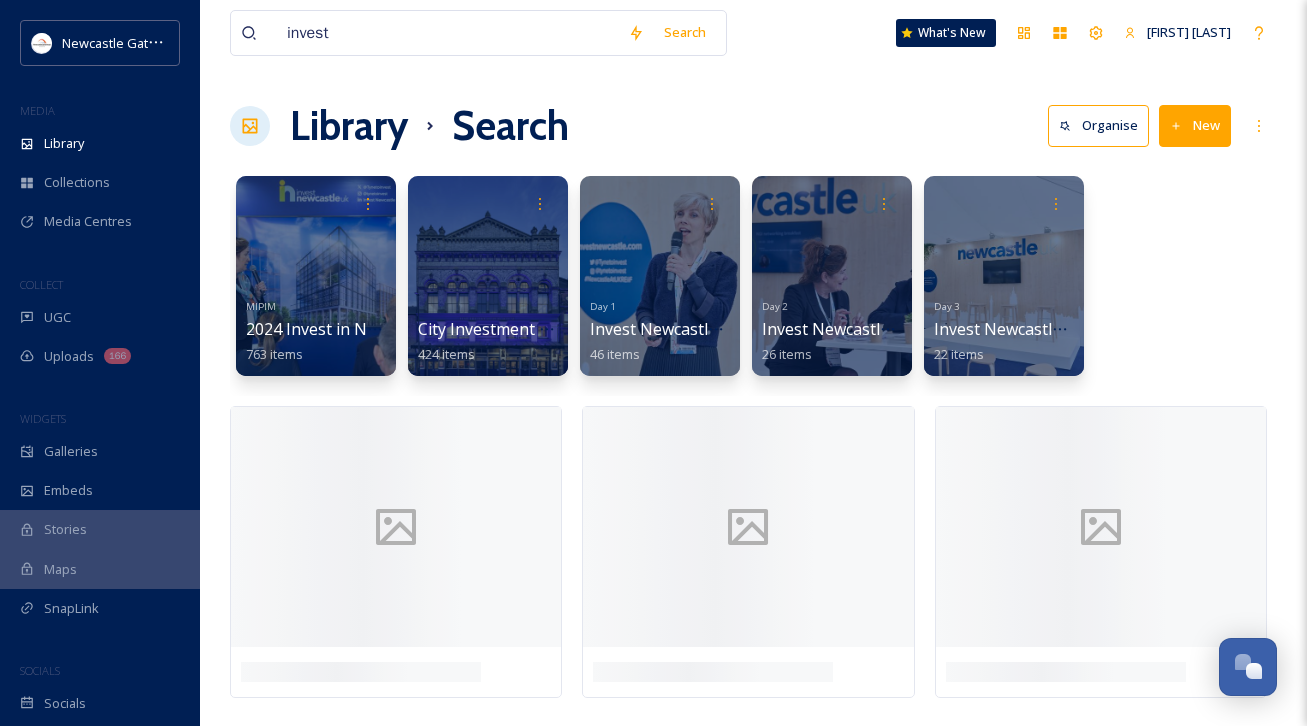 click on "MIPIM 2024 Invest in Newcastle - Not For External 763   items City Investment Images 424   items Day 1 Invest Newcastle Pavilion 46   items Day 2 Invest Newcastle Pavilion 26   items Day 3 Invest Newcastle Pavilion 22   items" at bounding box center (753, 281) 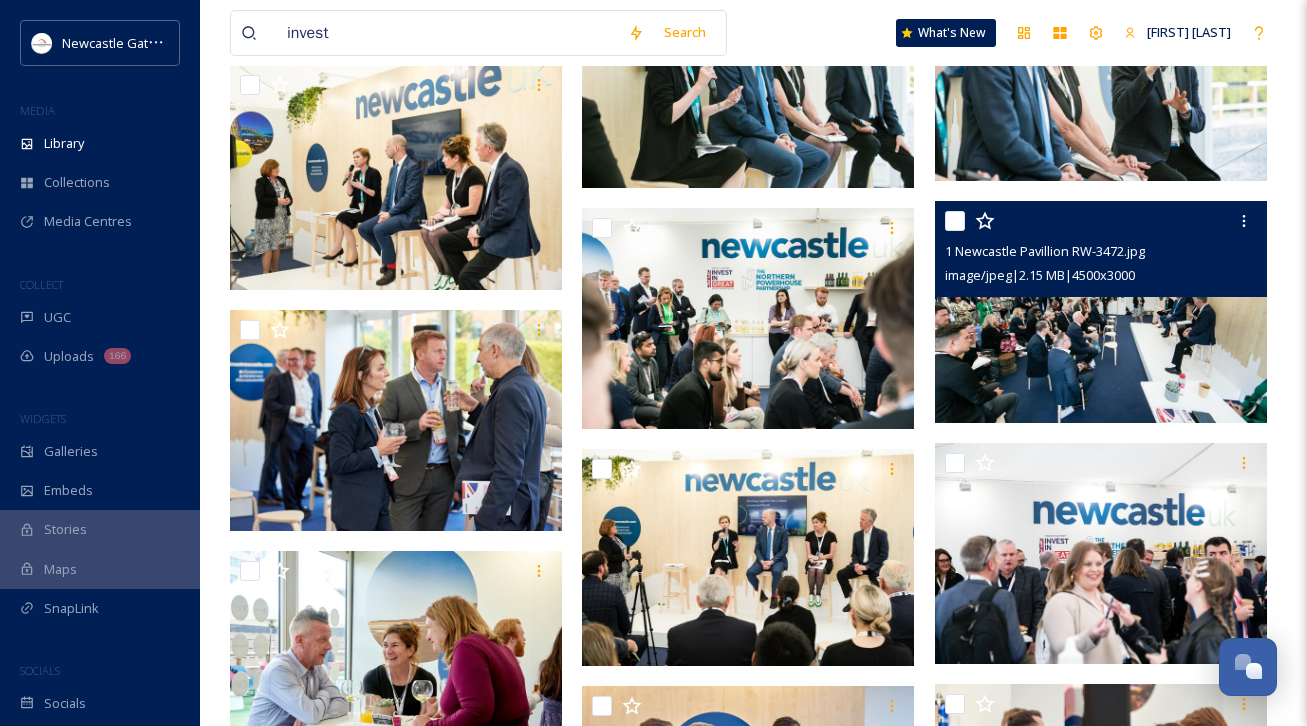scroll, scrollTop: 5400, scrollLeft: 0, axis: vertical 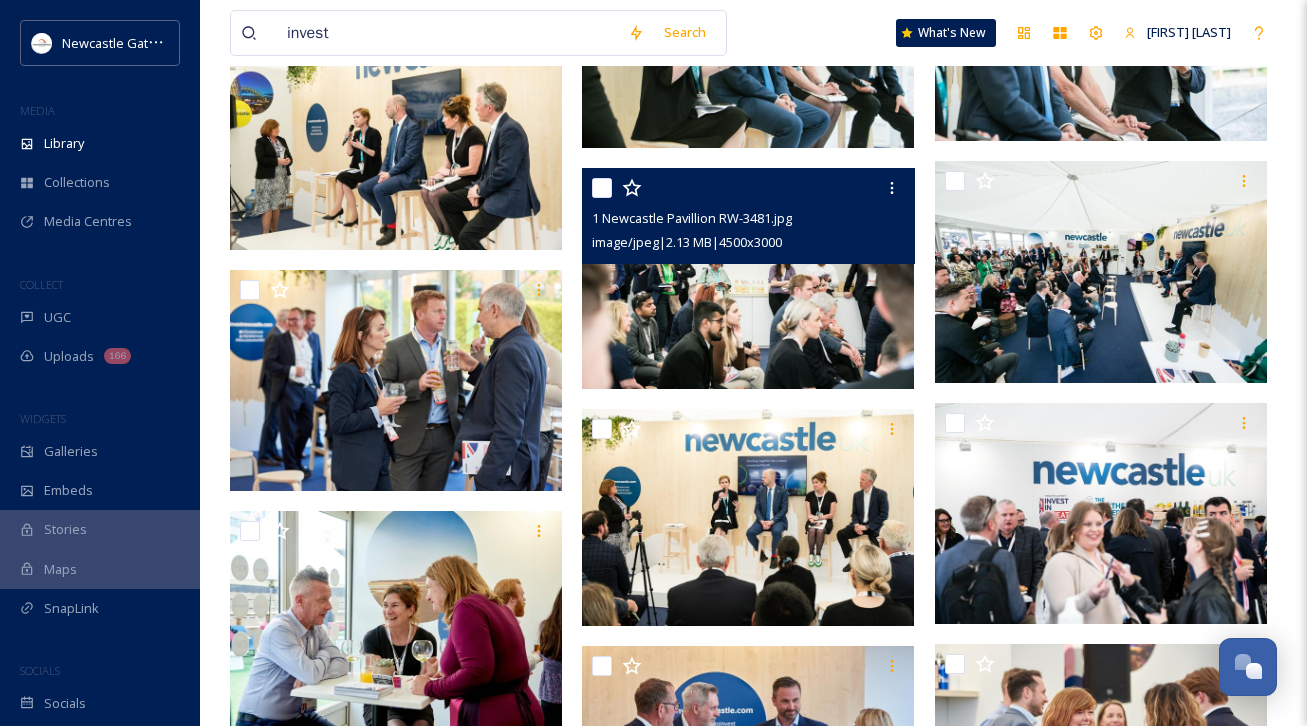 click at bounding box center [748, 278] 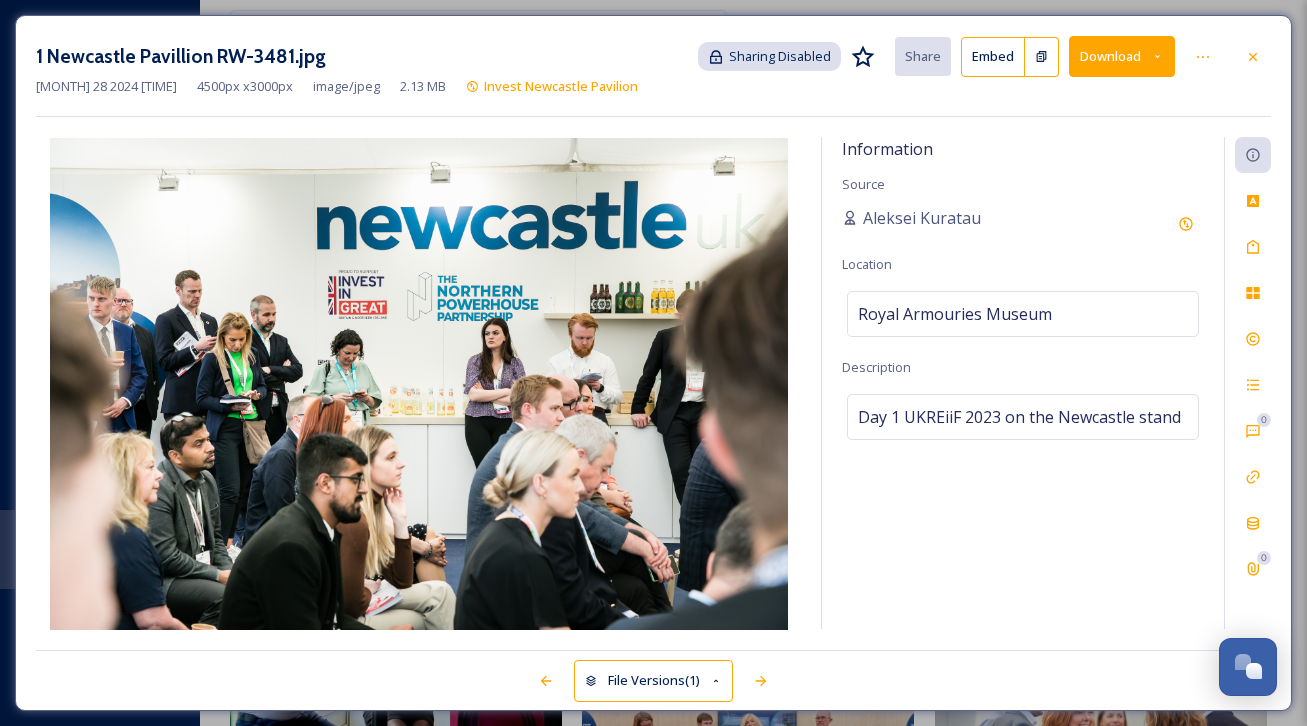 click 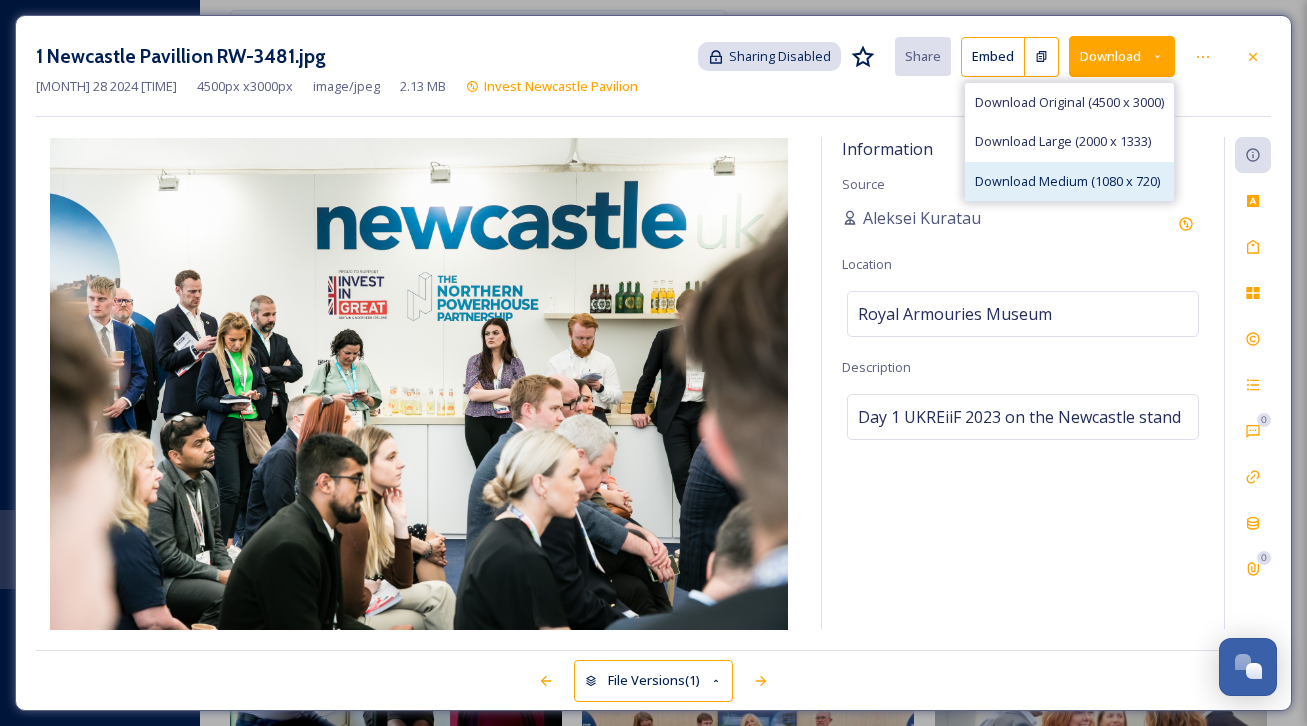 click on "Download Medium (1080 x 720)" at bounding box center (1067, 181) 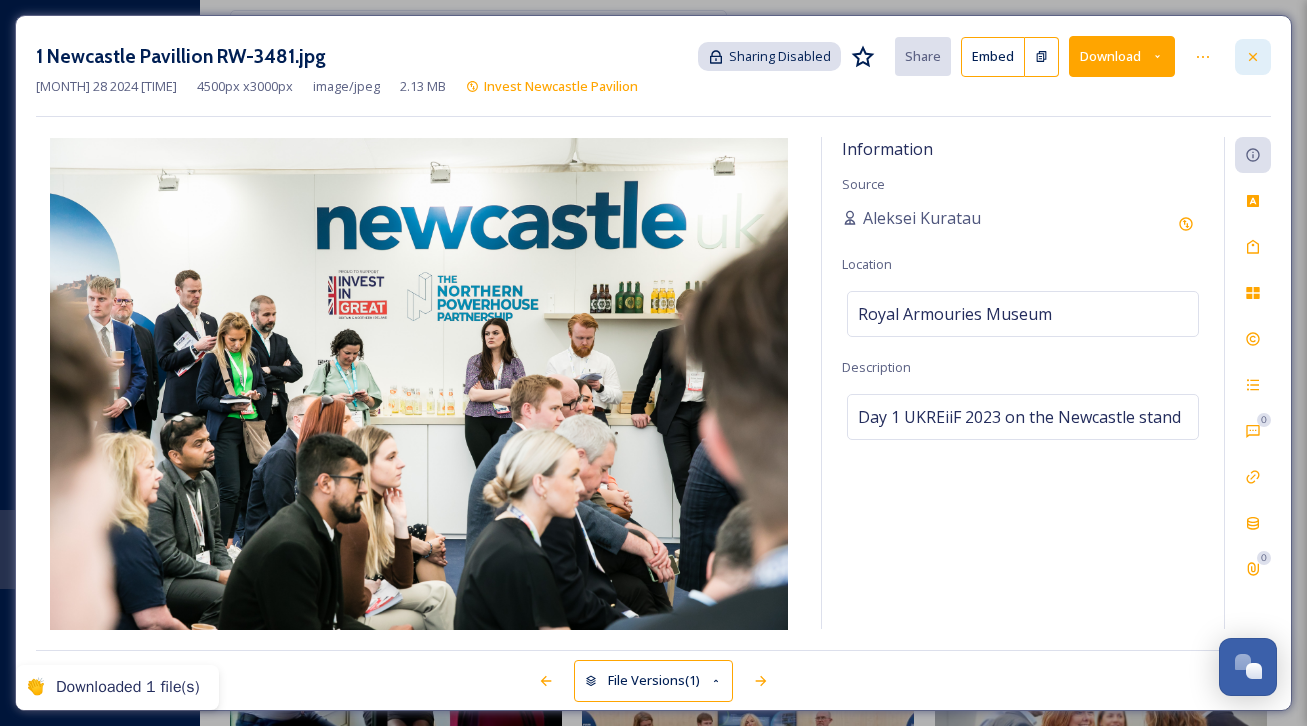 click 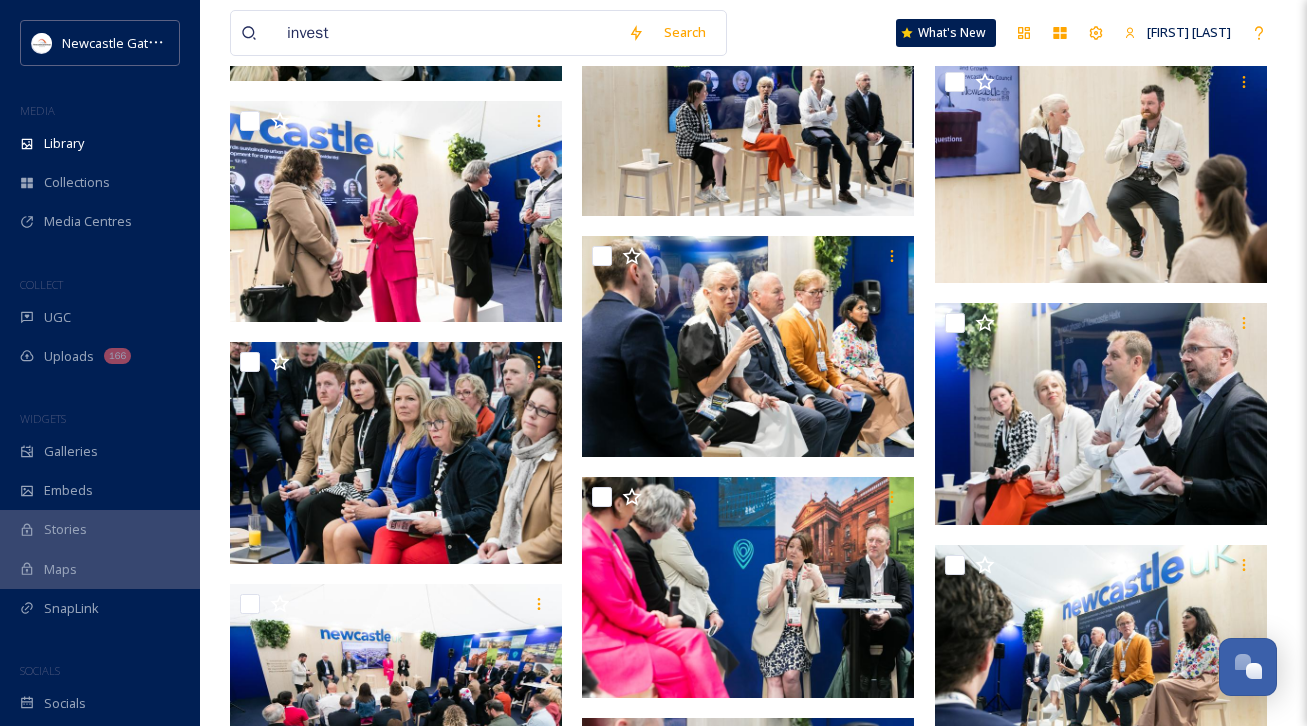 scroll, scrollTop: 10400, scrollLeft: 0, axis: vertical 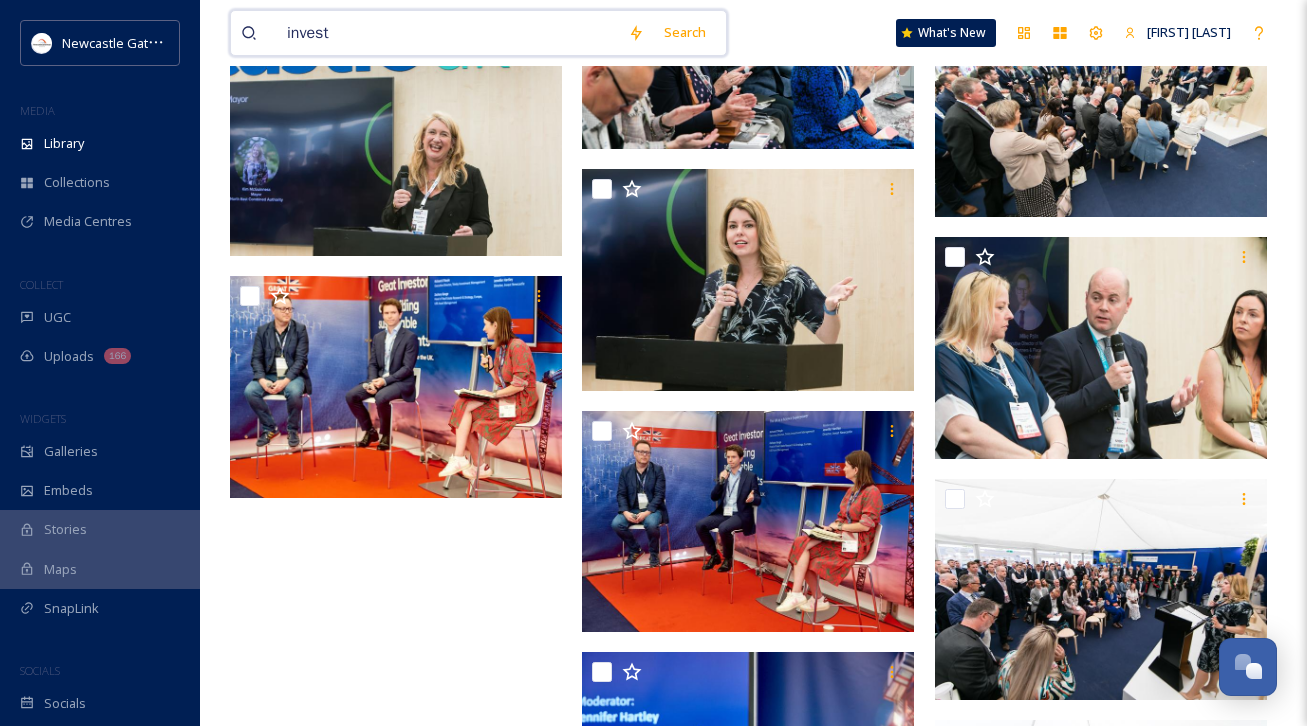 drag, startPoint x: 476, startPoint y: 30, endPoint x: 241, endPoint y: 30, distance: 235 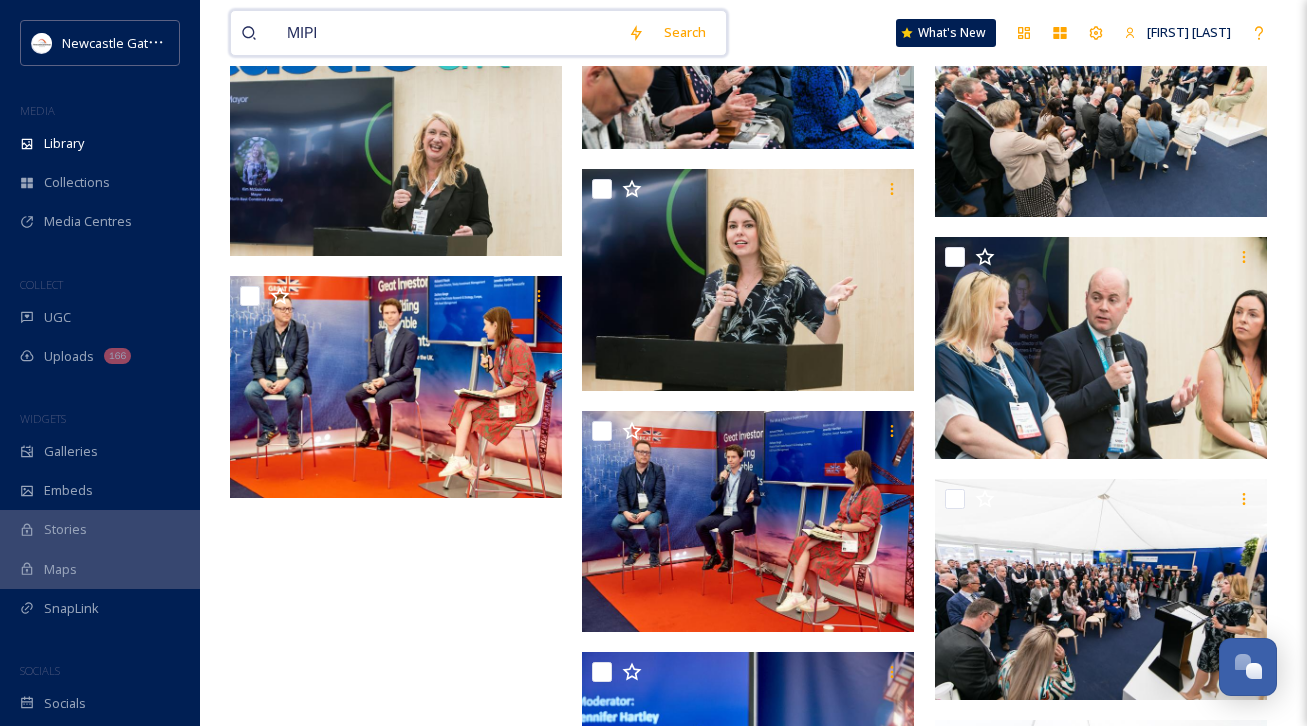 type on "MIPIM" 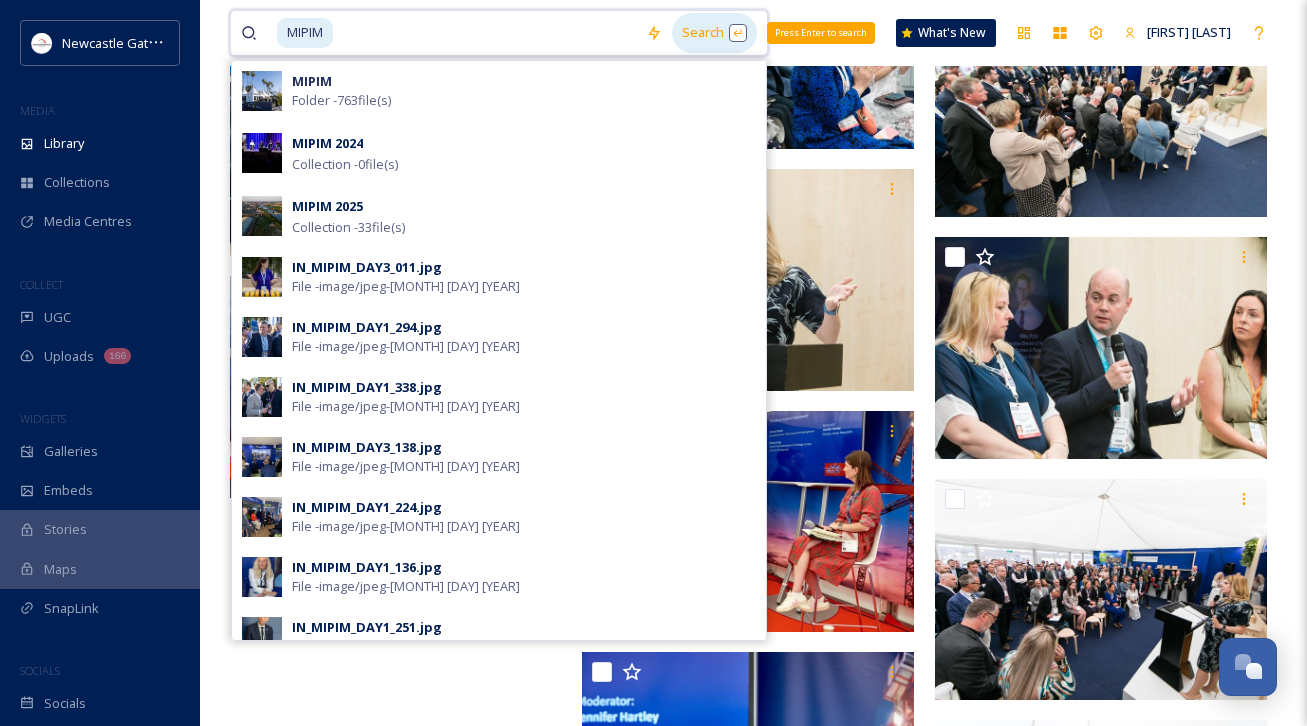 type 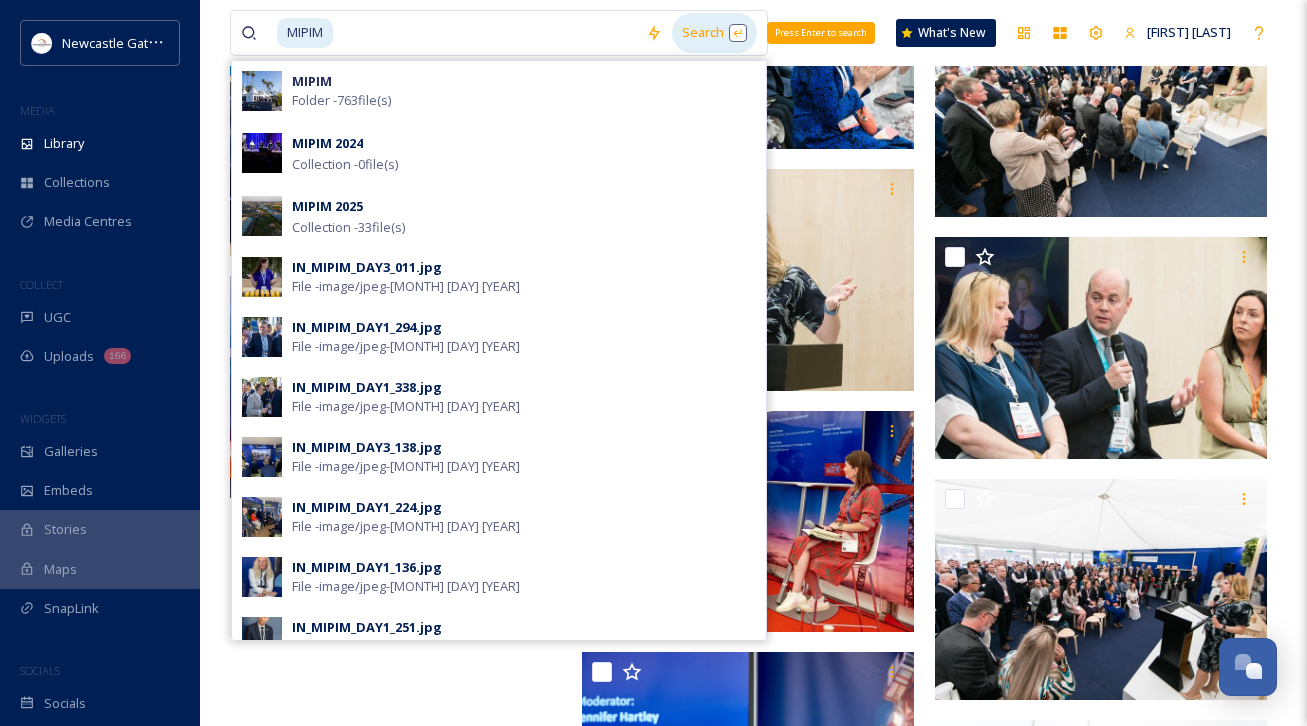 click on "Search Press Enter to search" at bounding box center [714, 32] 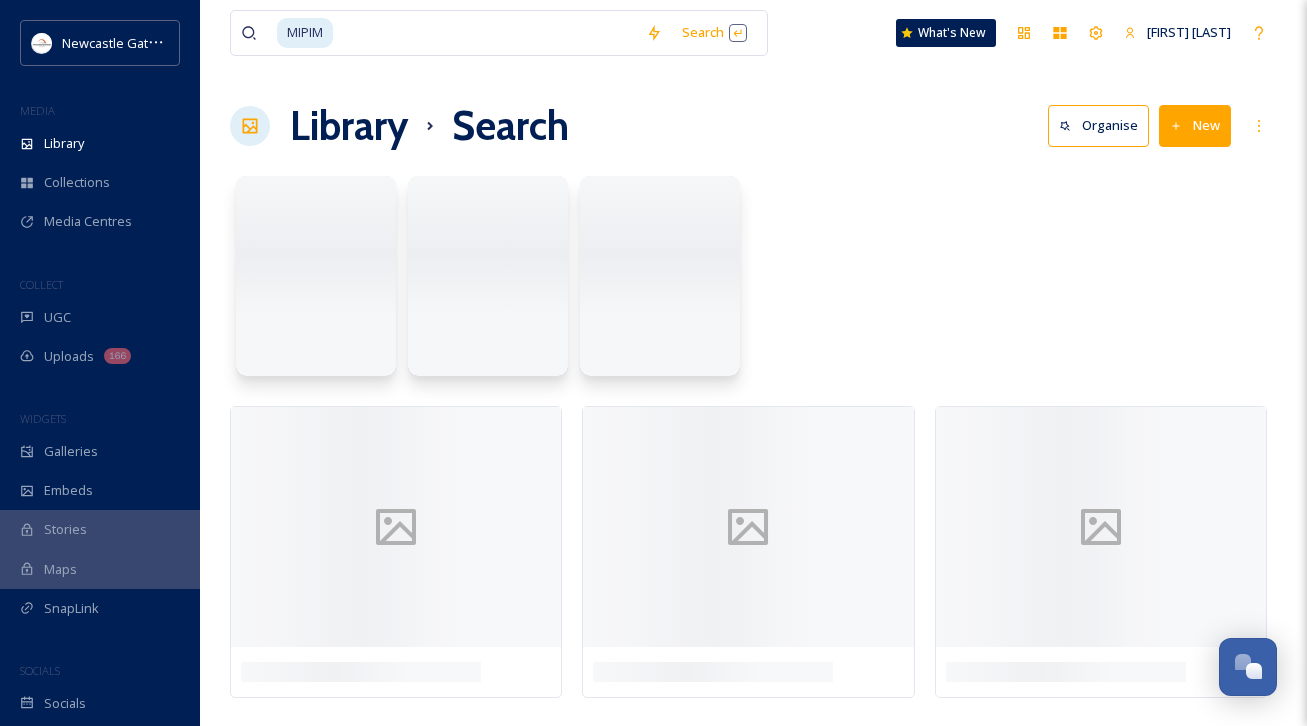 scroll, scrollTop: 0, scrollLeft: 0, axis: both 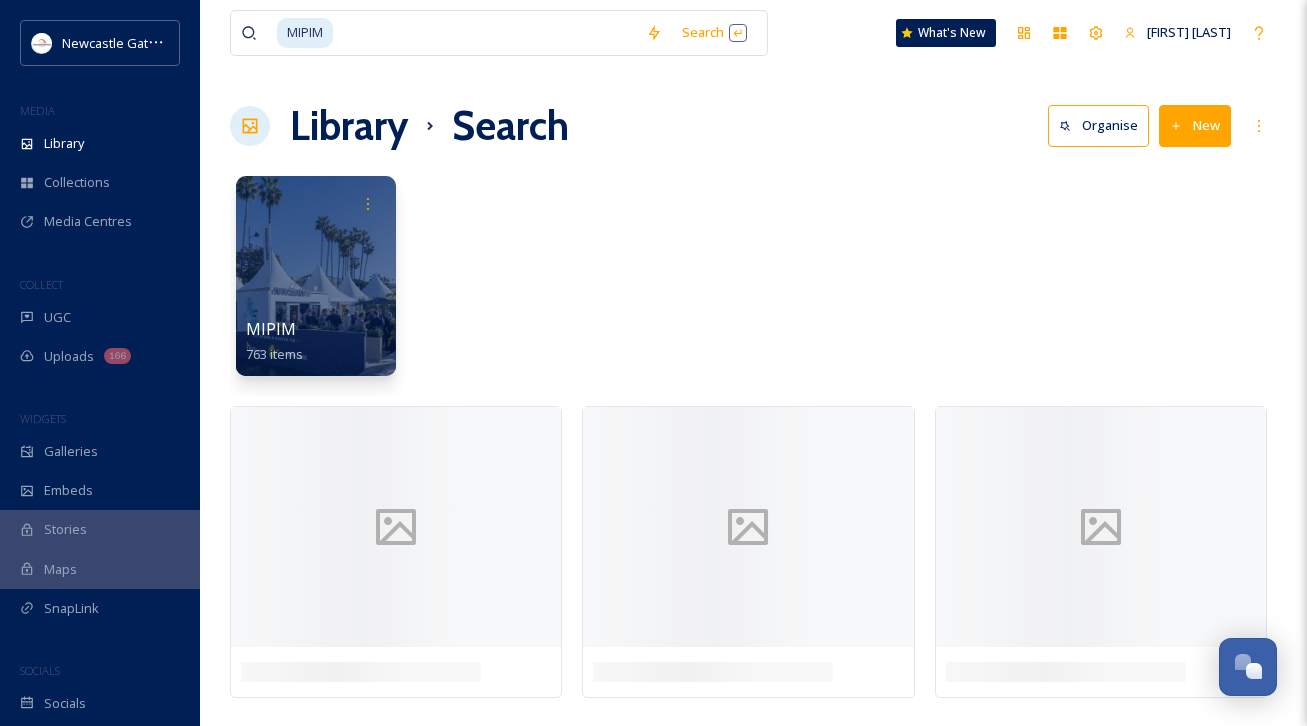 click on "MIPIM 763   items" at bounding box center [753, 281] 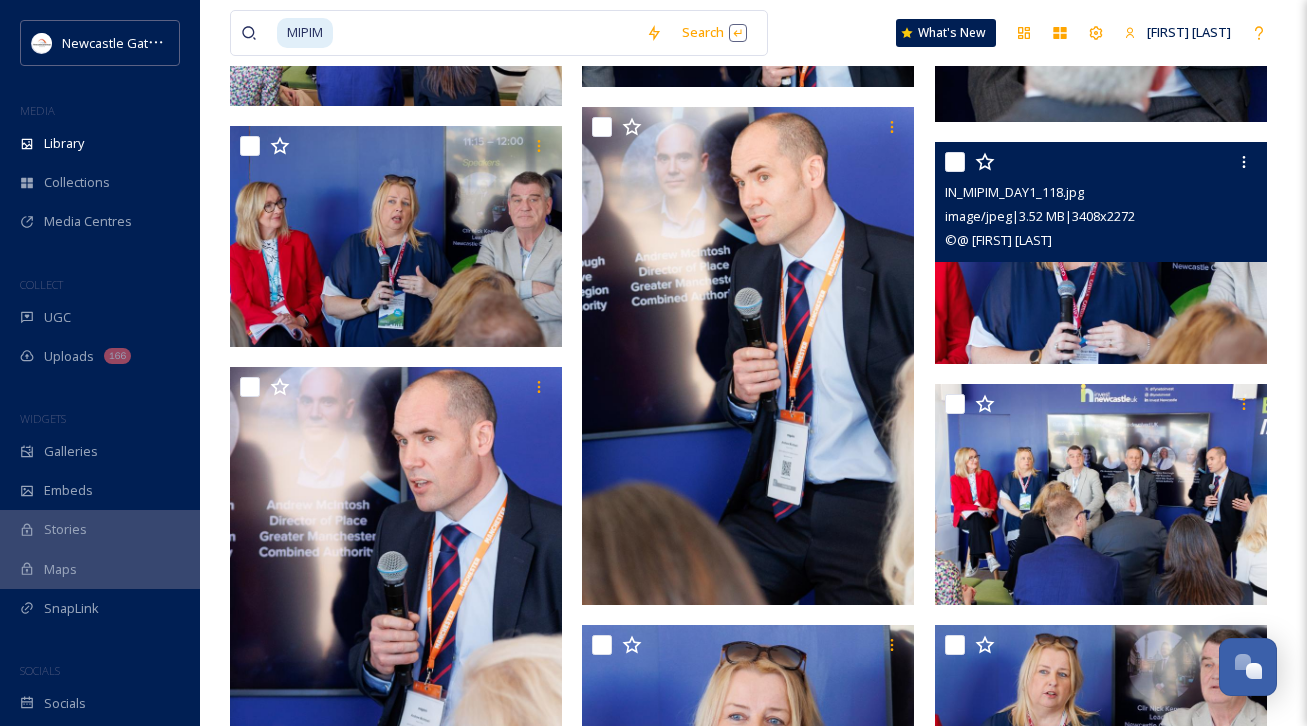 scroll, scrollTop: 2120, scrollLeft: 0, axis: vertical 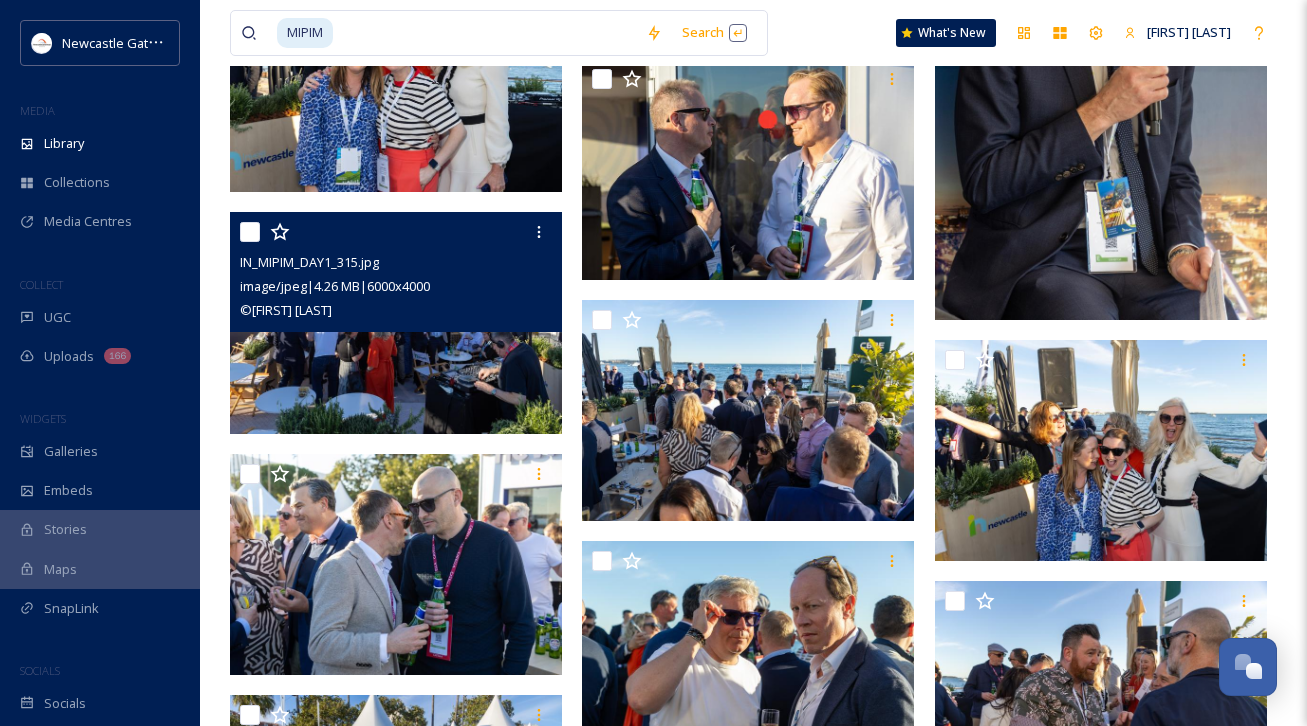 click at bounding box center [396, 322] 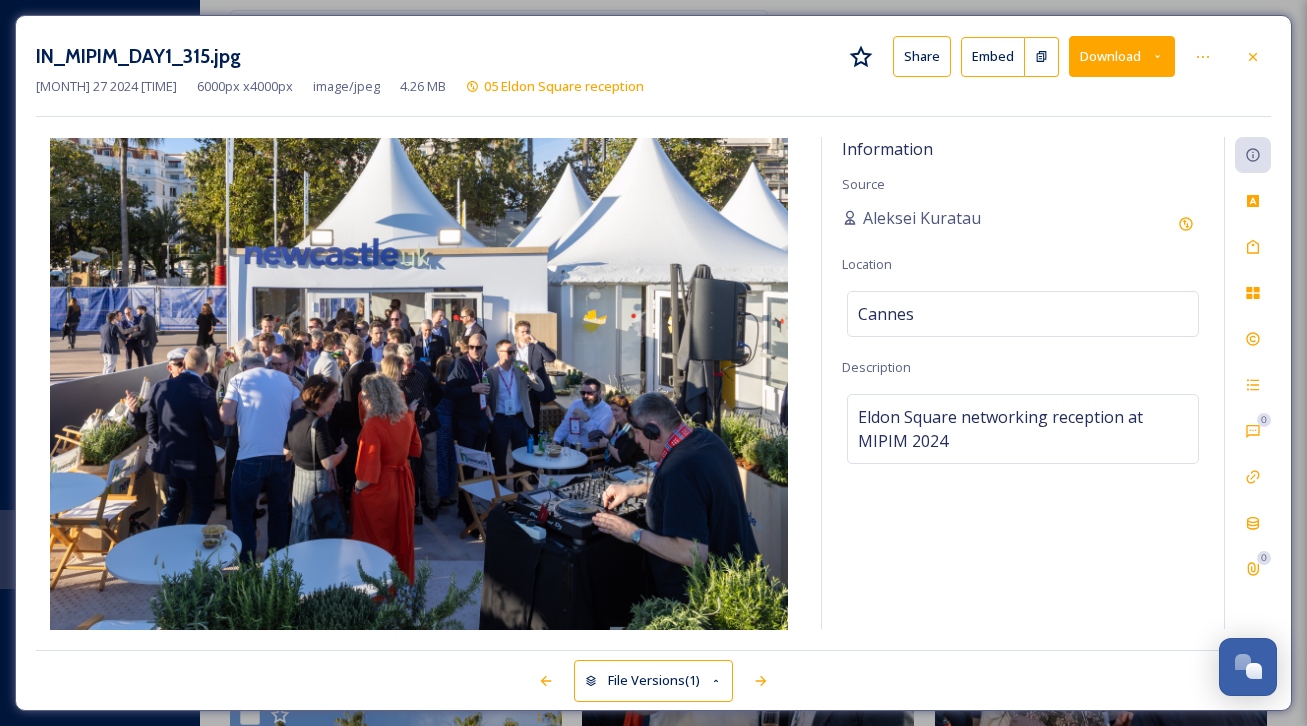 click on "Download" at bounding box center [1122, 56] 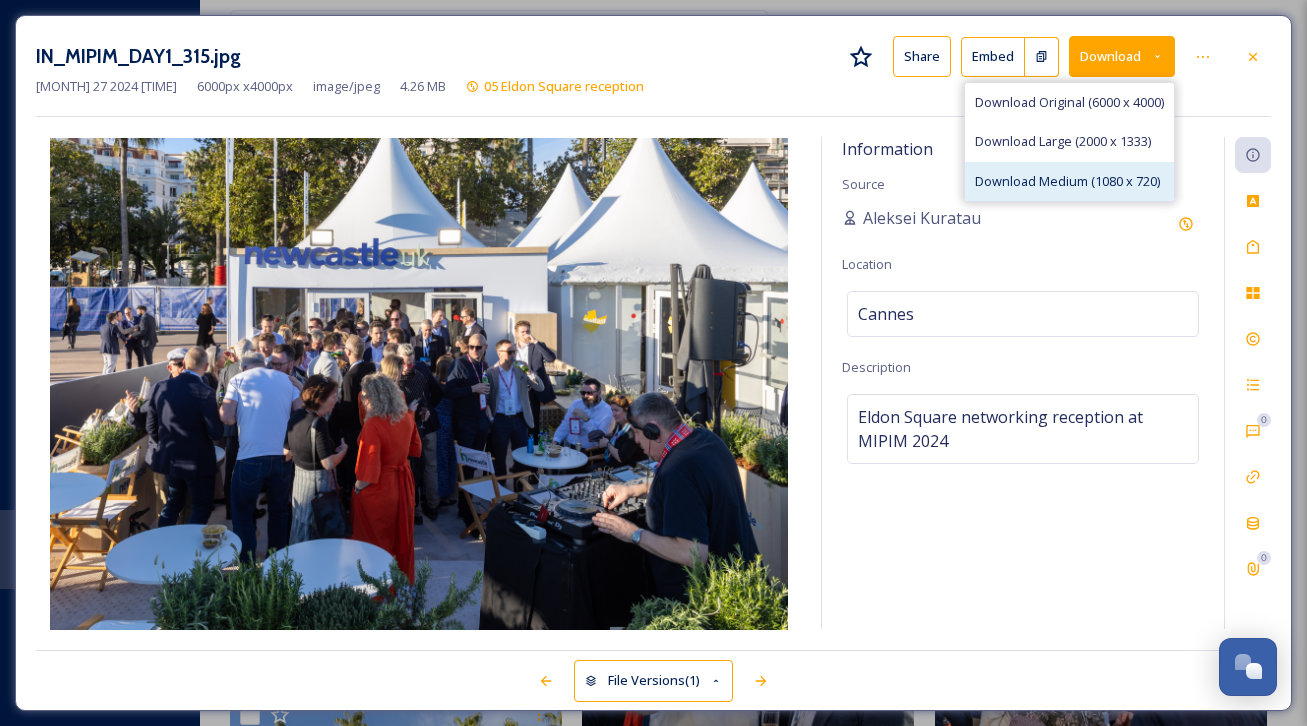 click on "Download Medium (1080 x 720)" at bounding box center [1067, 181] 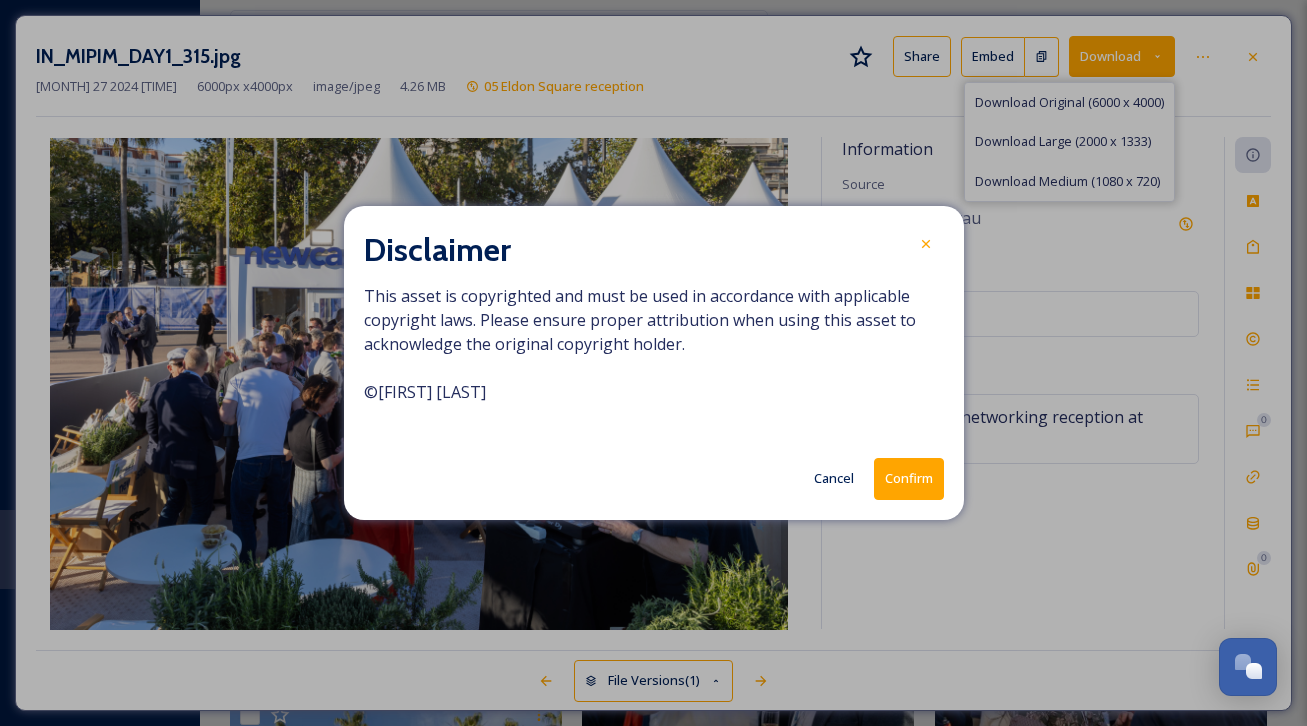 click on "Confirm" at bounding box center [909, 478] 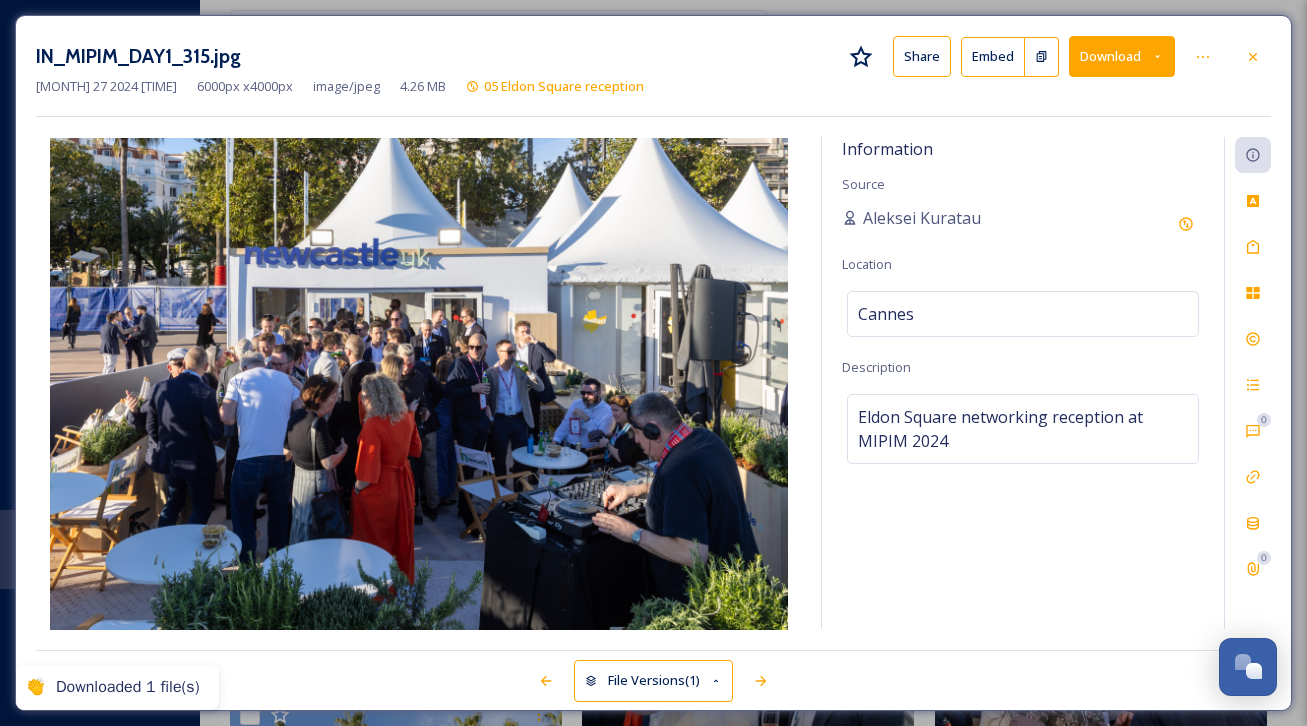 click 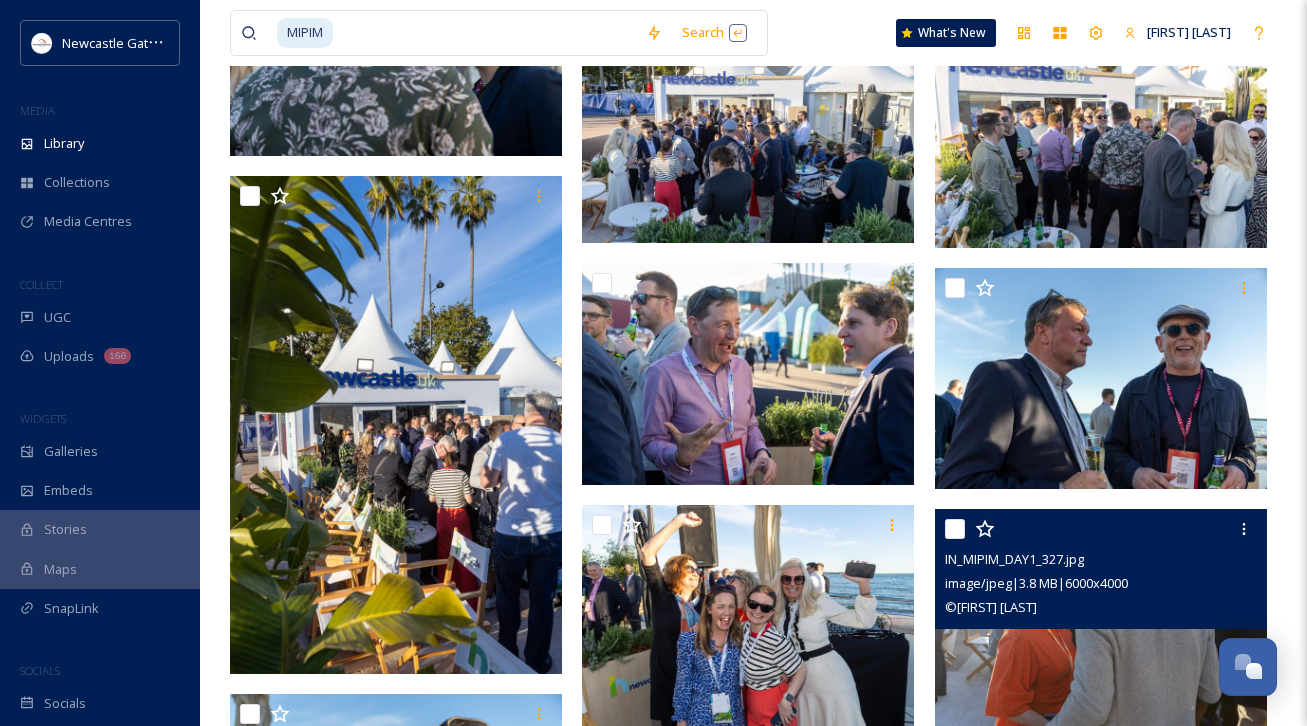 scroll, scrollTop: 20256, scrollLeft: 0, axis: vertical 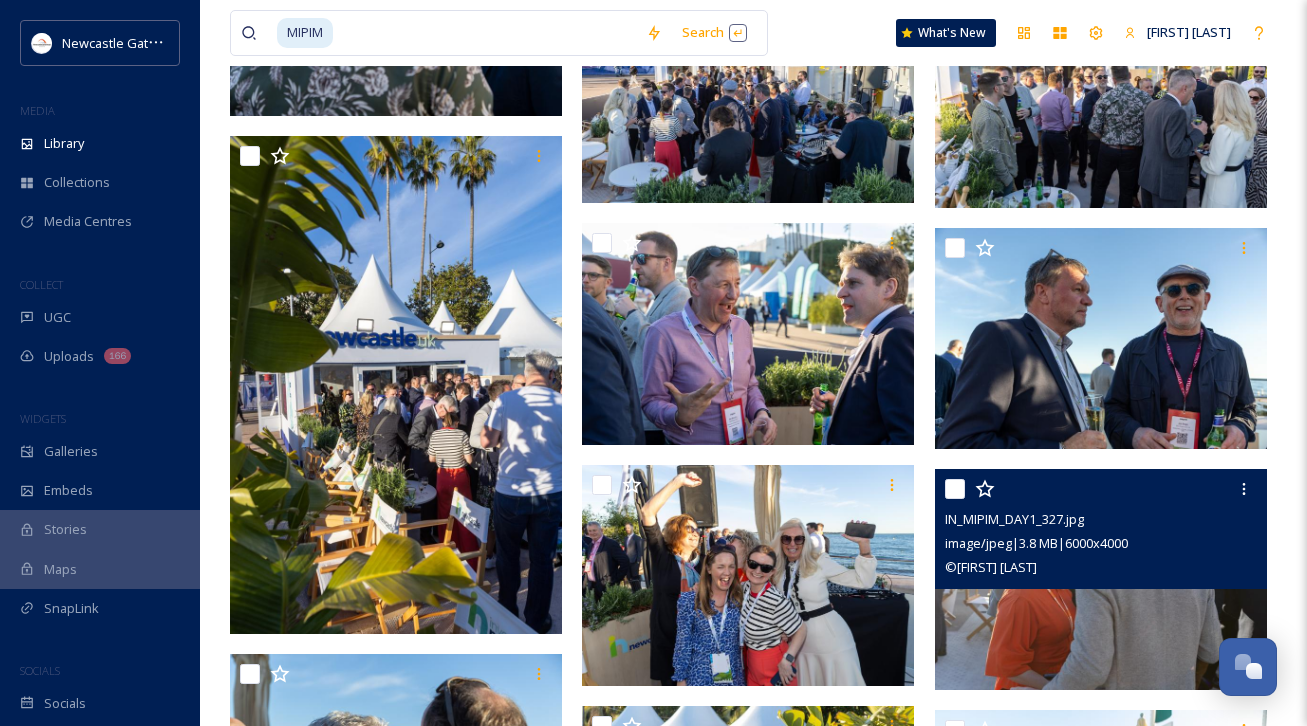 click on "MIPIM Search What's New [FIRST] [LAST] Library Search Organise New Your Selections There is nothing here. MIPIM 763   items 776  file s Filters Date Created Select all [FILENAME].jpg image/jpeg  |  [SIZE]  |  [PIXELS]  x  [PIXELS] © [FIRST] [LAST] [FILENAME].jpg image/jpeg  |  [SIZE]  |  [PIXELS]  x  [PIXELS] © [FIRST] [LAST]" at bounding box center [753, -144] 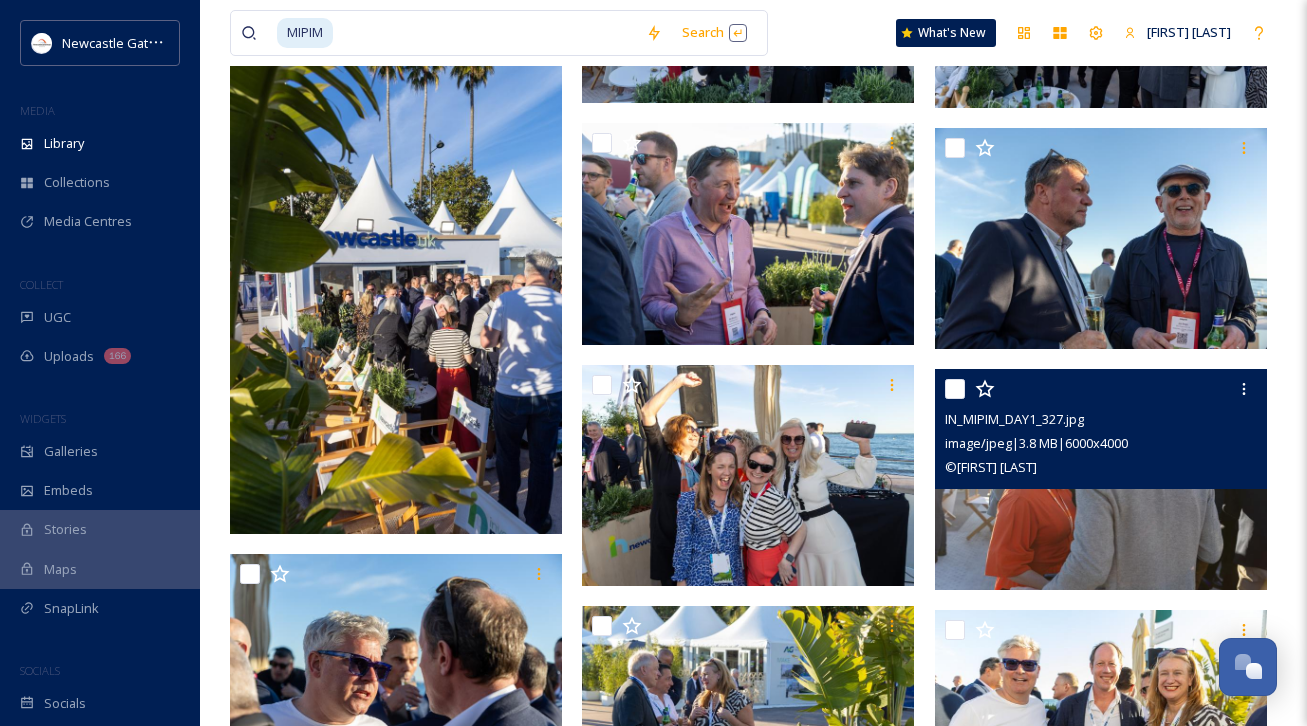scroll, scrollTop: 20416, scrollLeft: 0, axis: vertical 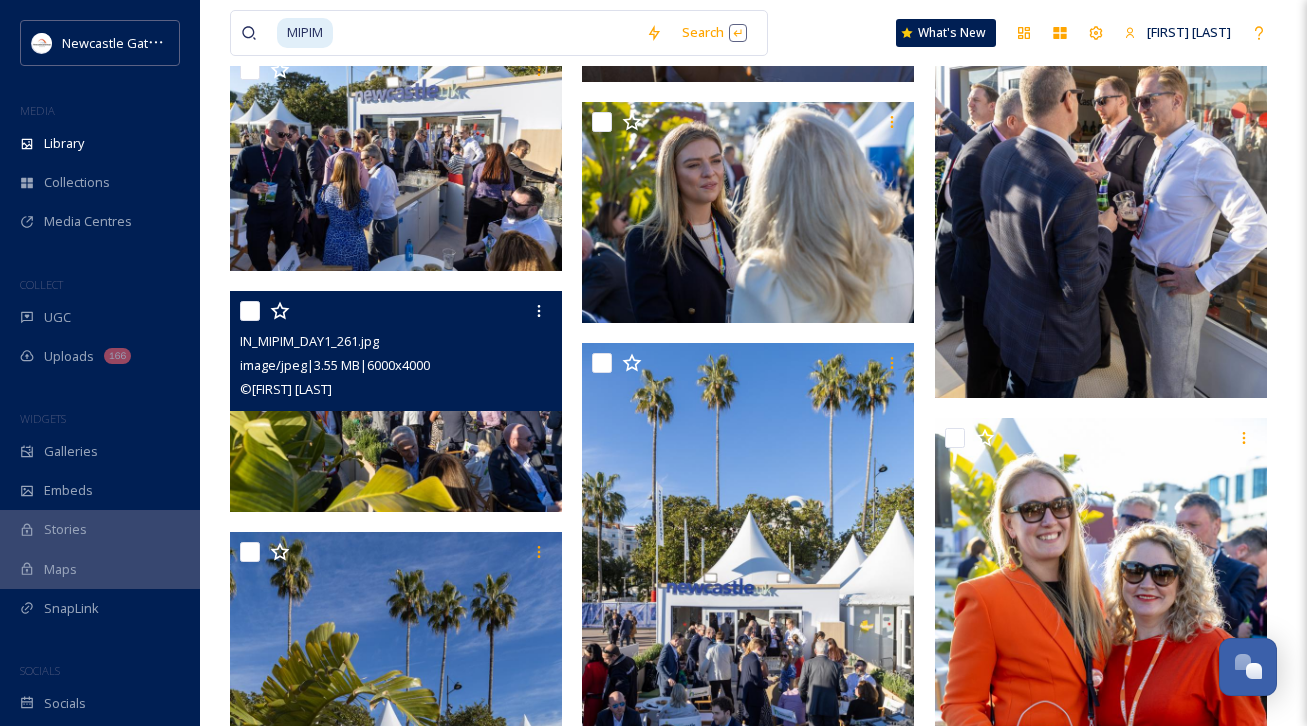click at bounding box center [396, 401] 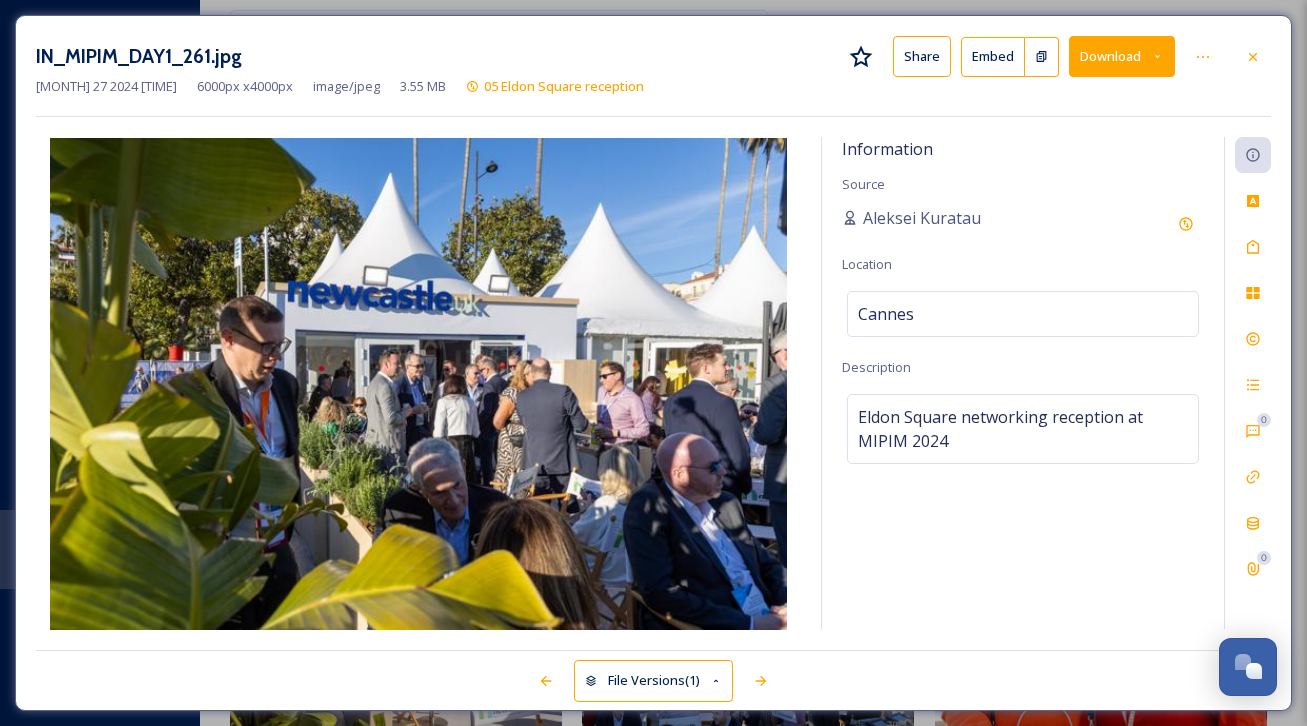 click 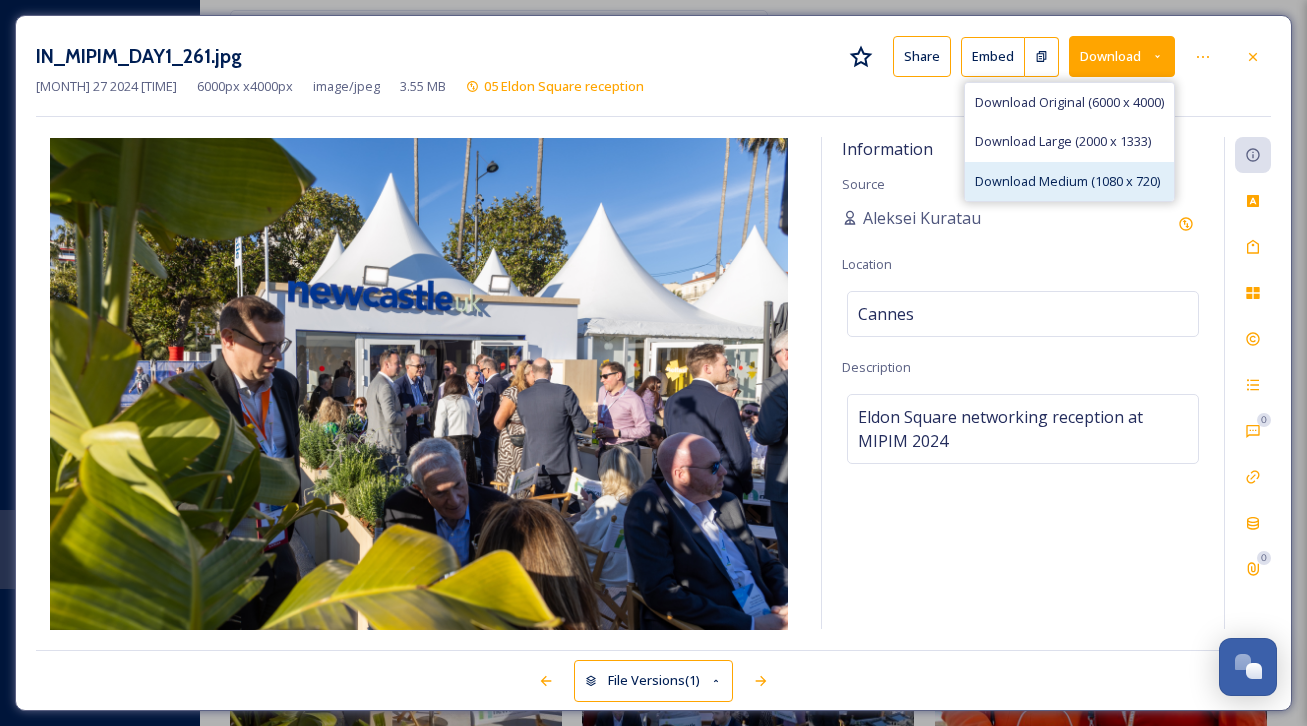 click on "Download Medium (1080 x 720)" at bounding box center (1067, 181) 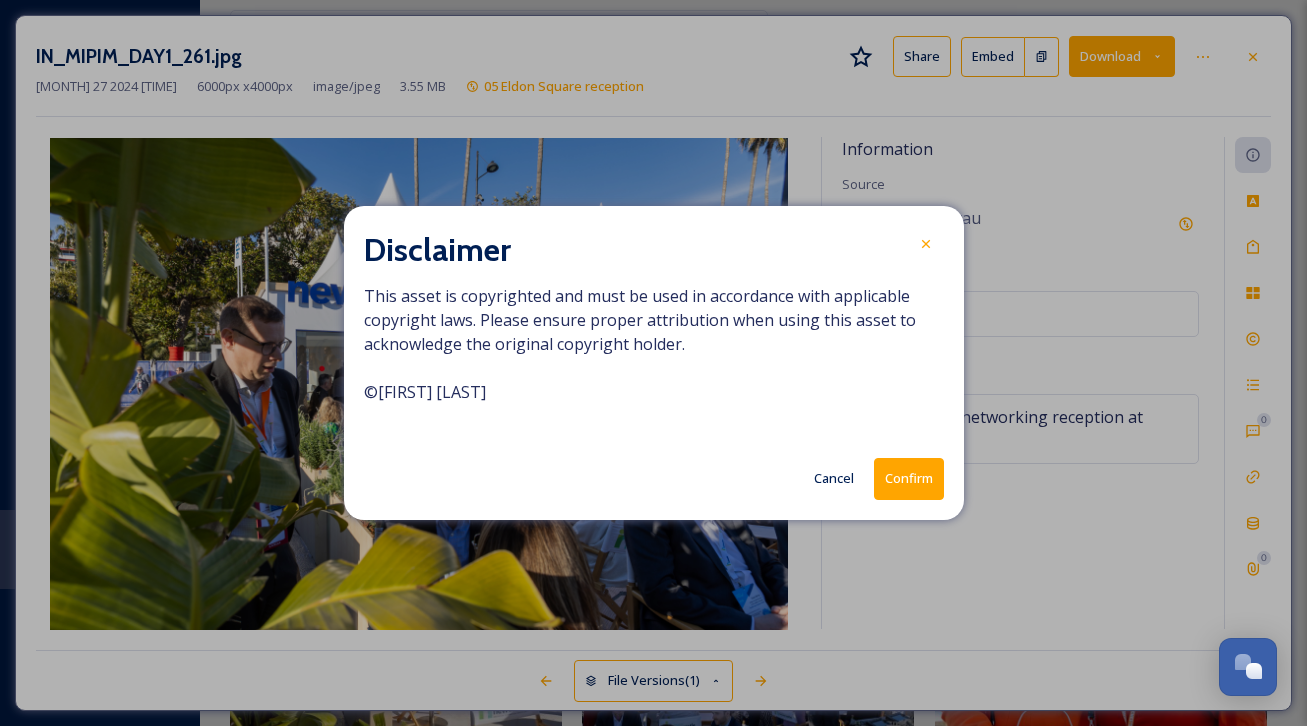 click on "Confirm" at bounding box center [909, 478] 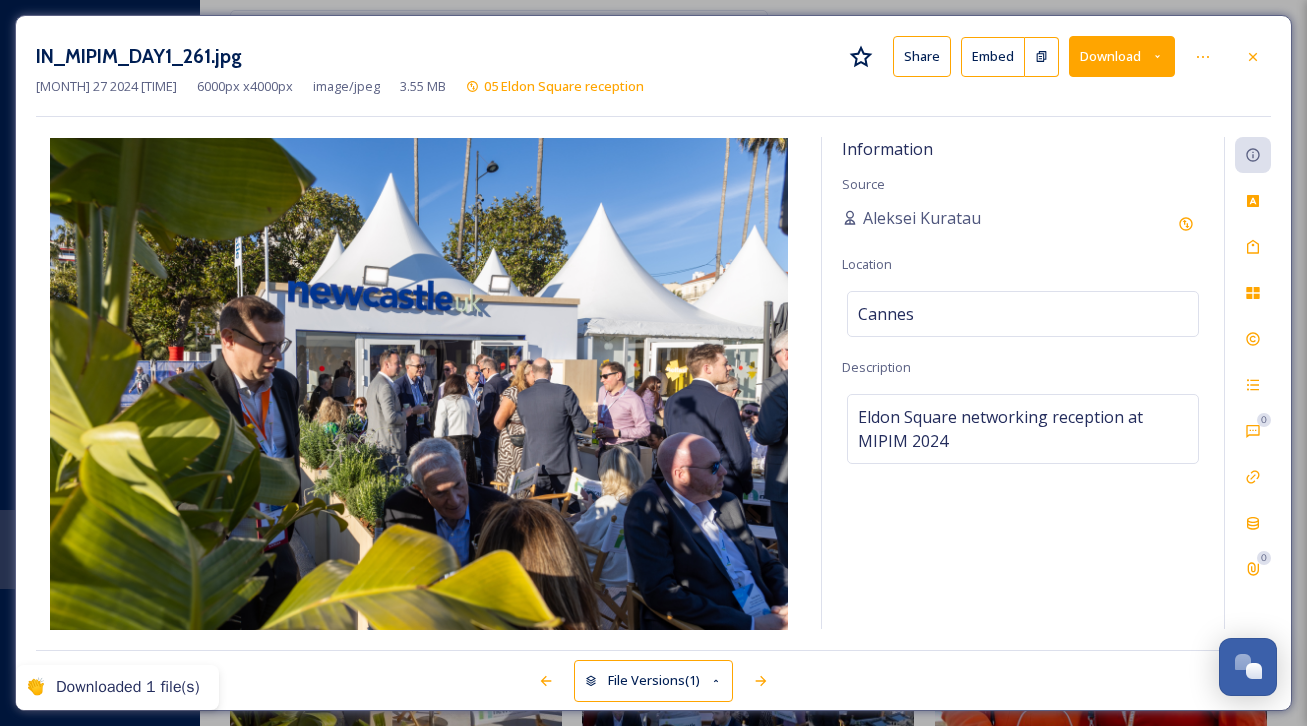 click on "IN_MIPIM_DAY1_261.jpg Share Embed Download Jun 27 2024 13:13 6000 px x  4000 px image/jpeg 3.55 MB 05 Eldon Square reception Information Source [NAME] Location Cannes Description Eldon Square networking reception at MIPIM 2024 0 0 File Versions  (1)" at bounding box center [653, 363] 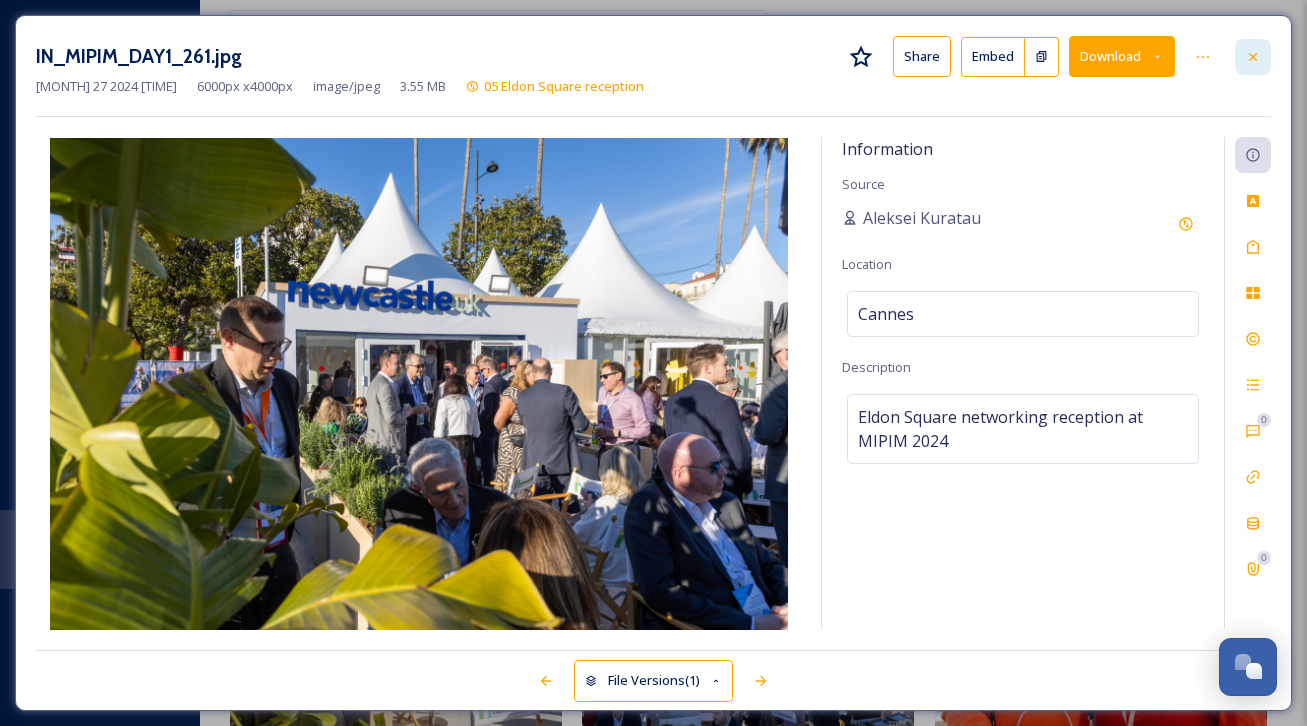 click 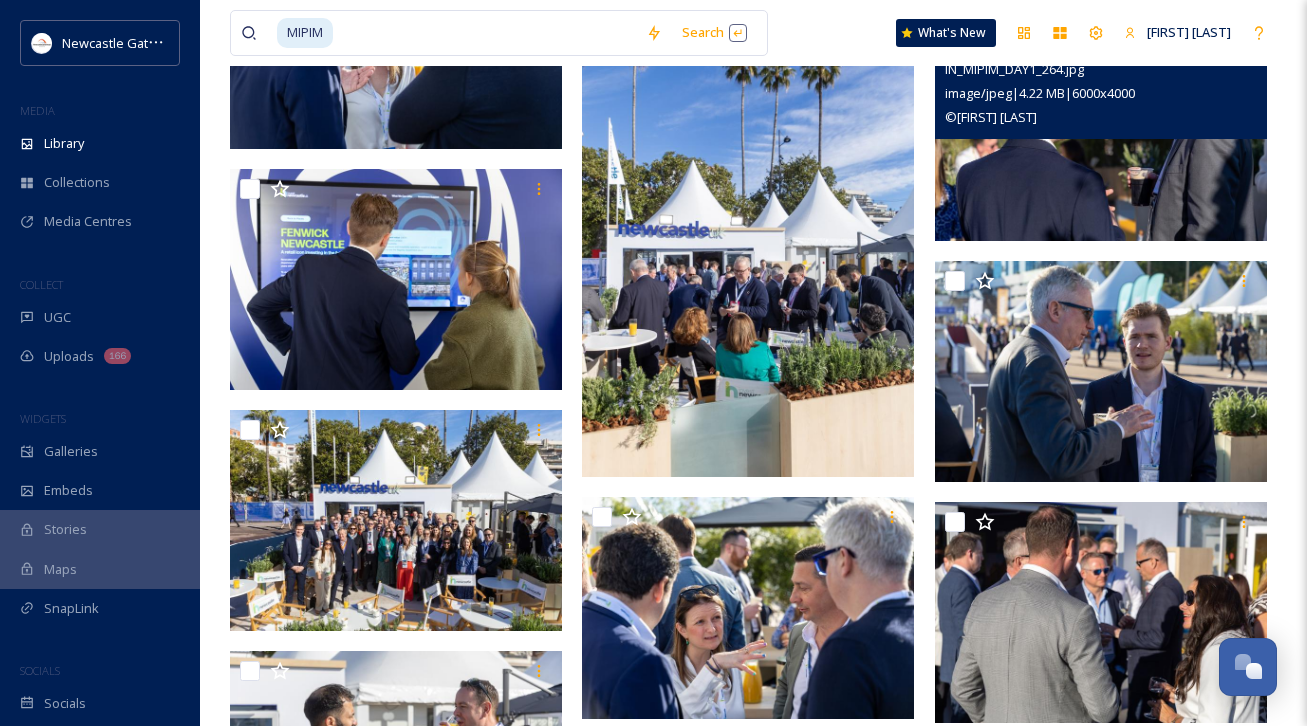 scroll, scrollTop: 26844, scrollLeft: 0, axis: vertical 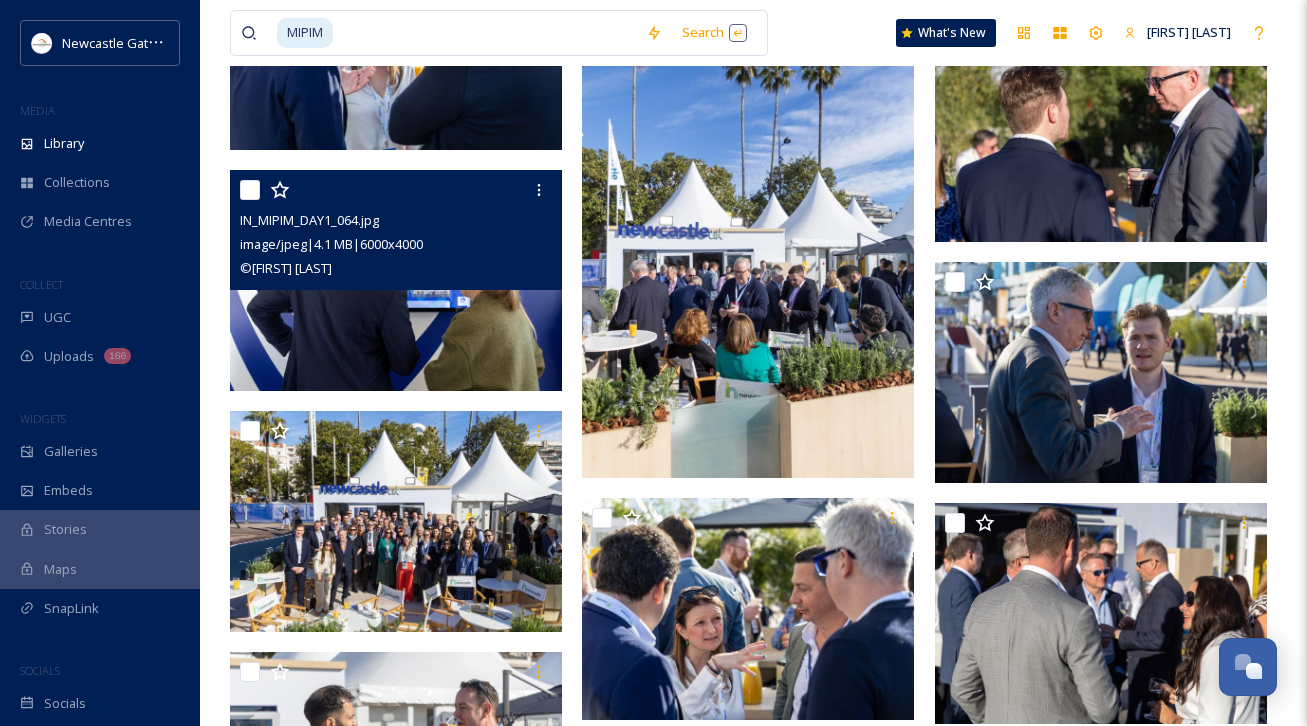 click at bounding box center [396, 280] 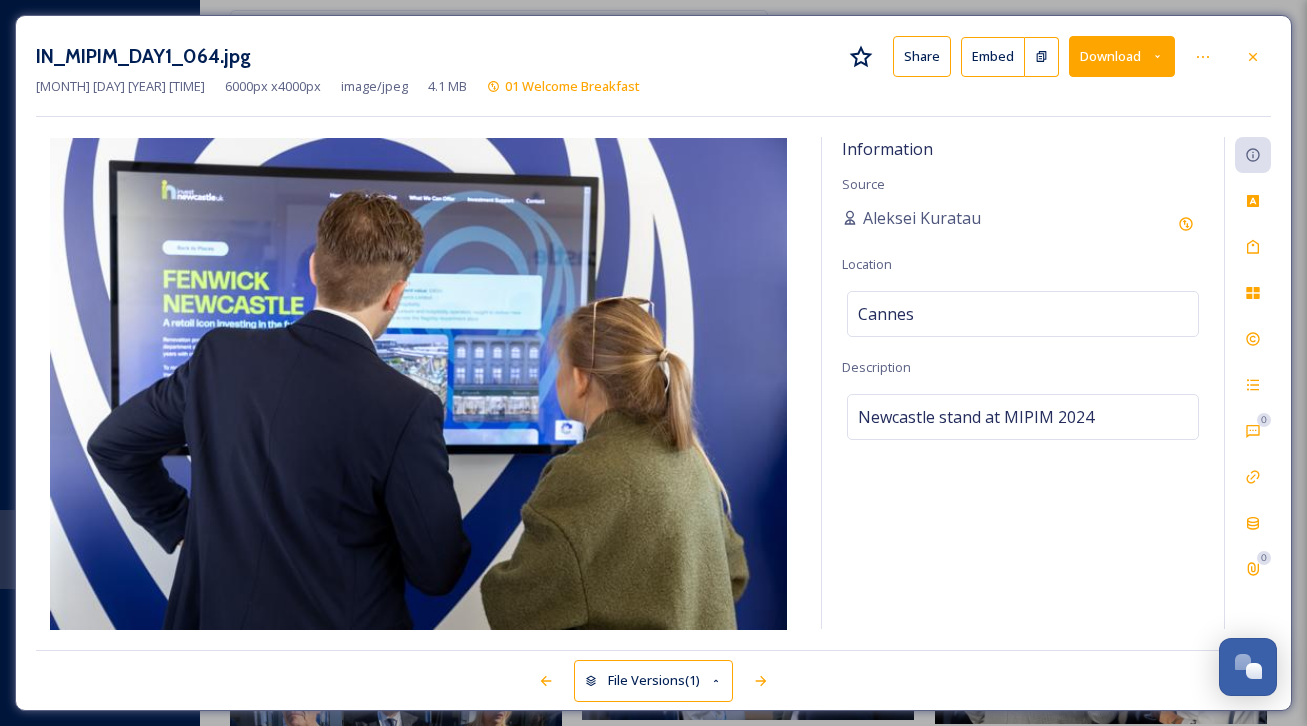 click 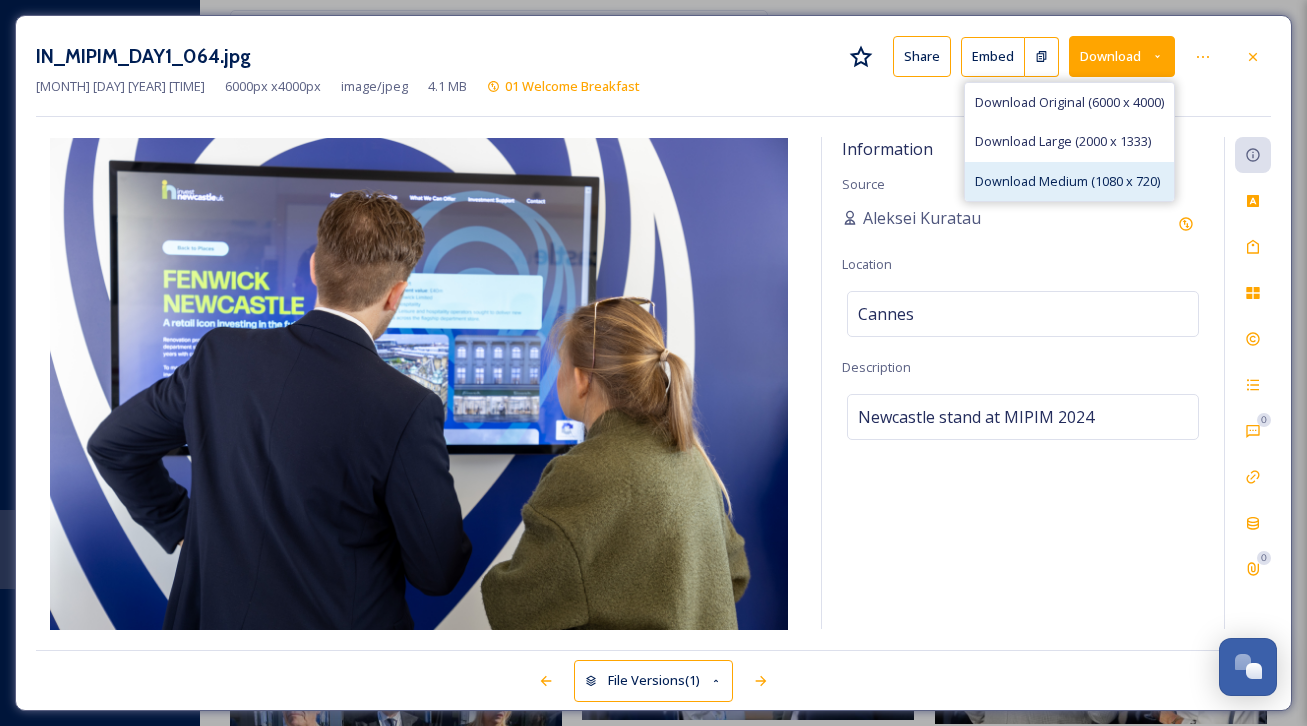 click on "Download Medium (1080 x 720)" at bounding box center (1067, 181) 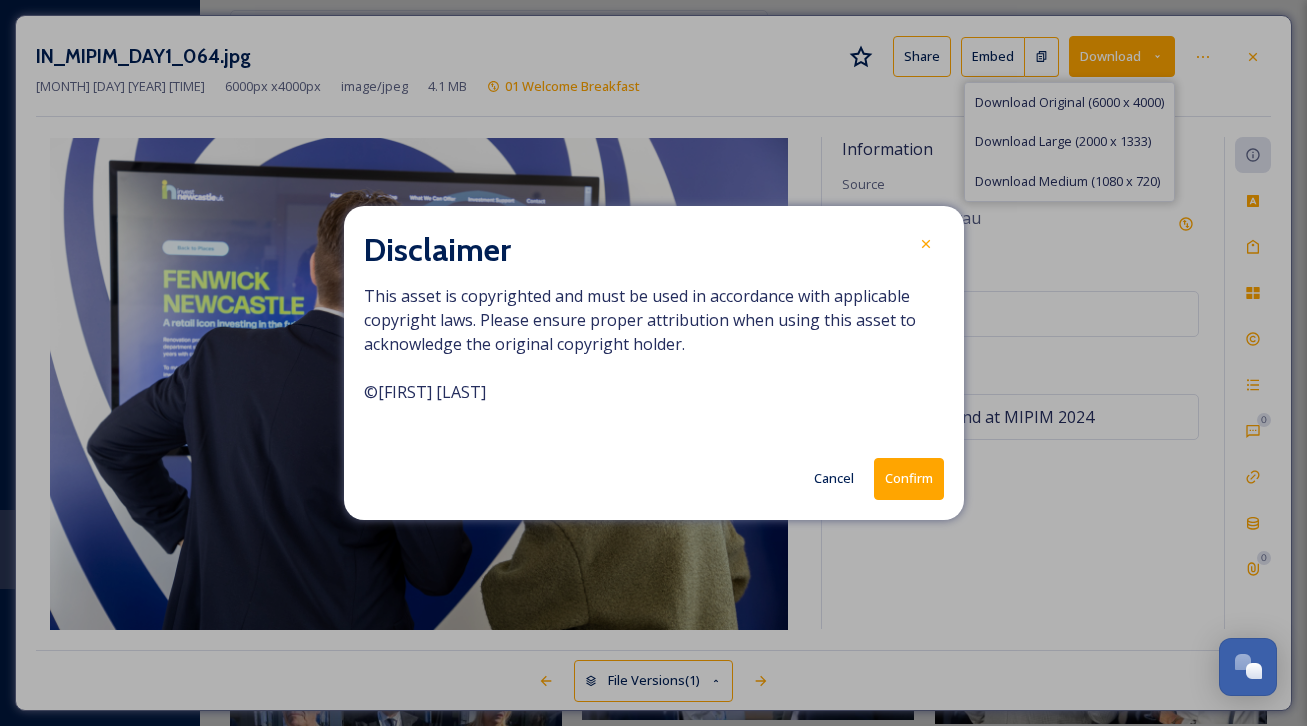 click on "Confirm" at bounding box center [909, 478] 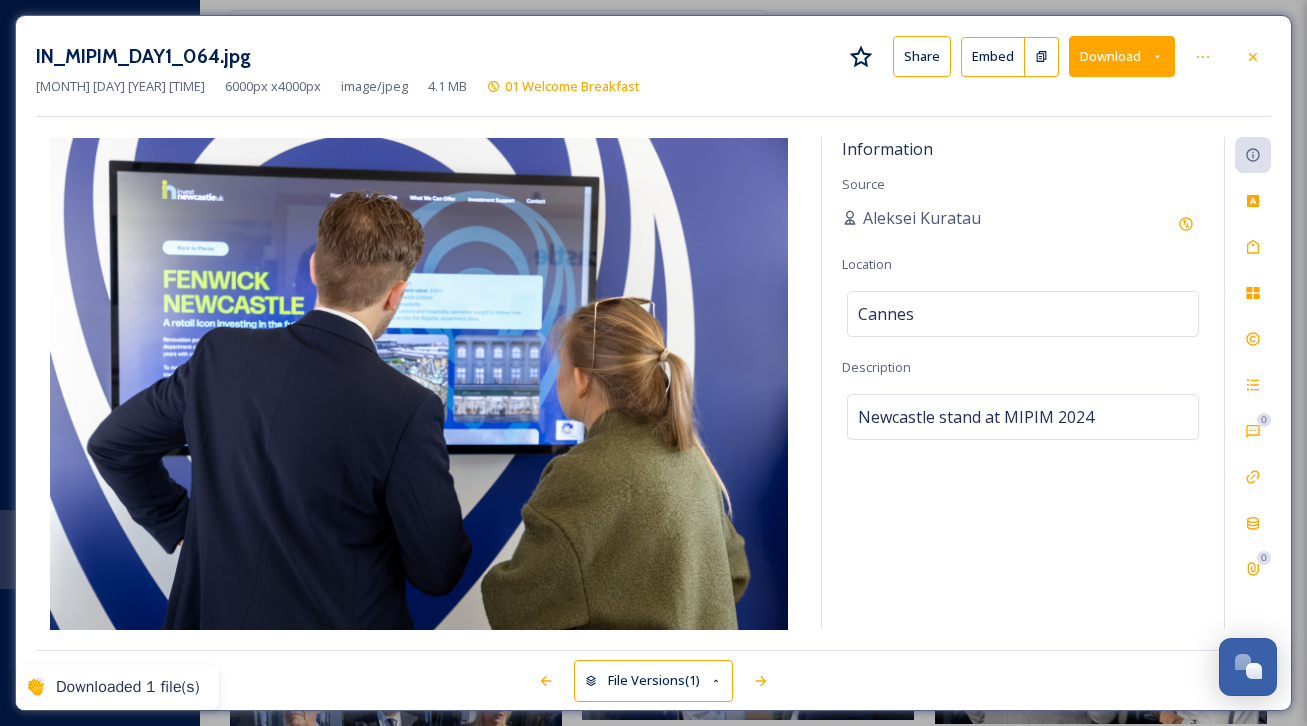 click on "Share Embed Download [MONTH] [DAY] [YEAR] [TIME] [PIXELS] x [PIXELS] image/jpeg [SIZE] [SOURCE] Location Cannes Description Newcastle stand at MIPIM 2024 0 0 File Versions  (1)" at bounding box center [653, 363] 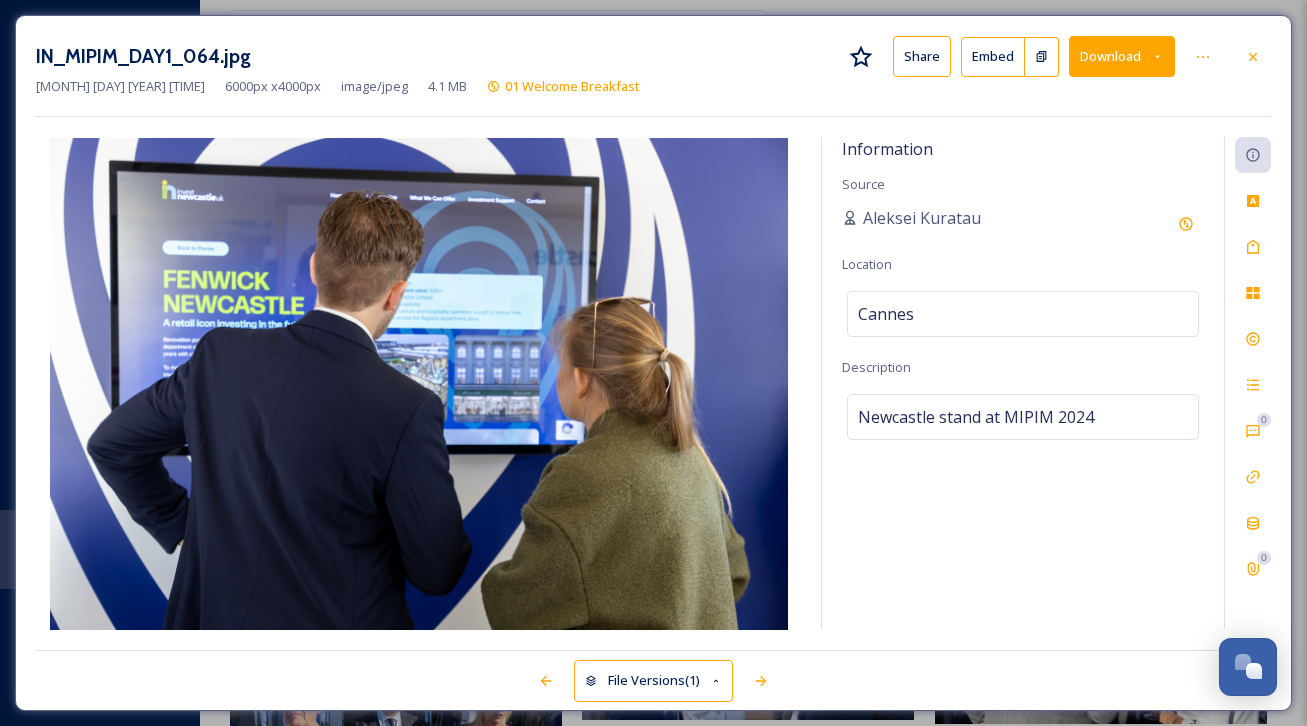 click at bounding box center [1253, 57] 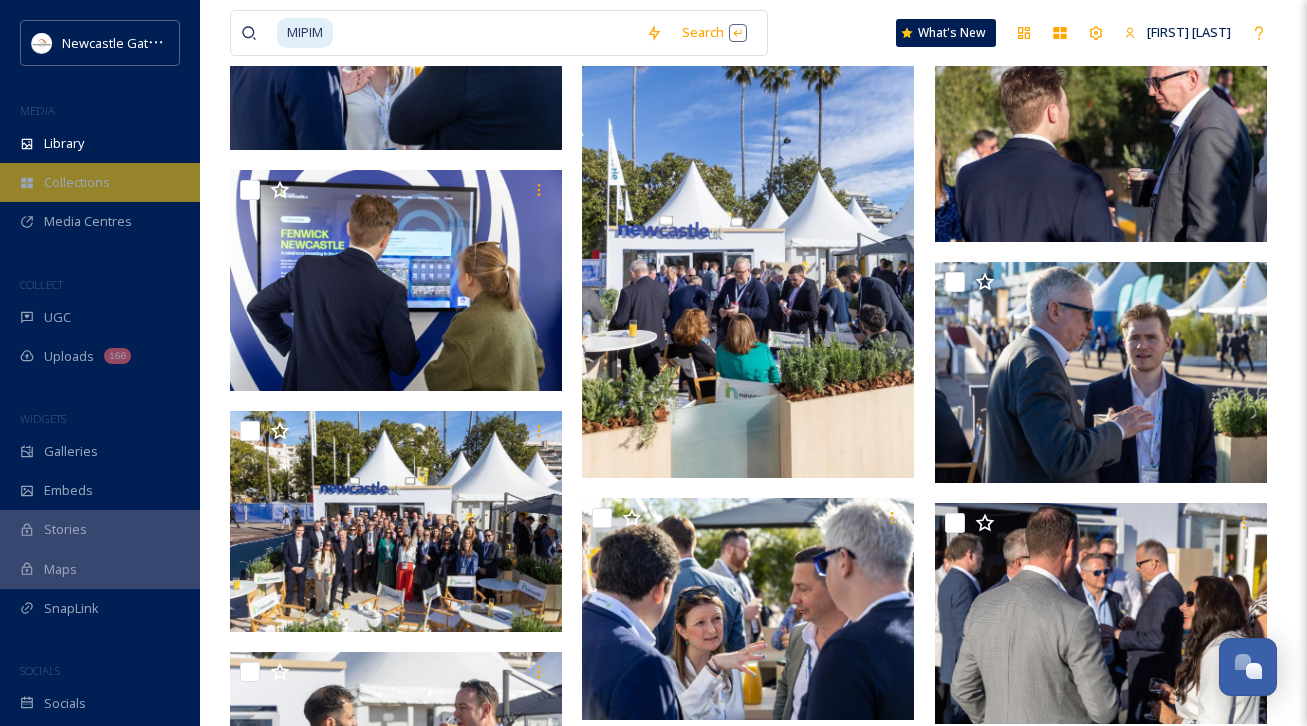 click on "Collections" at bounding box center (100, 182) 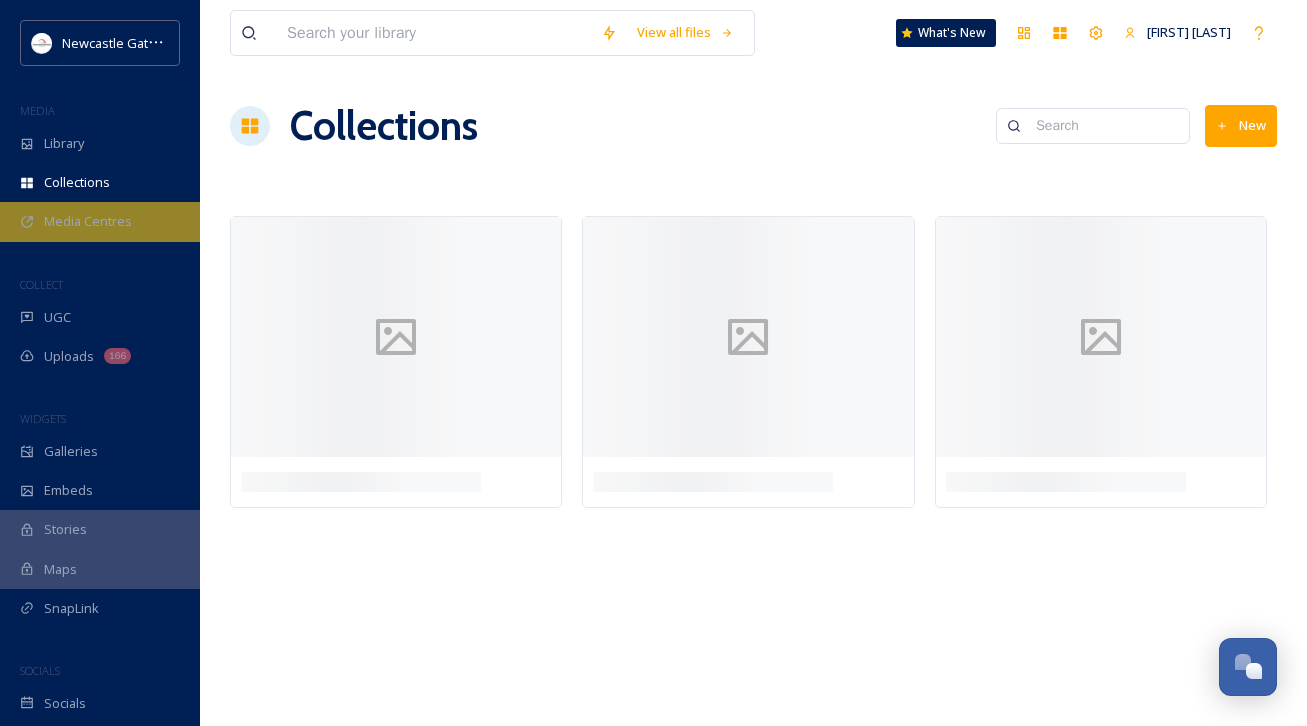 scroll, scrollTop: 0, scrollLeft: 0, axis: both 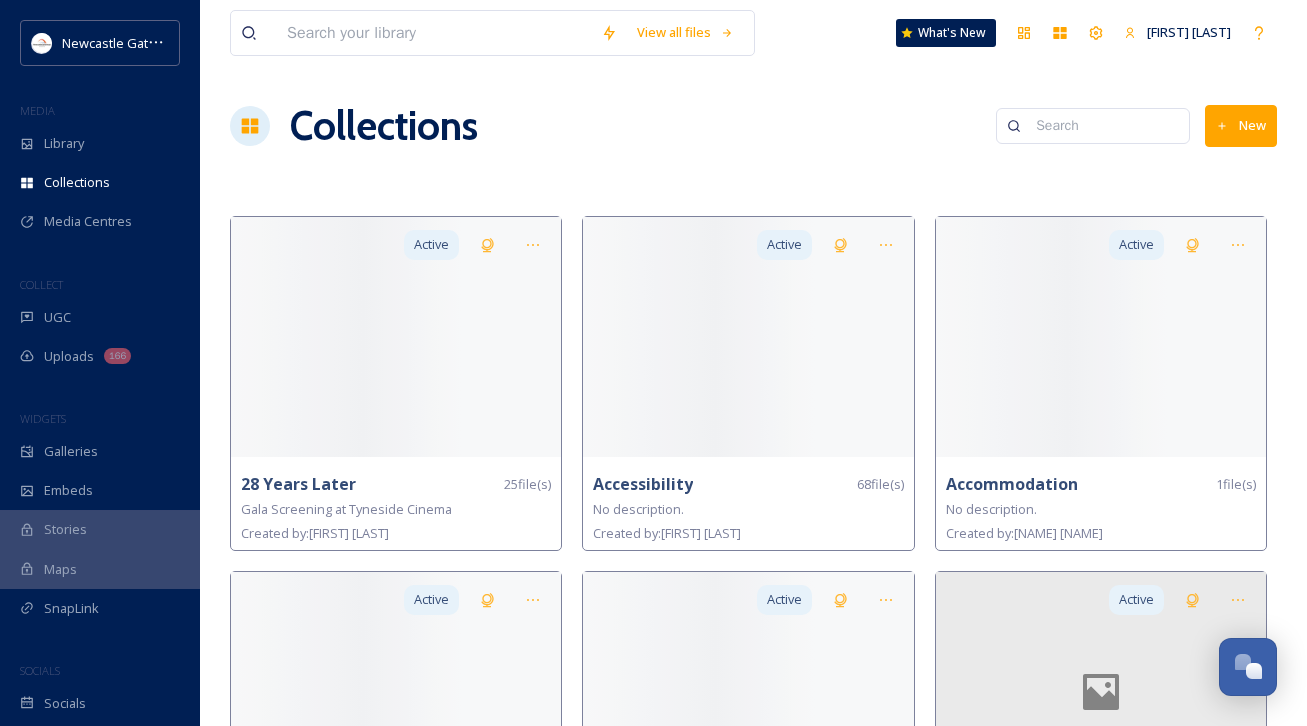 click on "View all files What's New [FIRST] [LAST] Collections New Active 28 Years Later  25  file(s) Gala Screening at Tyneside Cinema  Created by:  [FIRST]   [LAST] Active Afternoon Tea - The Times 2  file(s) Afternoon tea with a view - The Times Created by:  [FIRST]   [LAST] Active Brunch with the Earl 7  file(s) No description. Created by:  [FIRST]   [LAST] Active Destination North East England 321  file(s) No description. Active English Tourism Week 2025 27  file(s) No description. Created by:  [FIRST]   [LAST] Active Food & Drink 71  file(s) No description. Created by:  [FIRST]   [LAST] Active Hadrian's Wall & Vindolanda 8  file(s) No description. Created by:  [FIRST]   [LAST] Active Accessibility 68  file(s) No description. Created by:  [FIRST]   [LAST] Active Alnwick - Bella Magazine 11  file(s) Images for use by Bella Magazine Created by:  [FIRST]   [LAST] Active Dark Skies 6  file(s) No description. Created by:  [FIRST]   [LAST] Active Destined For Campaign: Skills & Careers 93  file(s) No description. Created by:  [FIRST]   [LAST]" at bounding box center (753, 1345) 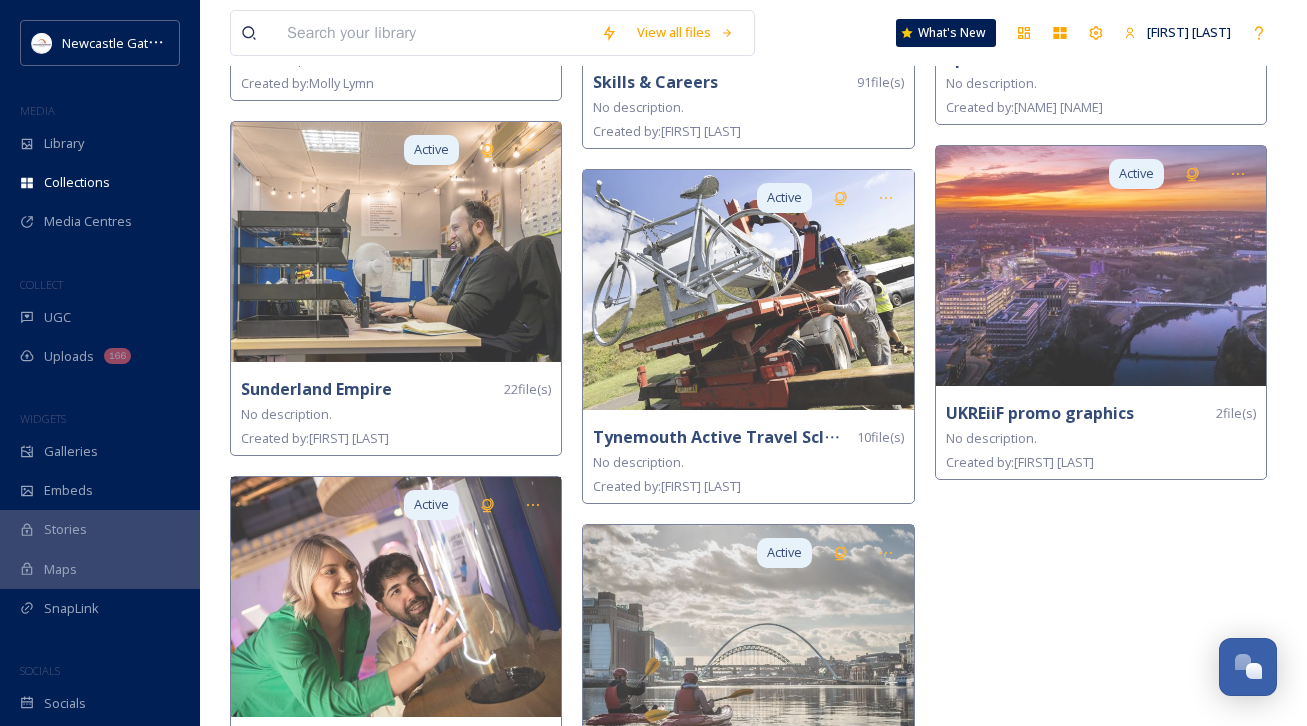 scroll, scrollTop: 4045, scrollLeft: 0, axis: vertical 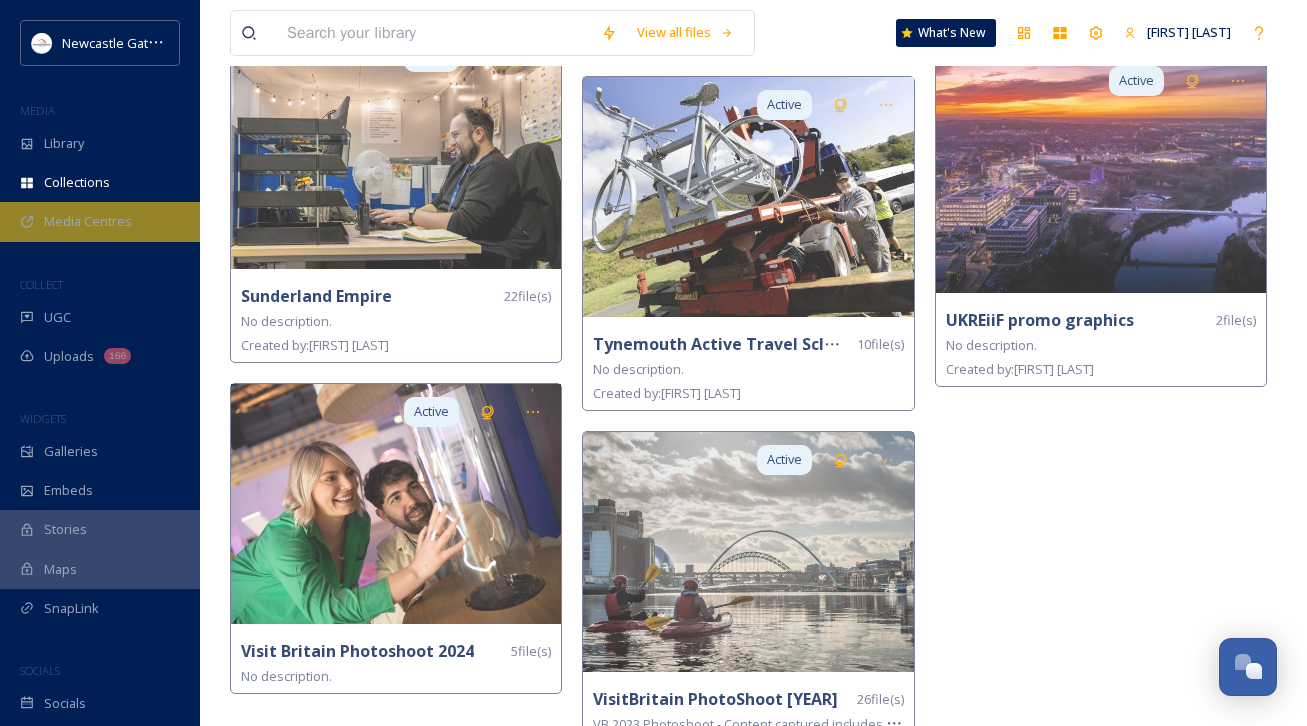 click on "Media Centres" at bounding box center [88, 221] 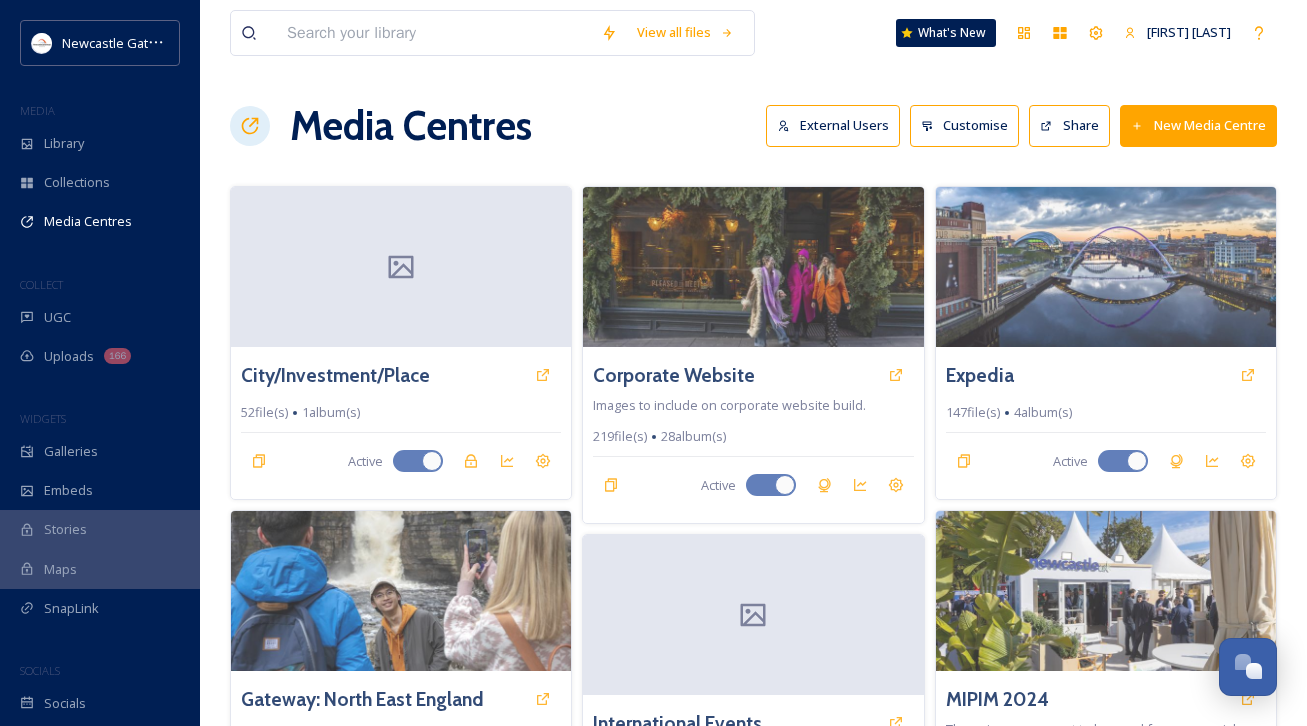scroll, scrollTop: 40, scrollLeft: 0, axis: vertical 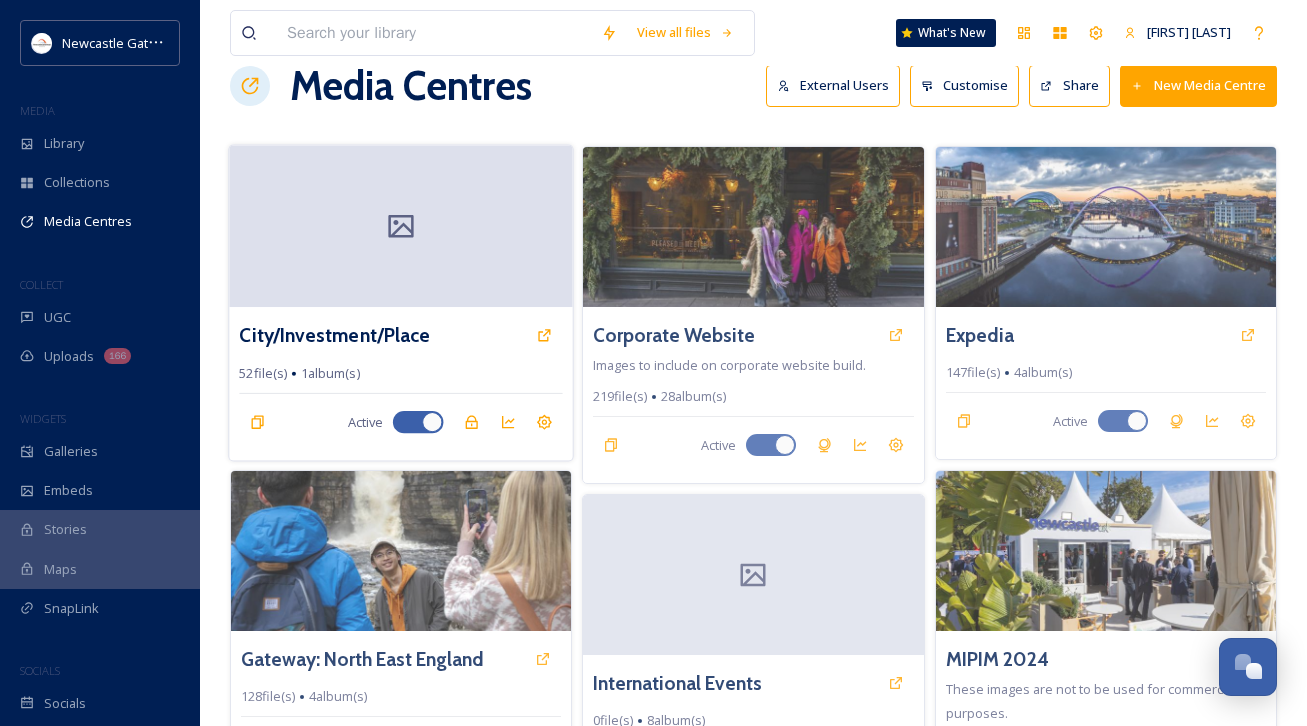 click 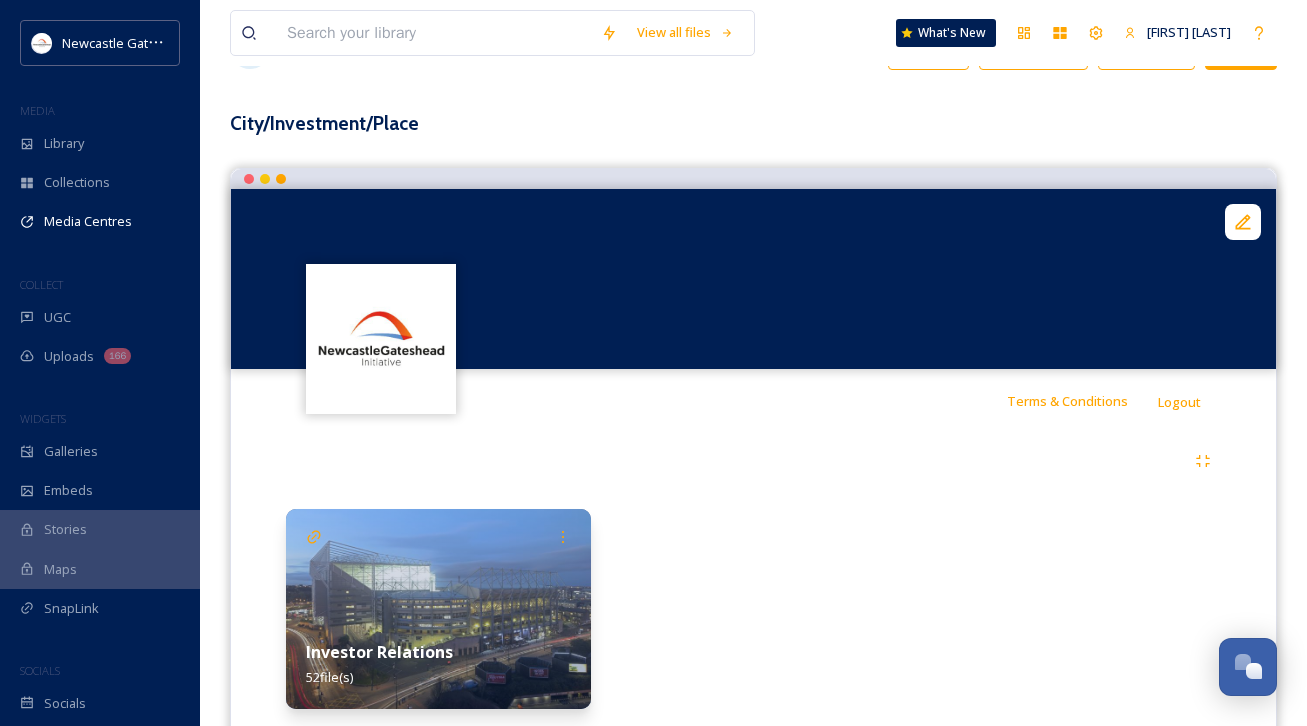 scroll, scrollTop: 80, scrollLeft: 0, axis: vertical 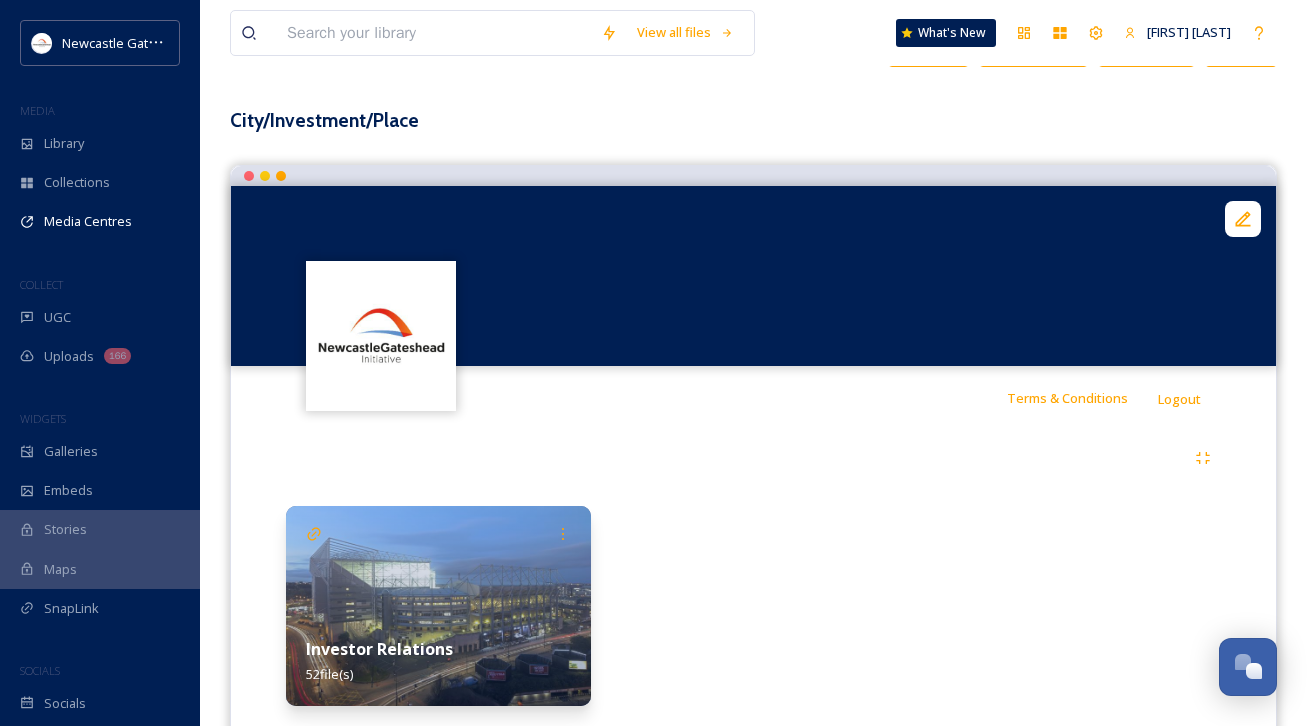 click at bounding box center [438, 606] 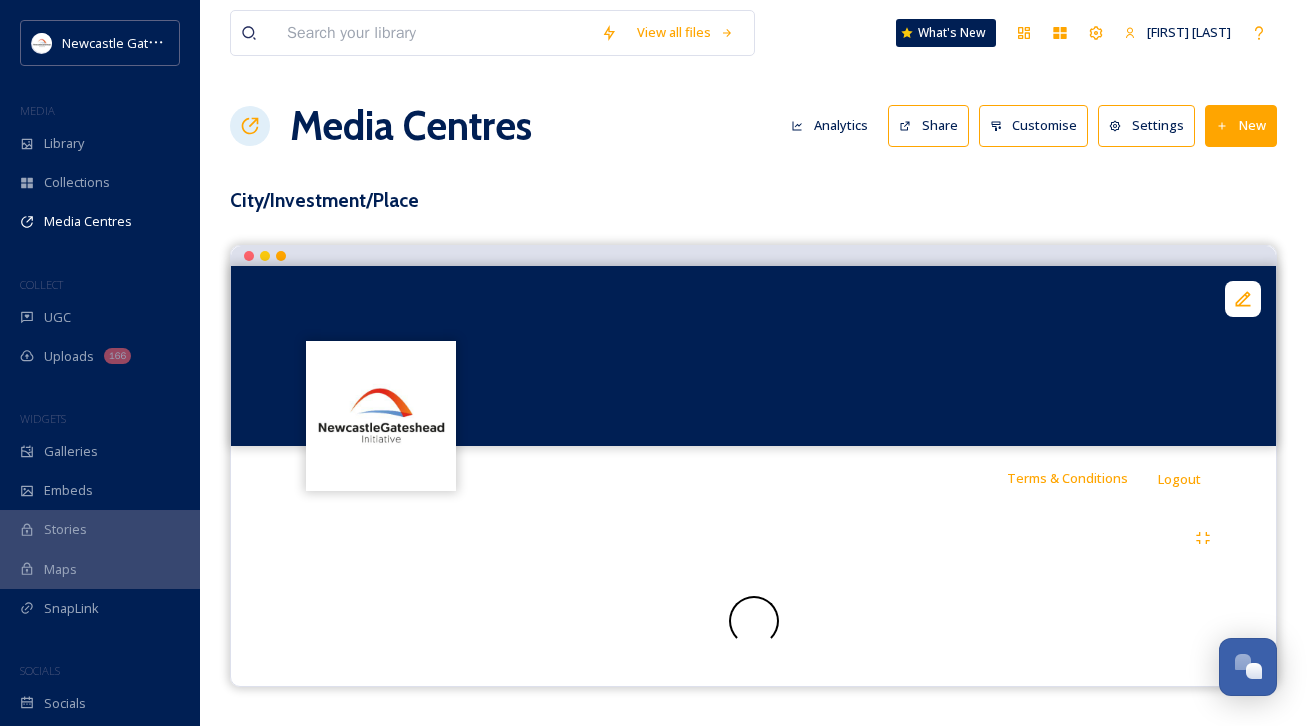 scroll, scrollTop: 0, scrollLeft: 0, axis: both 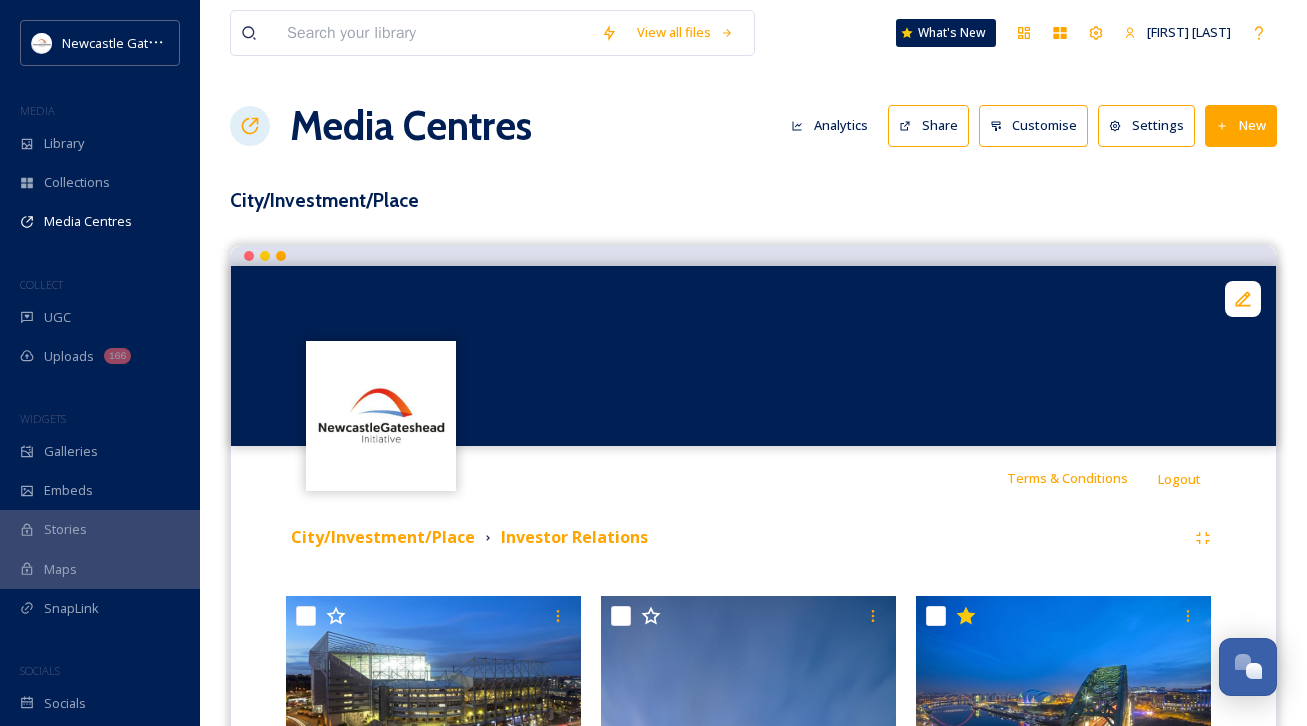 click on "City/Investment/Place" at bounding box center (753, 200) 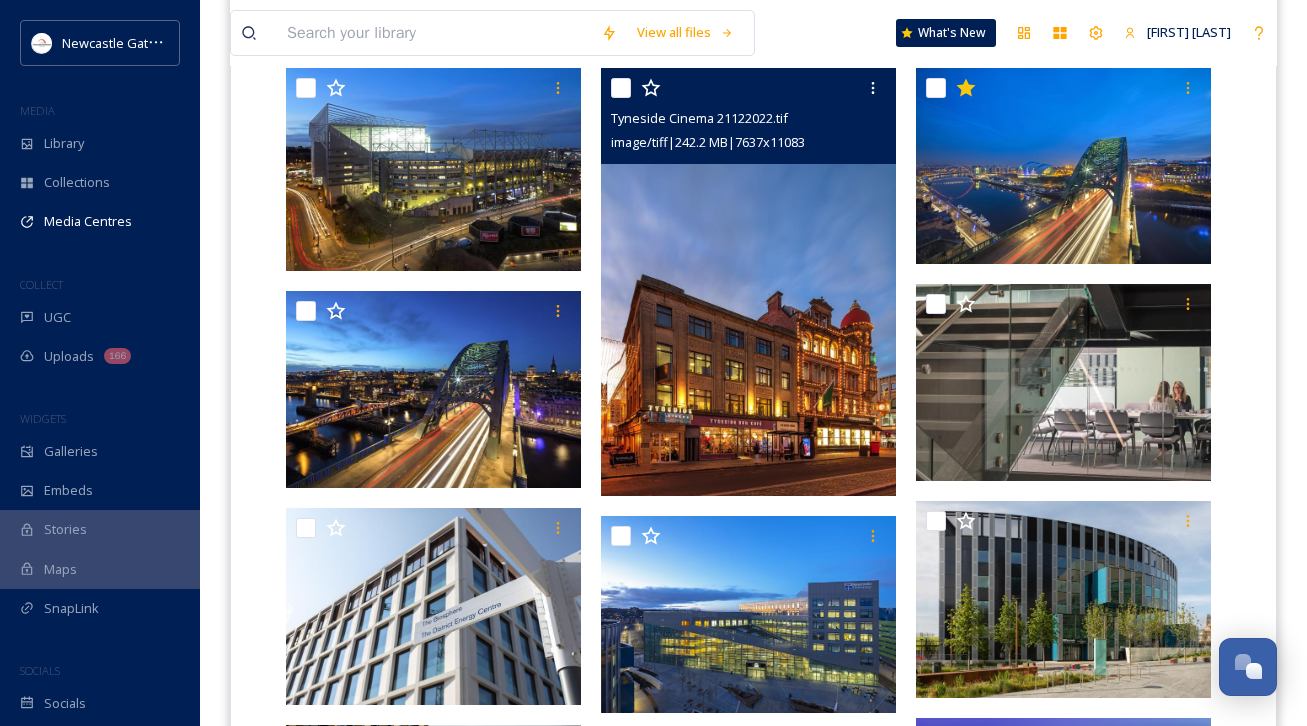 scroll, scrollTop: 560, scrollLeft: 0, axis: vertical 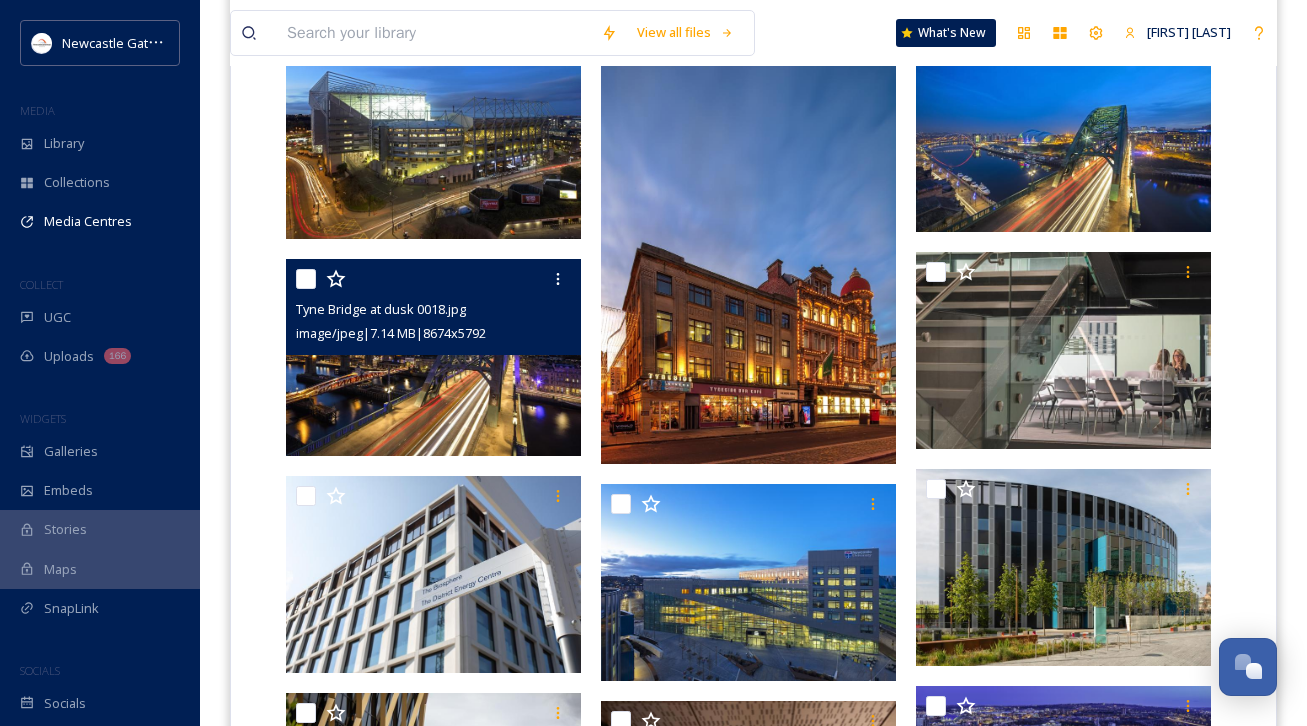 click at bounding box center (433, 357) 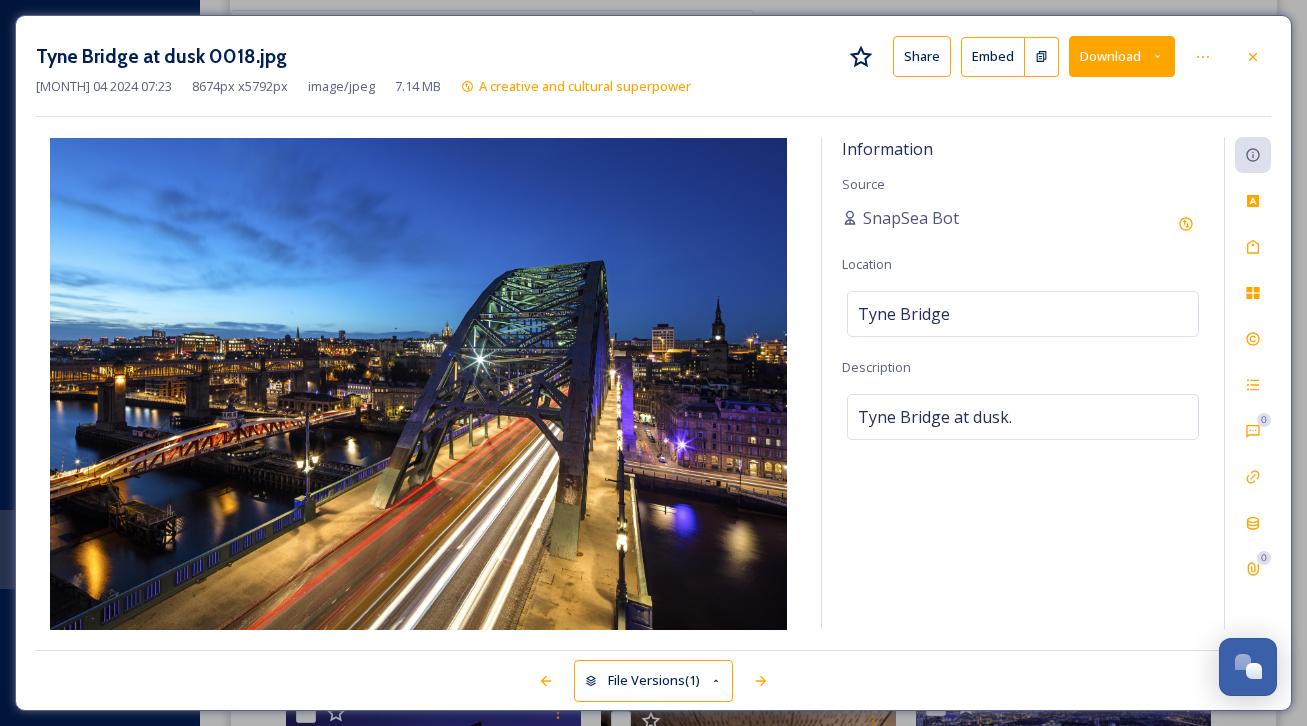 click 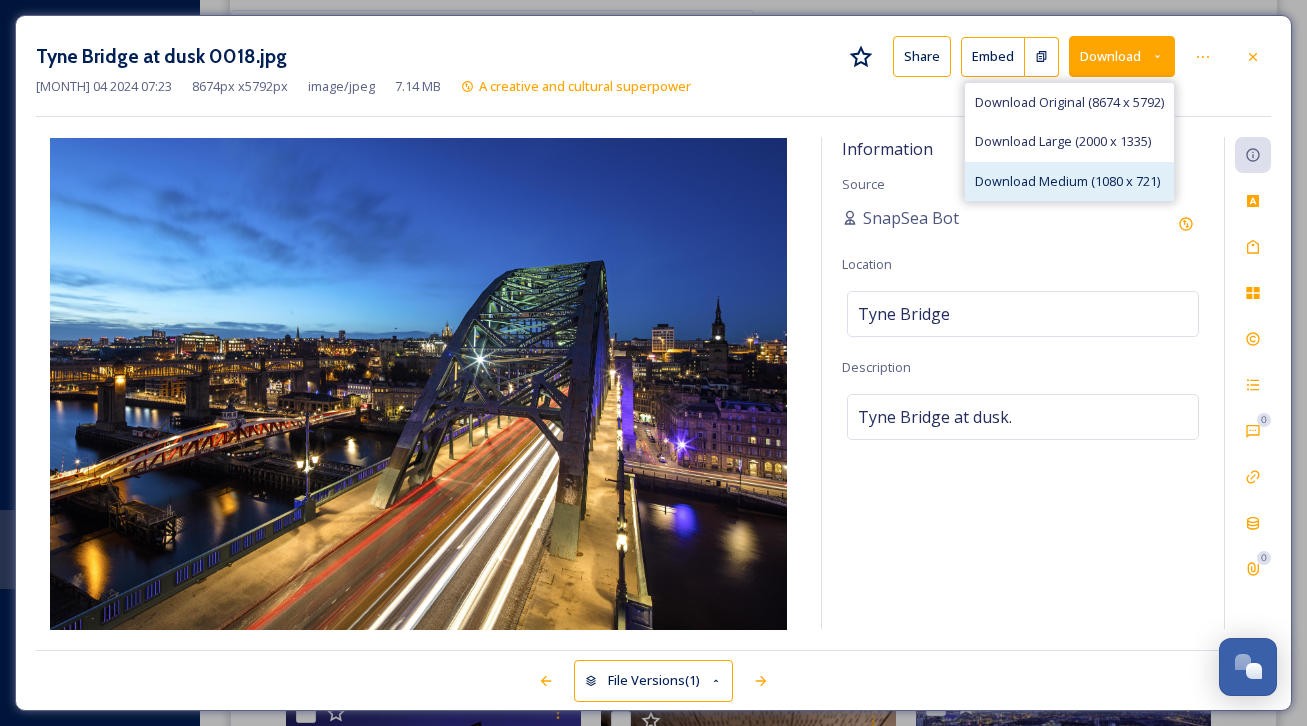 click on "Download Medium (1080 x 721)" at bounding box center (1067, 181) 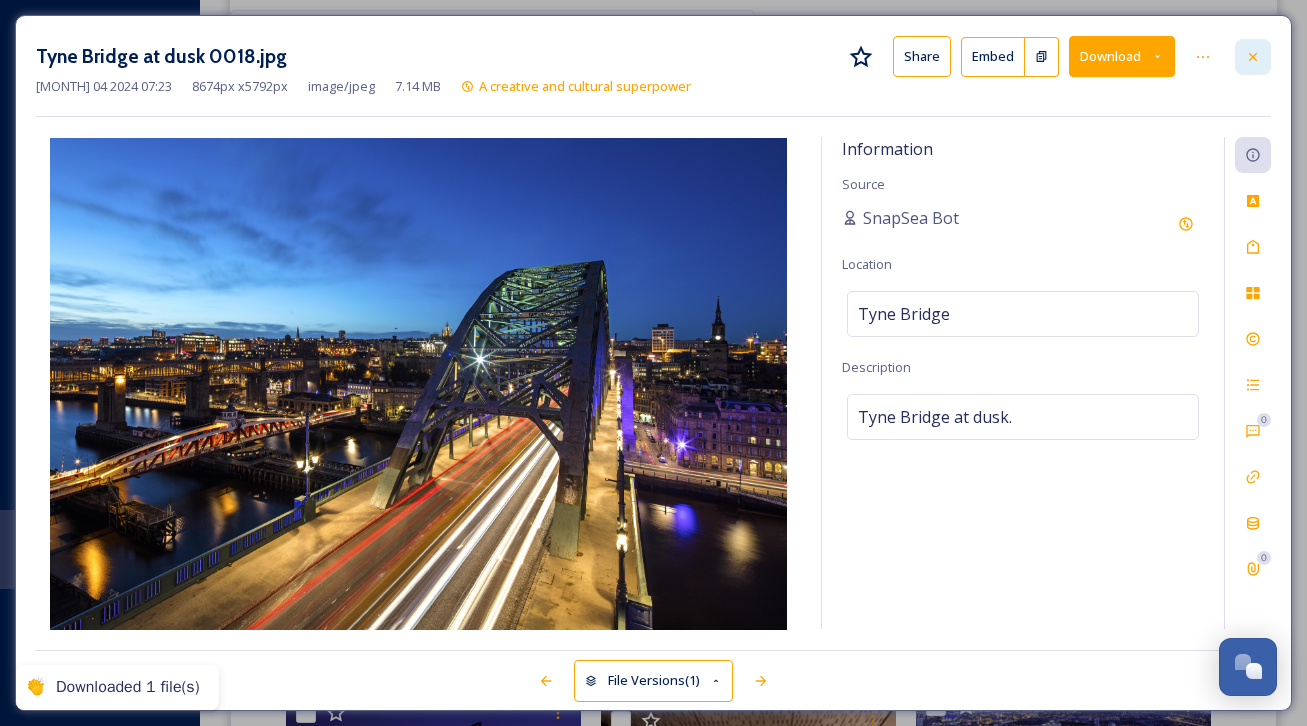 click 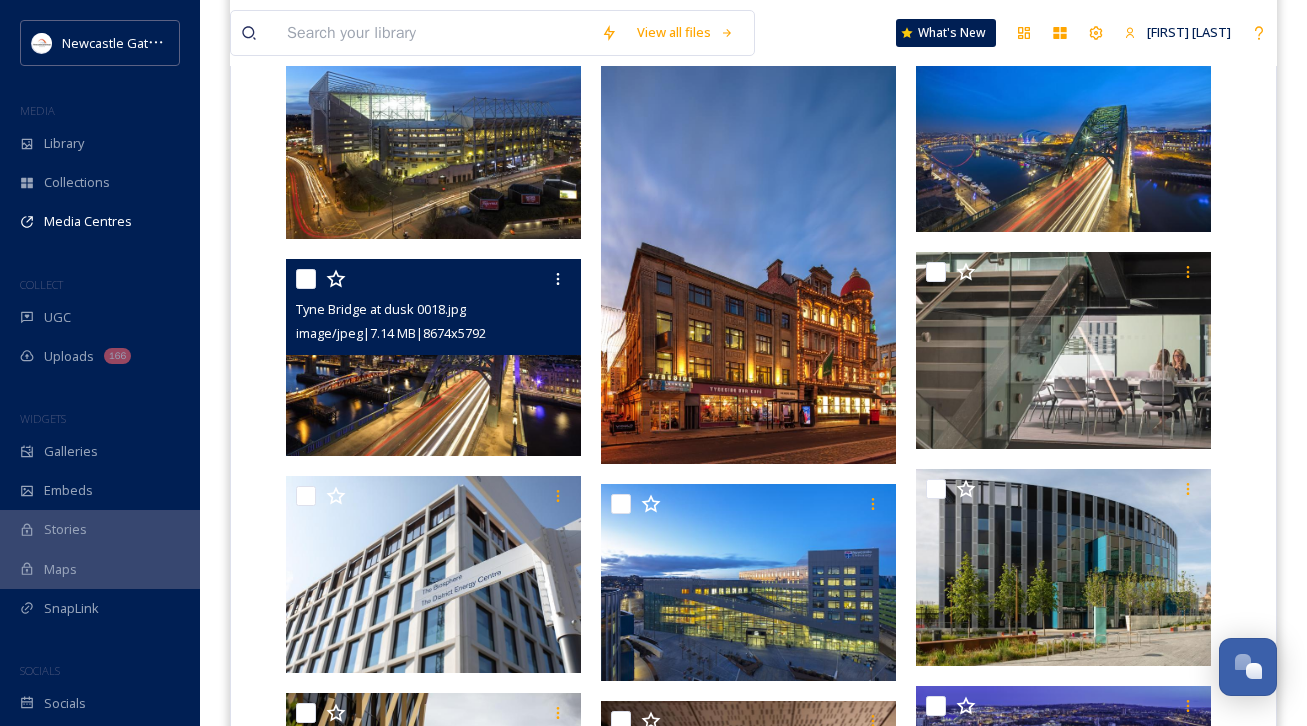 click on "City/Investment/Place Investor Relations Tyne Bridge at dusk 0018.jpg image/jpeg  |  7.14 MB  |  8674  x  5792 You've reached the end" at bounding box center (753, 1861) 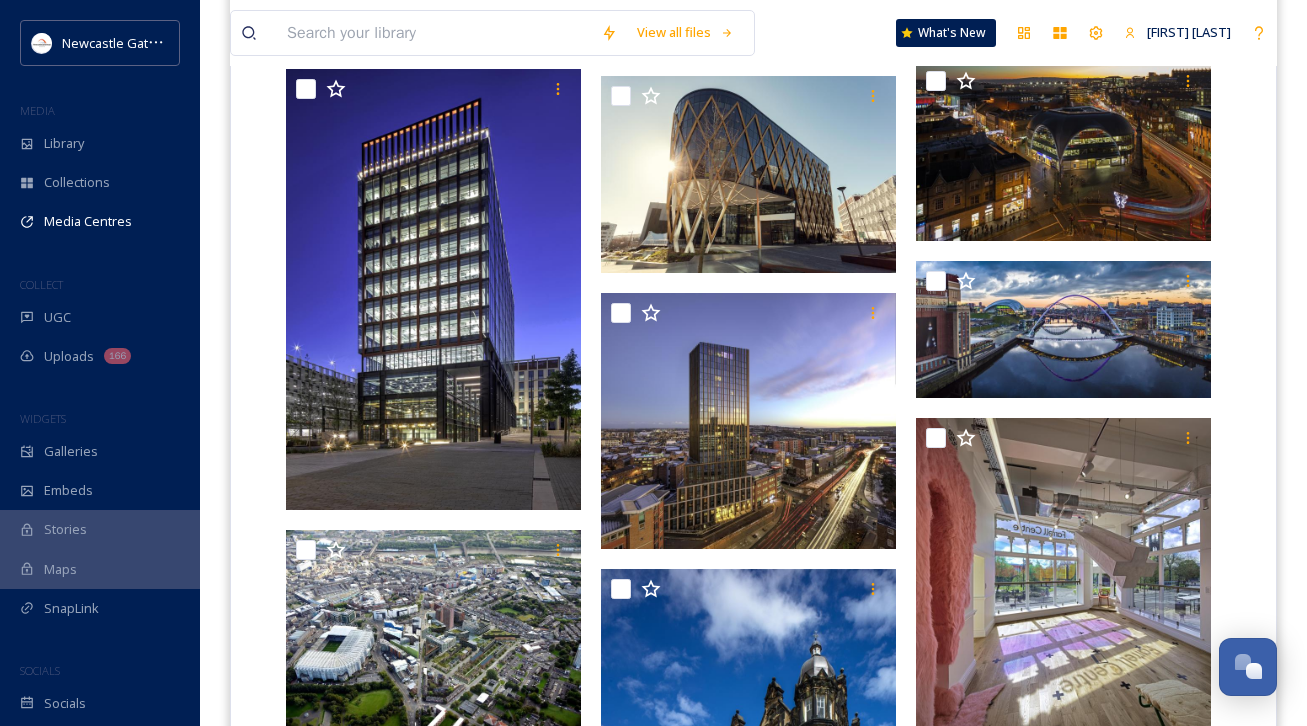 scroll, scrollTop: 1400, scrollLeft: 0, axis: vertical 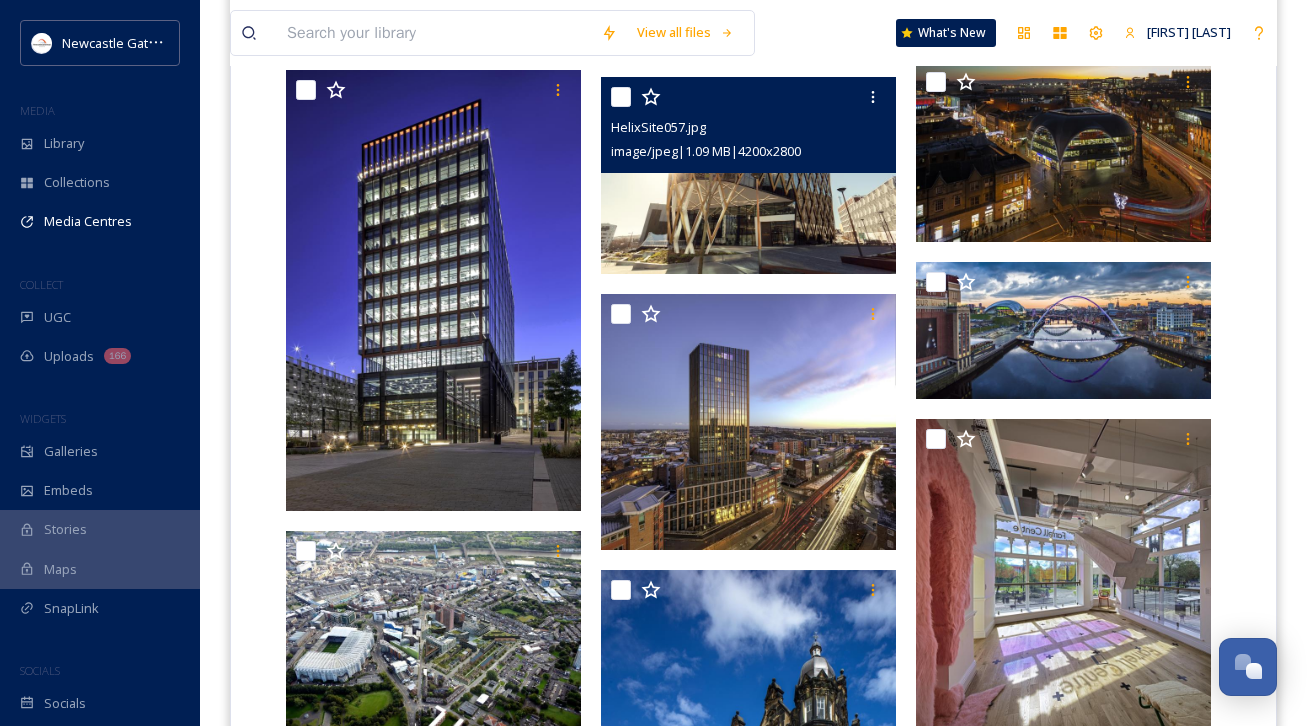 click at bounding box center (748, 175) 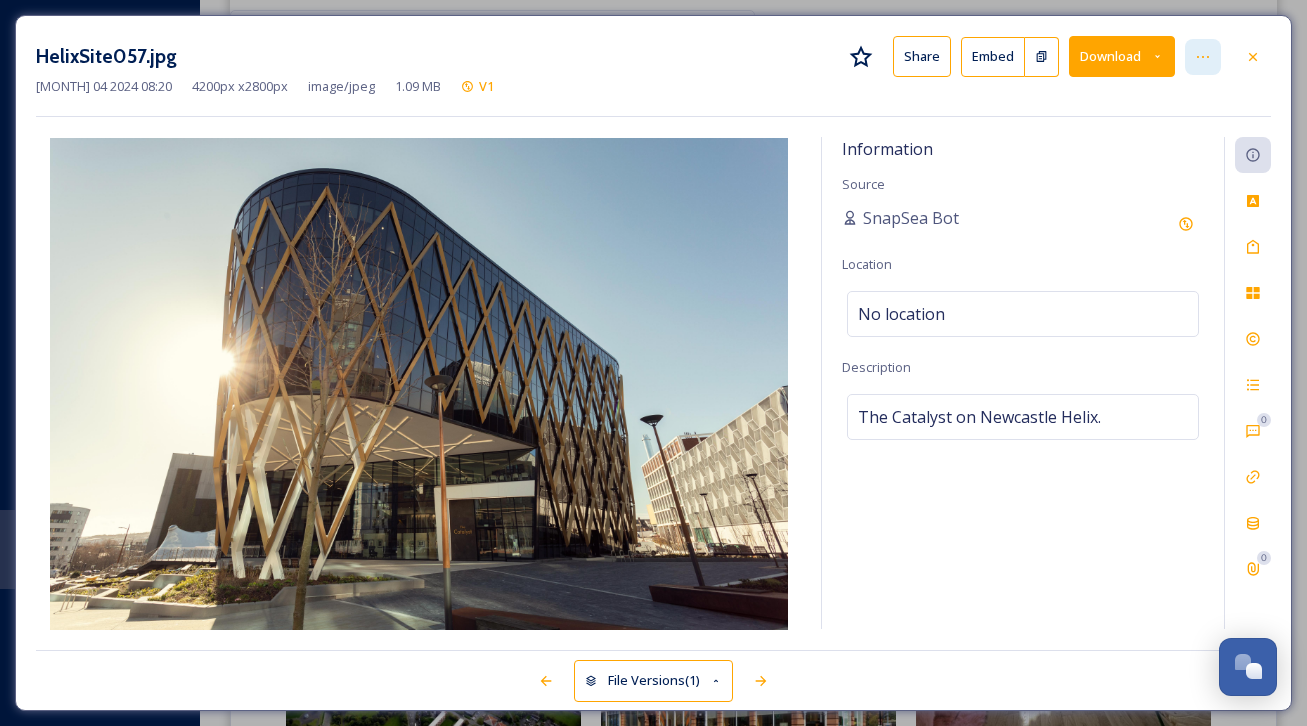 click at bounding box center (1203, 57) 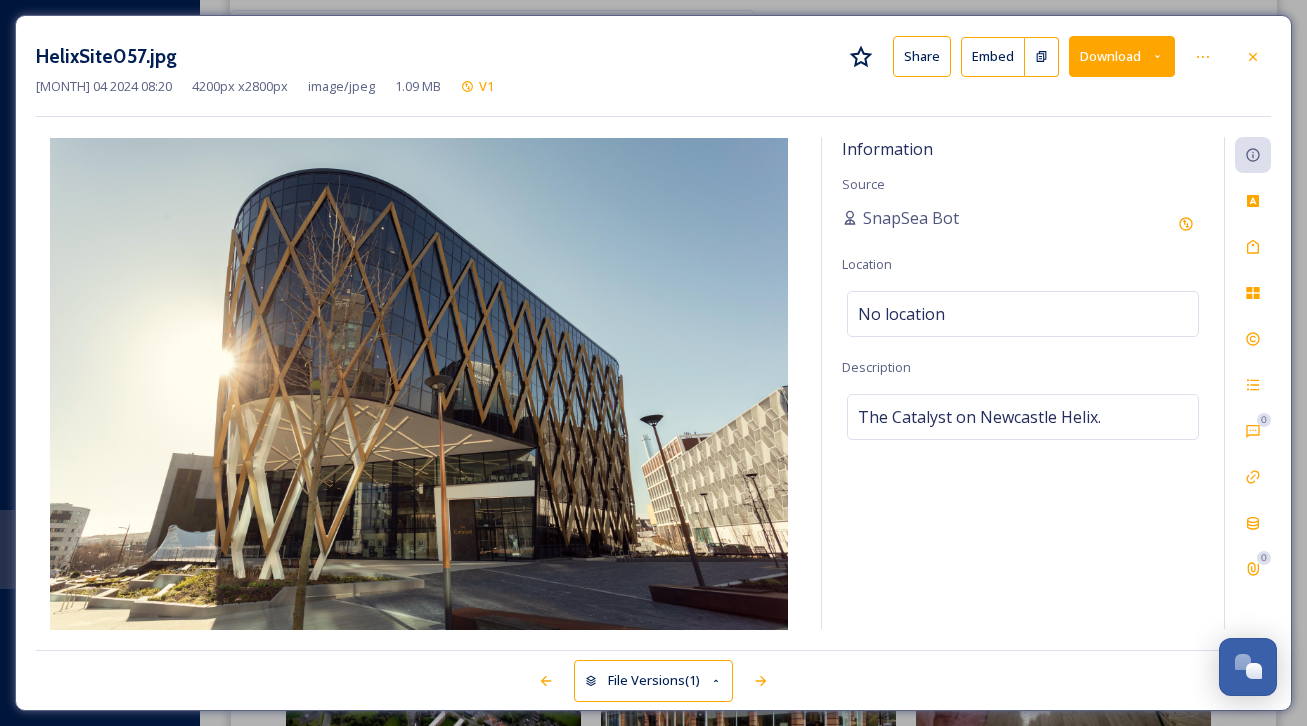 click on "Download" at bounding box center (1122, 56) 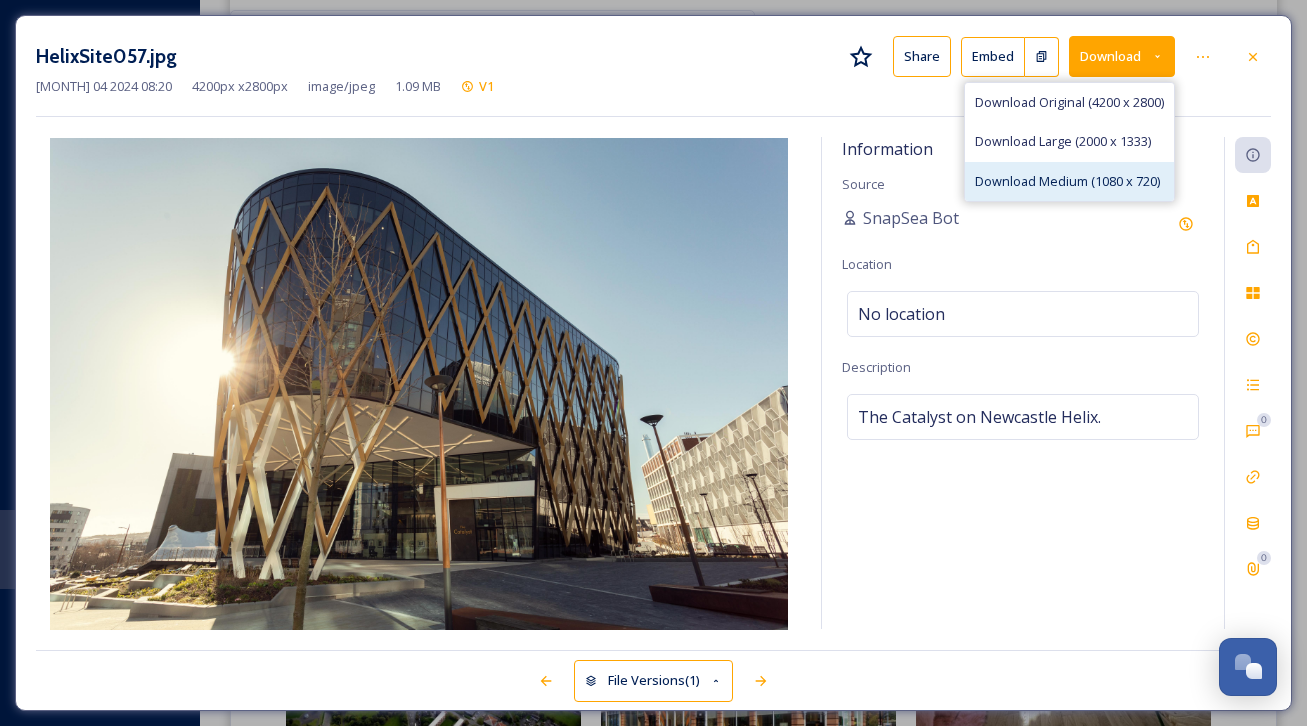 click on "Download Medium (1080 x 720)" at bounding box center (1067, 181) 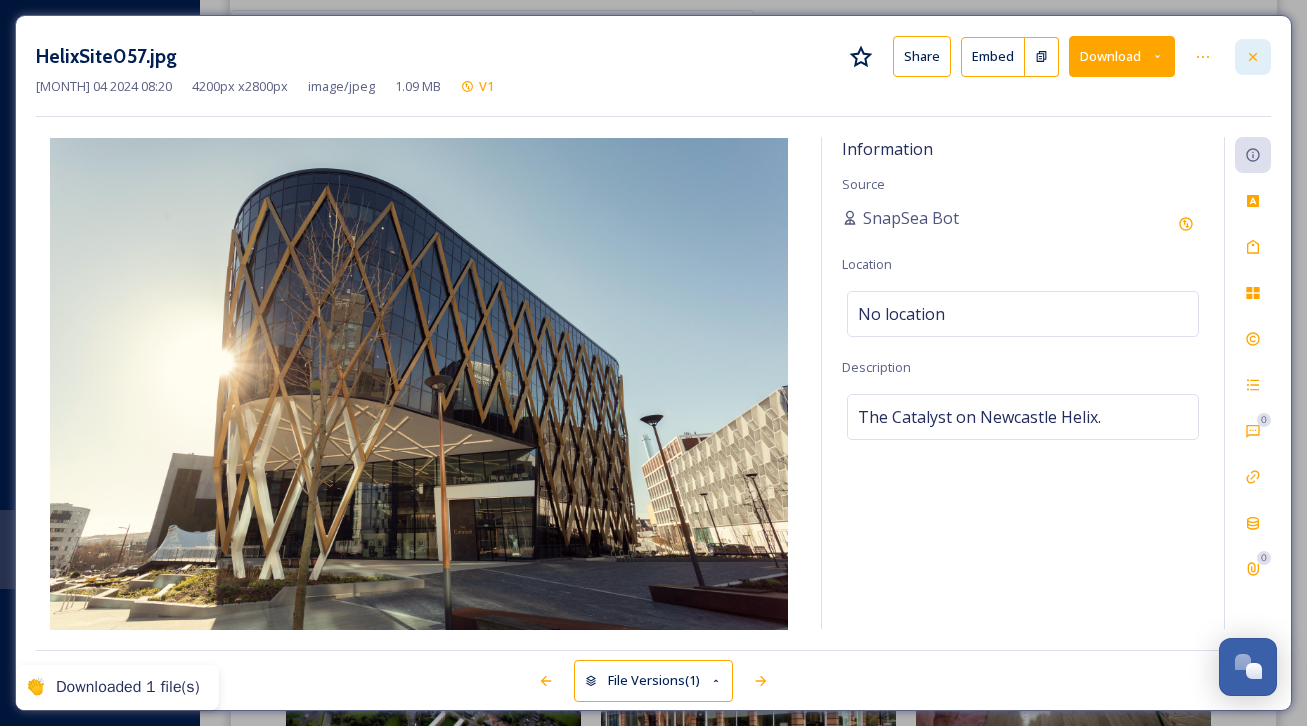 click 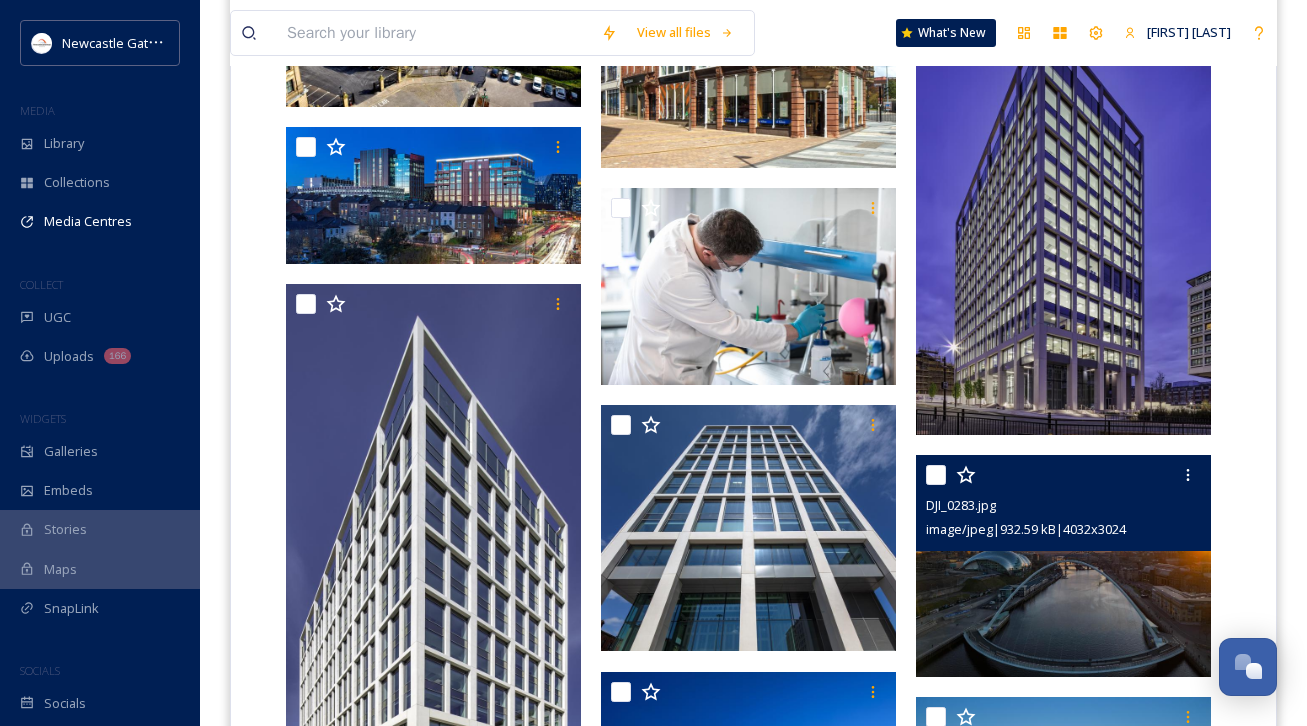 scroll, scrollTop: 2240, scrollLeft: 0, axis: vertical 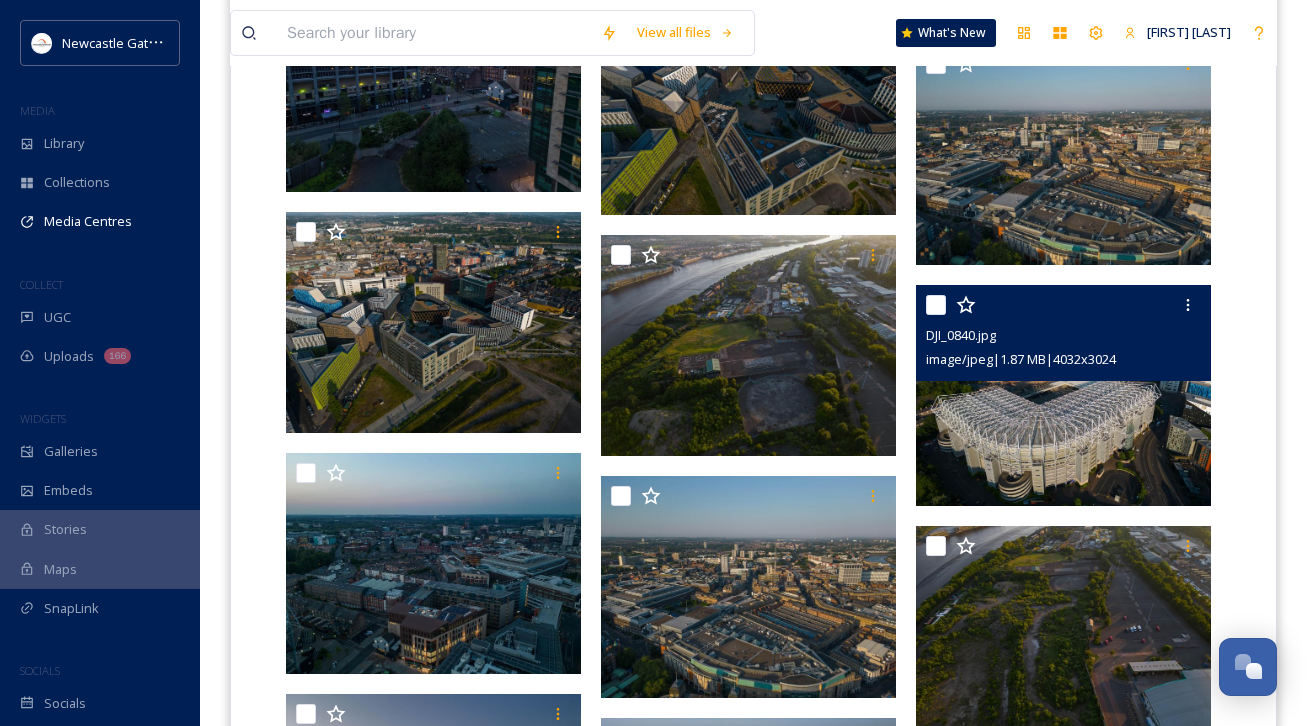 click at bounding box center (1063, 395) 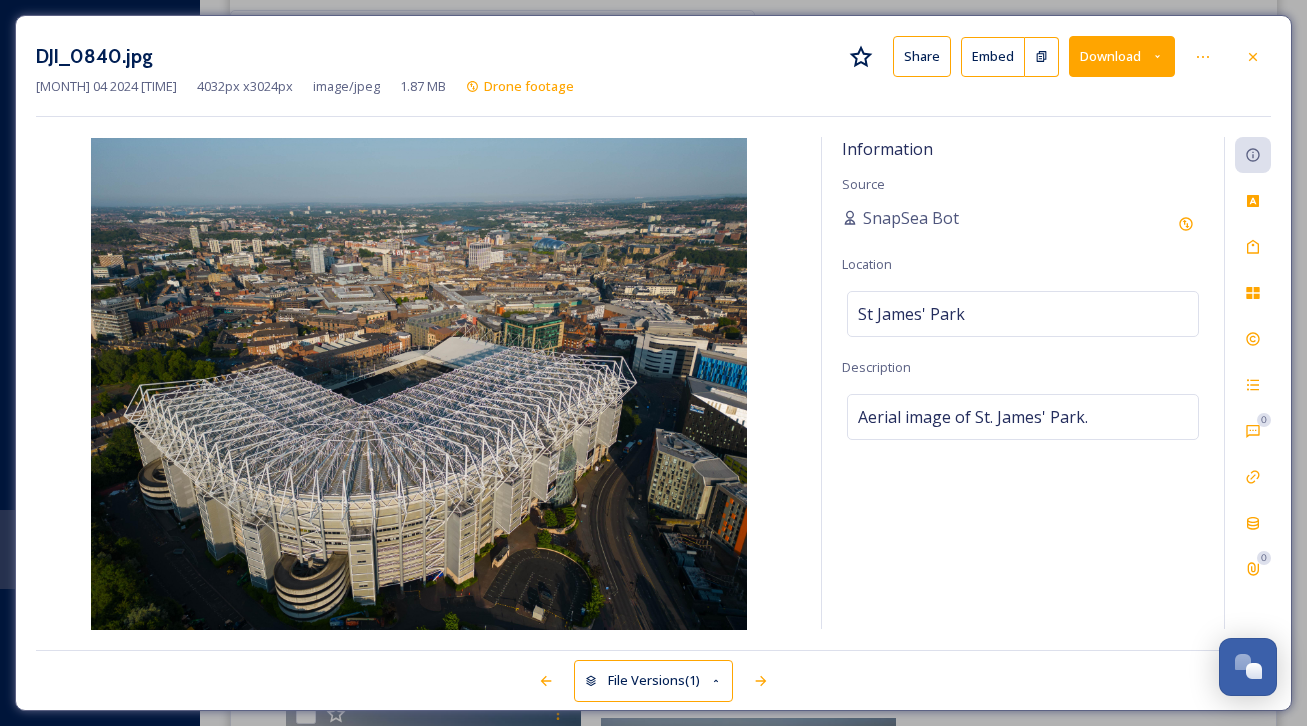 click on "Download" at bounding box center (1122, 56) 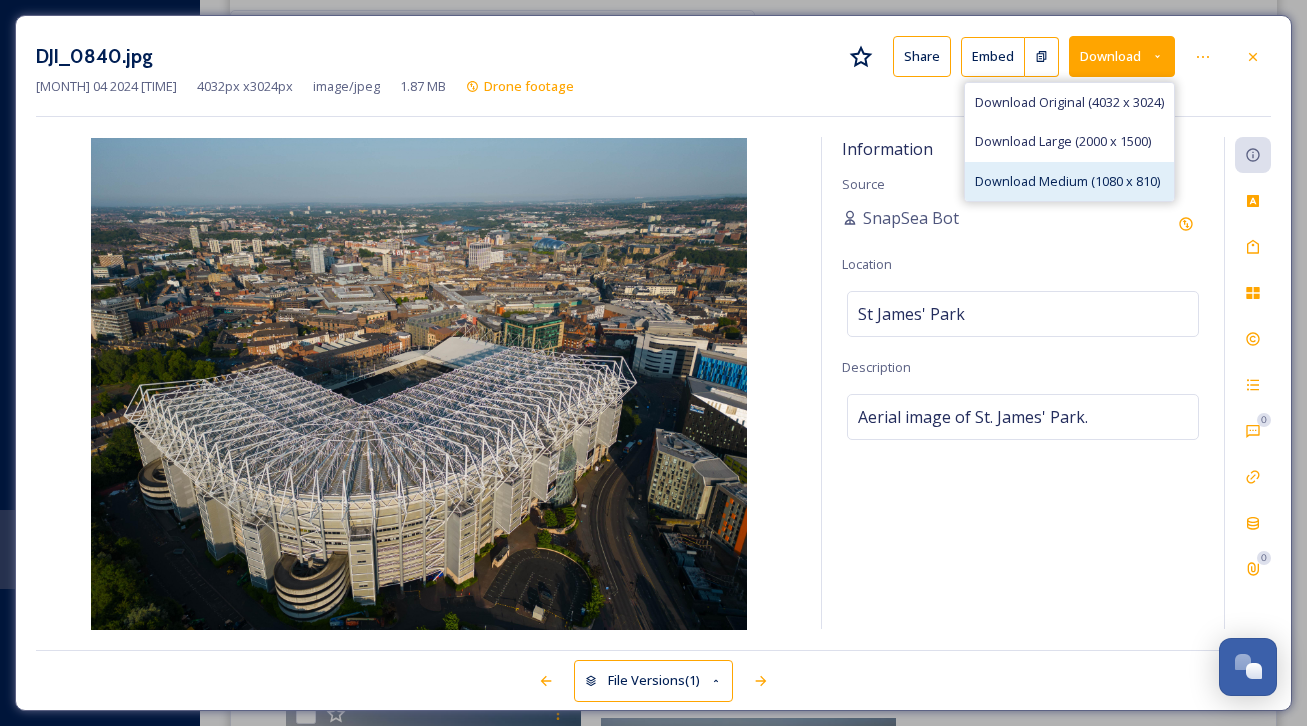 click on "Download Medium (1080 x 810)" at bounding box center [1067, 181] 